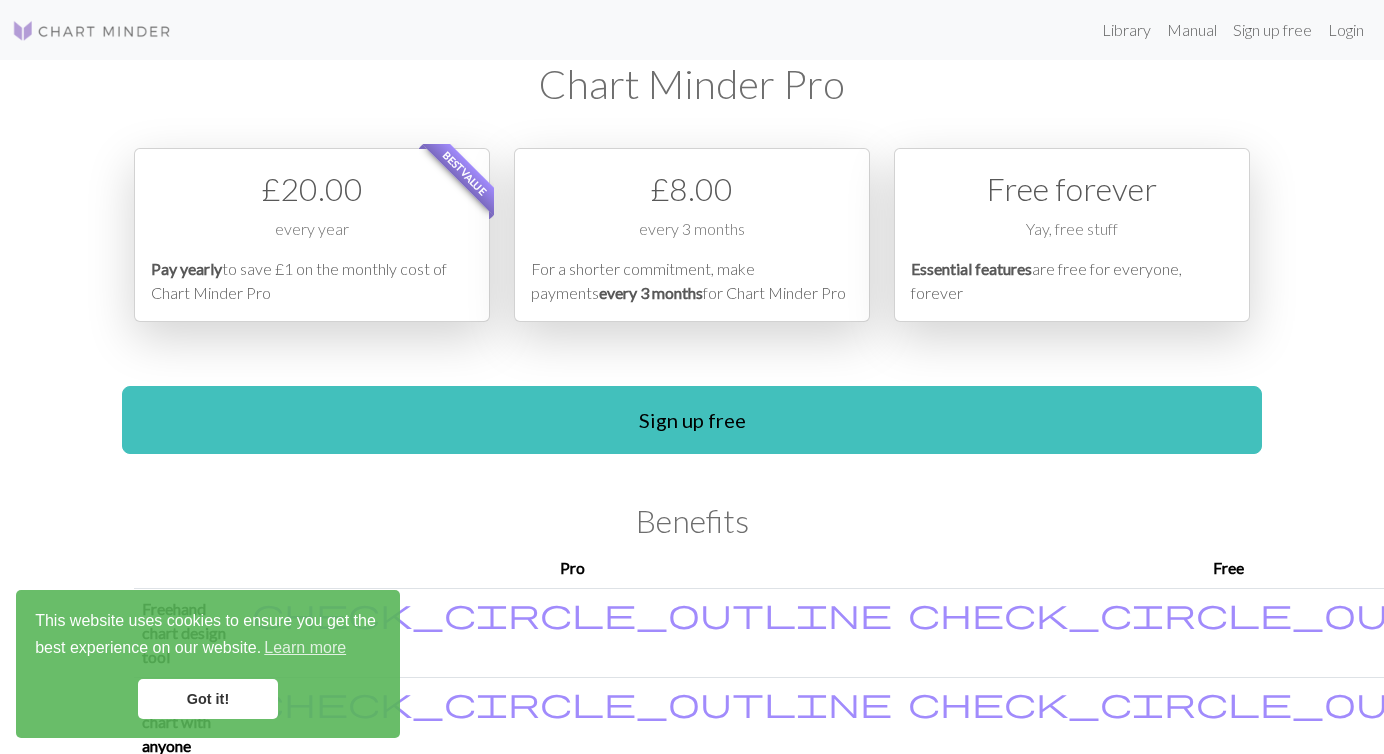 scroll, scrollTop: 0, scrollLeft: 0, axis: both 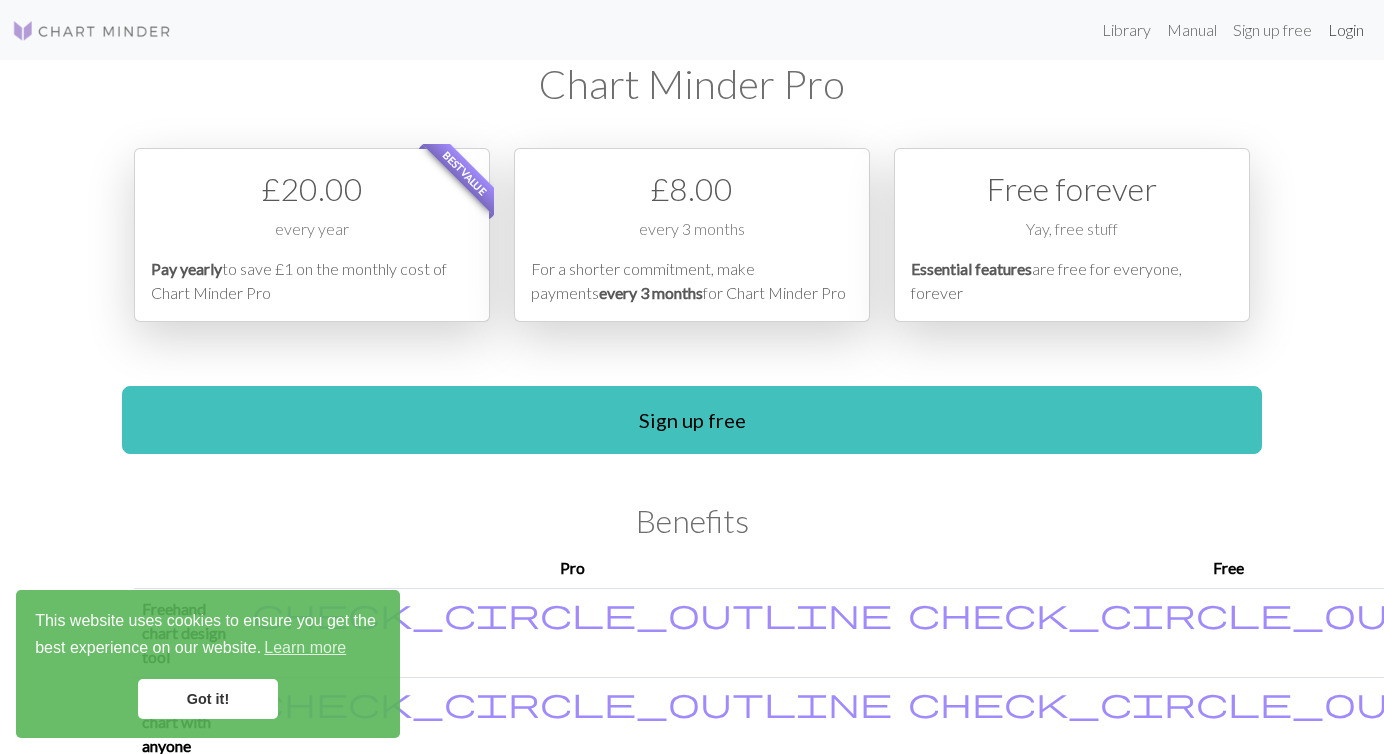 click on "Login" at bounding box center (1346, 30) 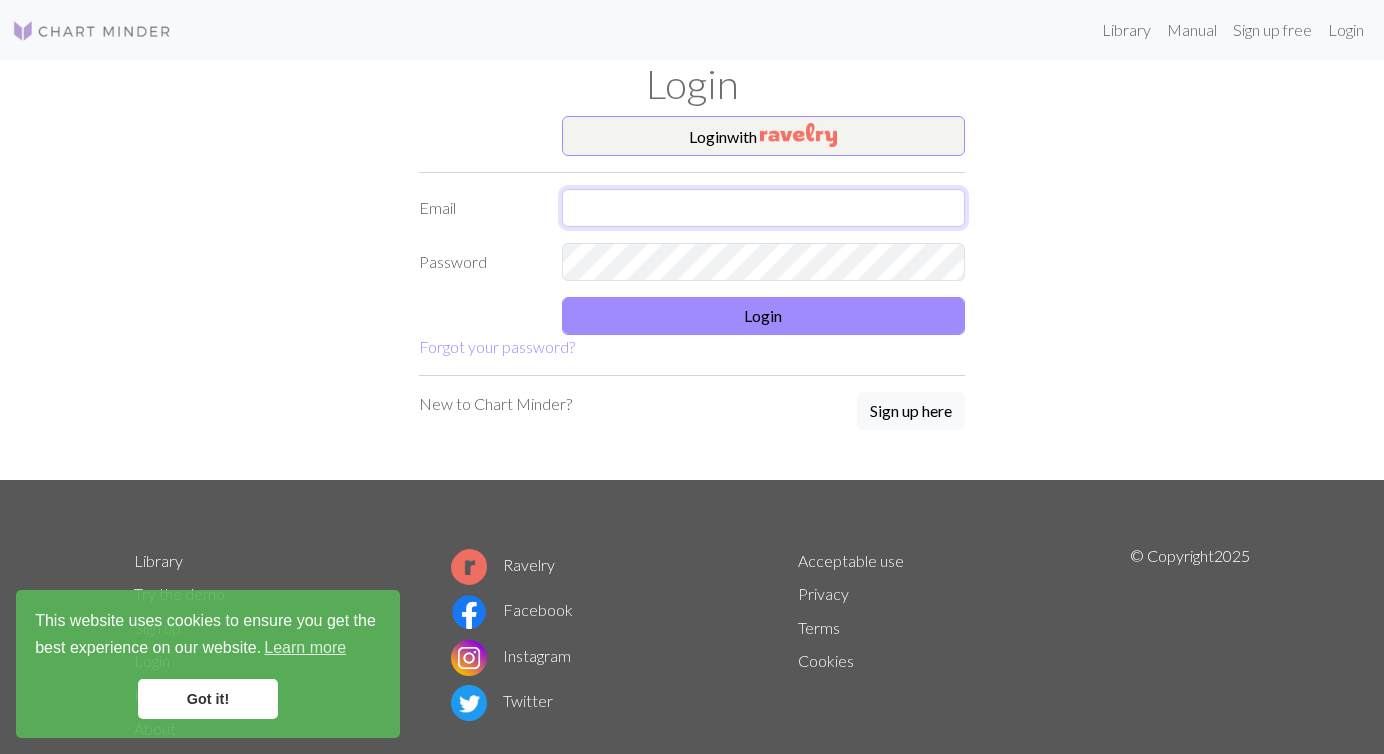 type on "[PERSON_NAME][EMAIL_ADDRESS][PERSON_NAME][DOMAIN_NAME]" 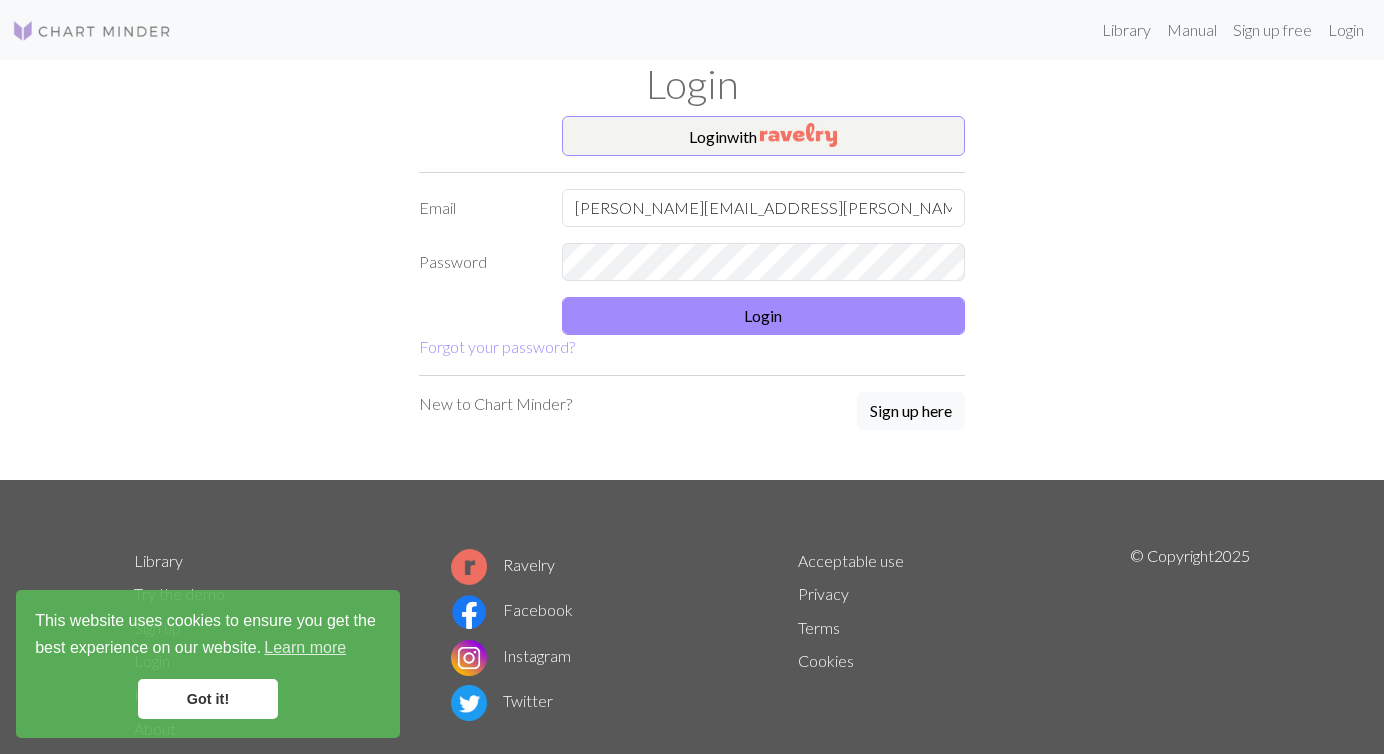 scroll, scrollTop: 0, scrollLeft: 0, axis: both 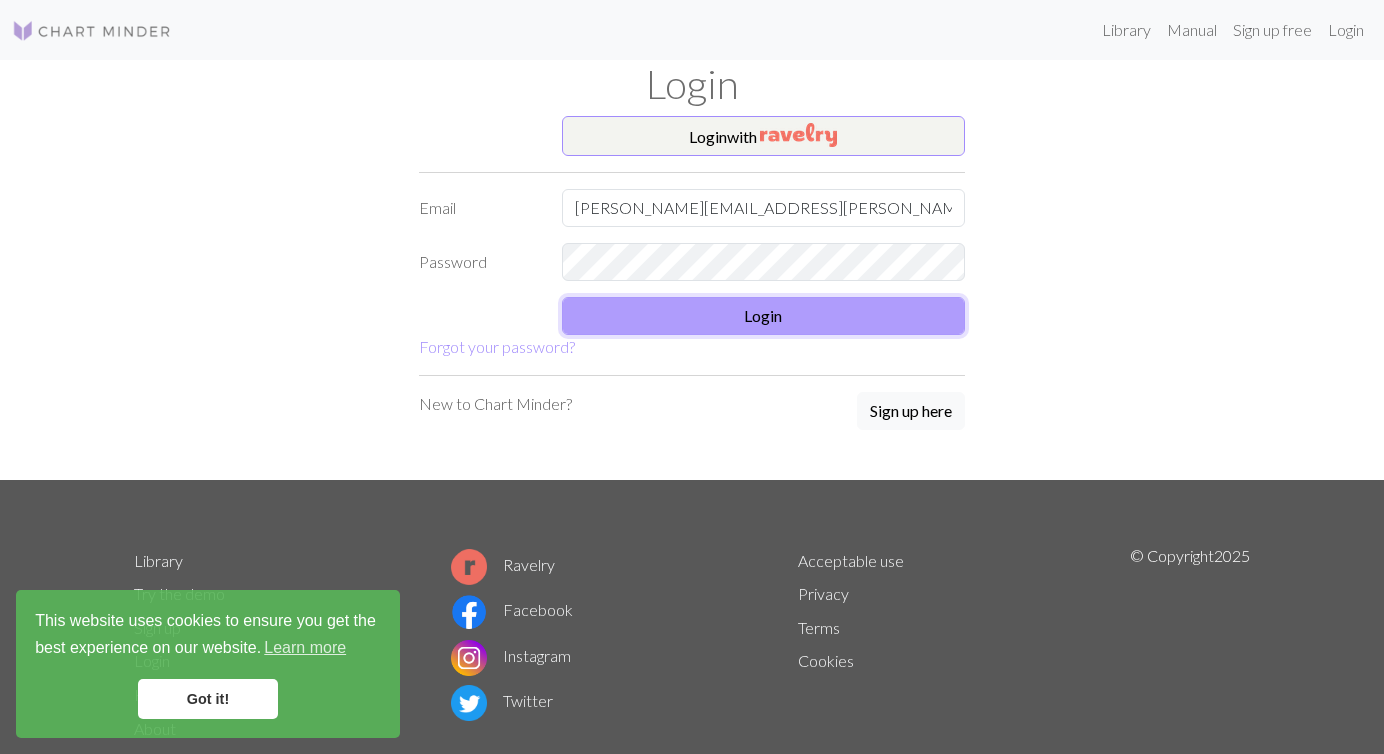 click on "Login" at bounding box center (764, 316) 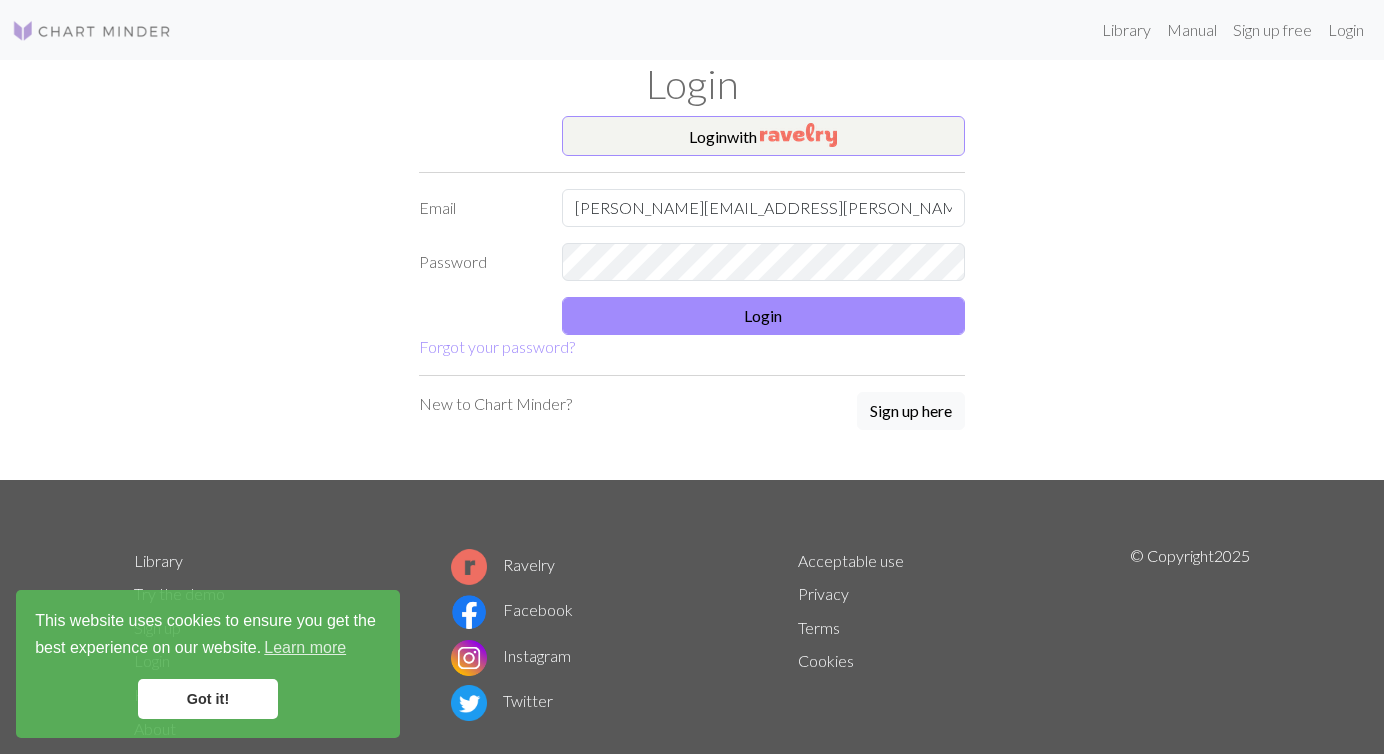 click on "Got it!" at bounding box center (208, 699) 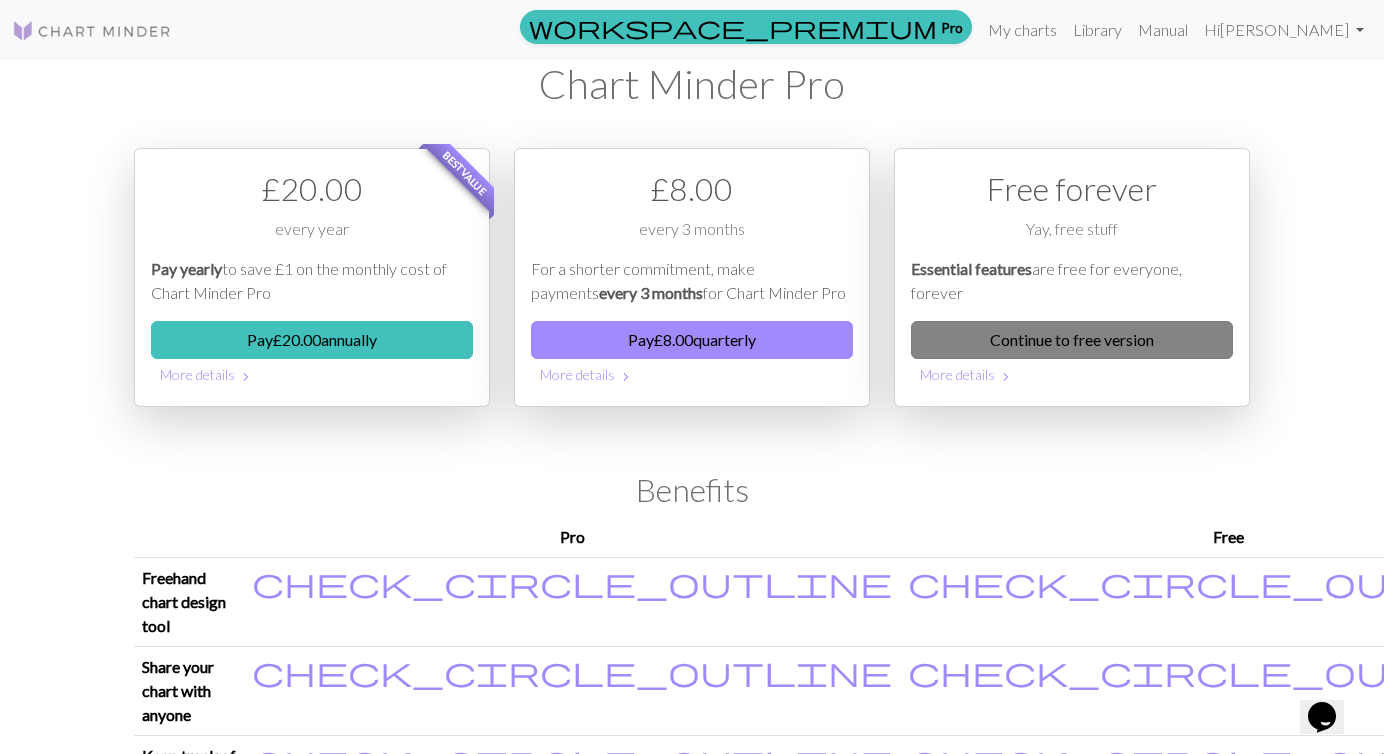 click on "Continue to free version" at bounding box center [1072, 340] 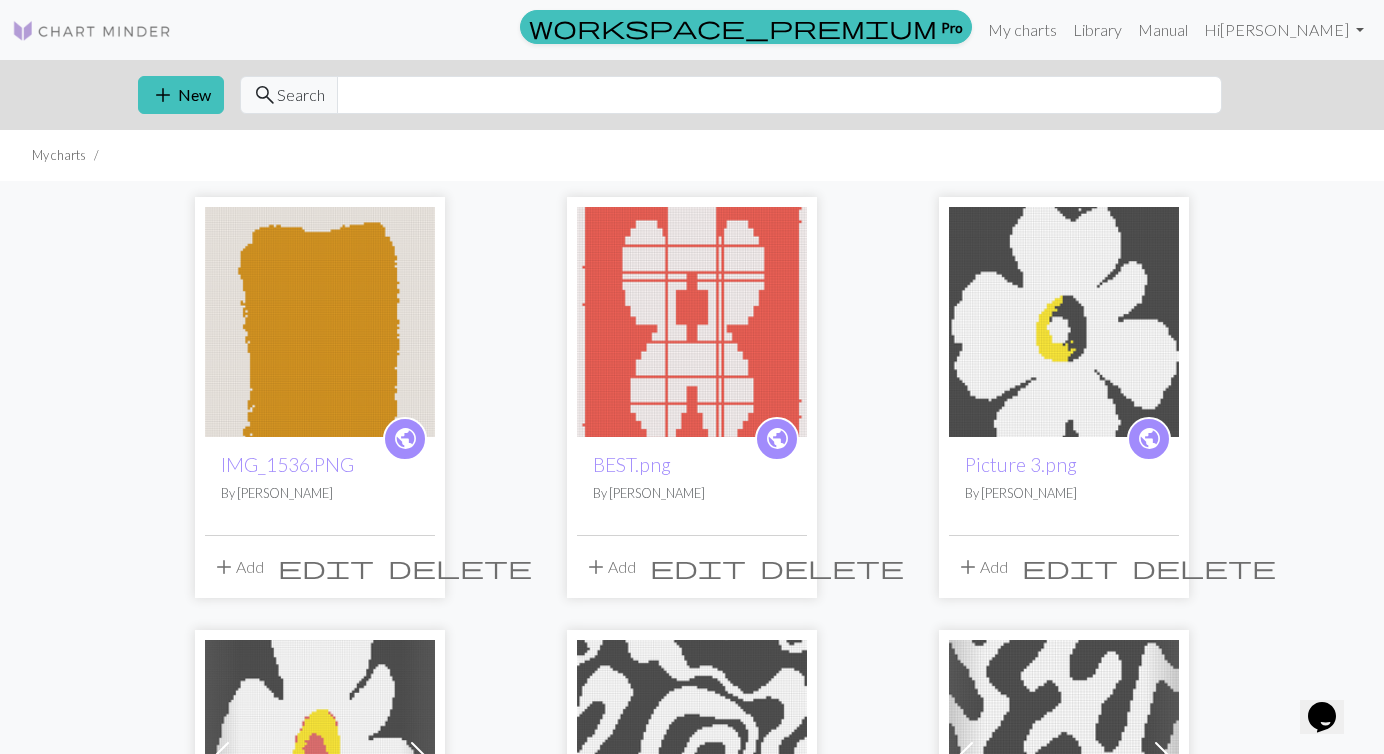 click at bounding box center [320, 322] 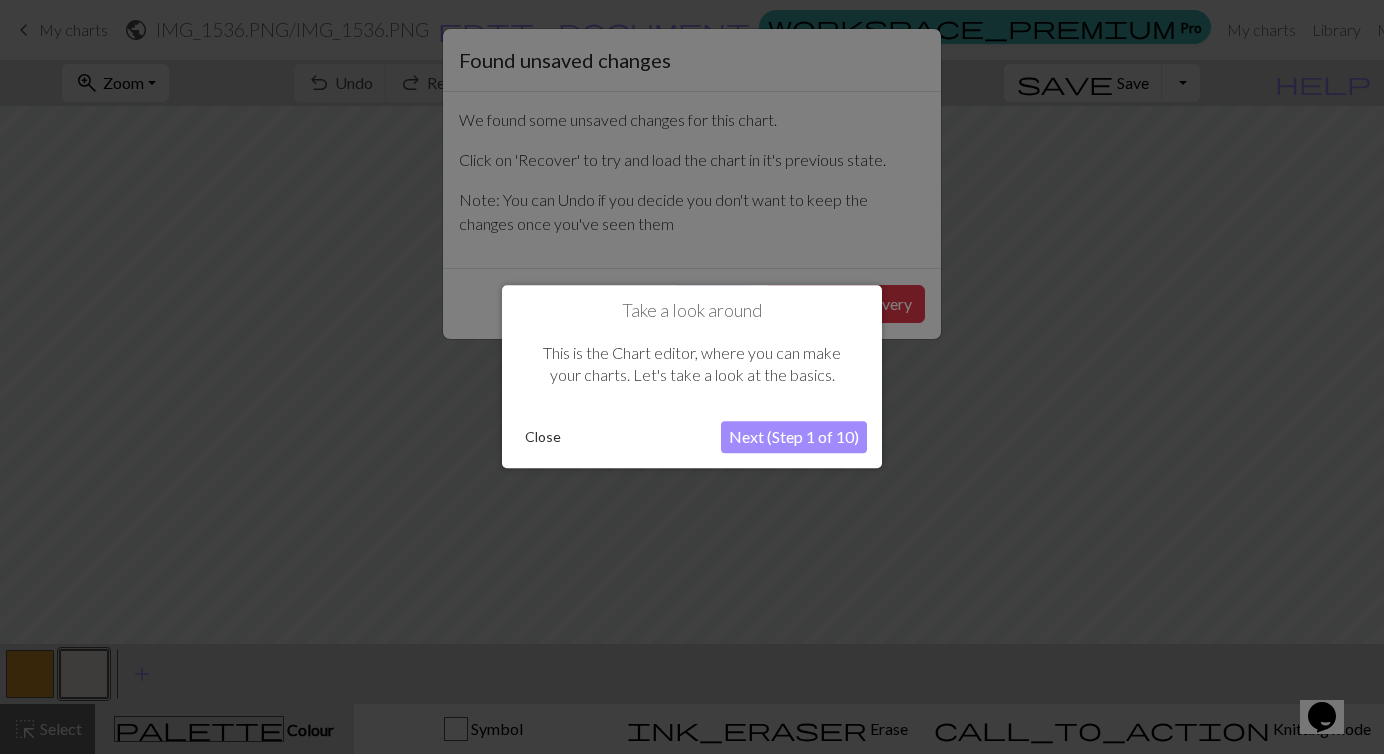 click on "Close" at bounding box center (543, 438) 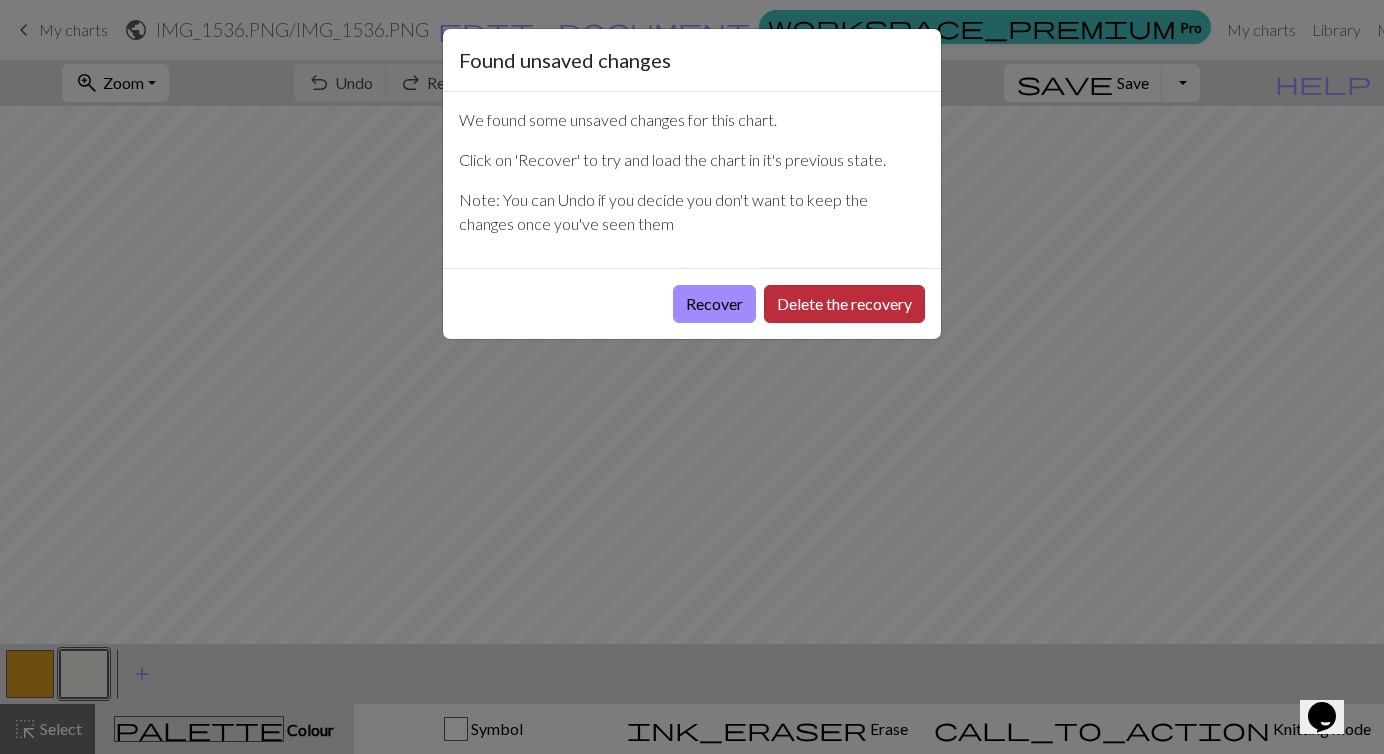 click on "Delete the recovery" at bounding box center [844, 304] 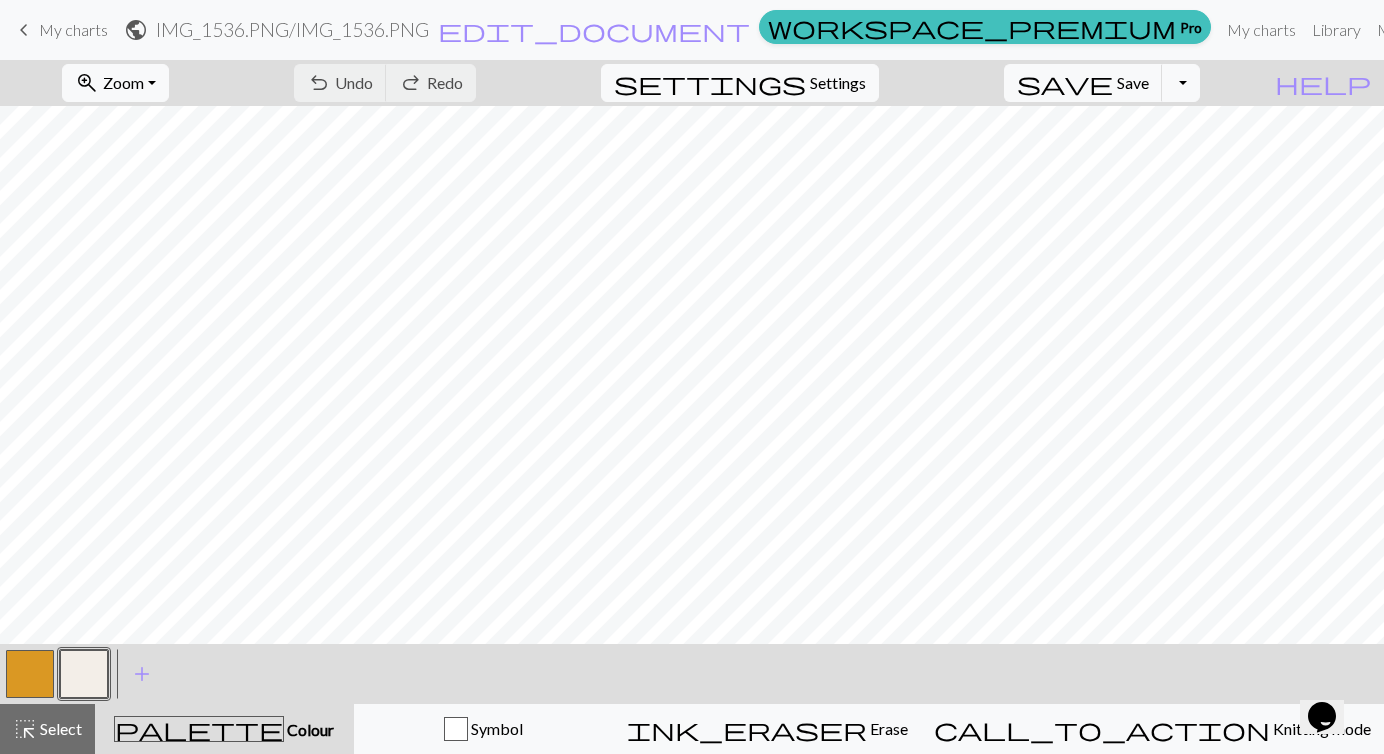 scroll, scrollTop: 1552, scrollLeft: 0, axis: vertical 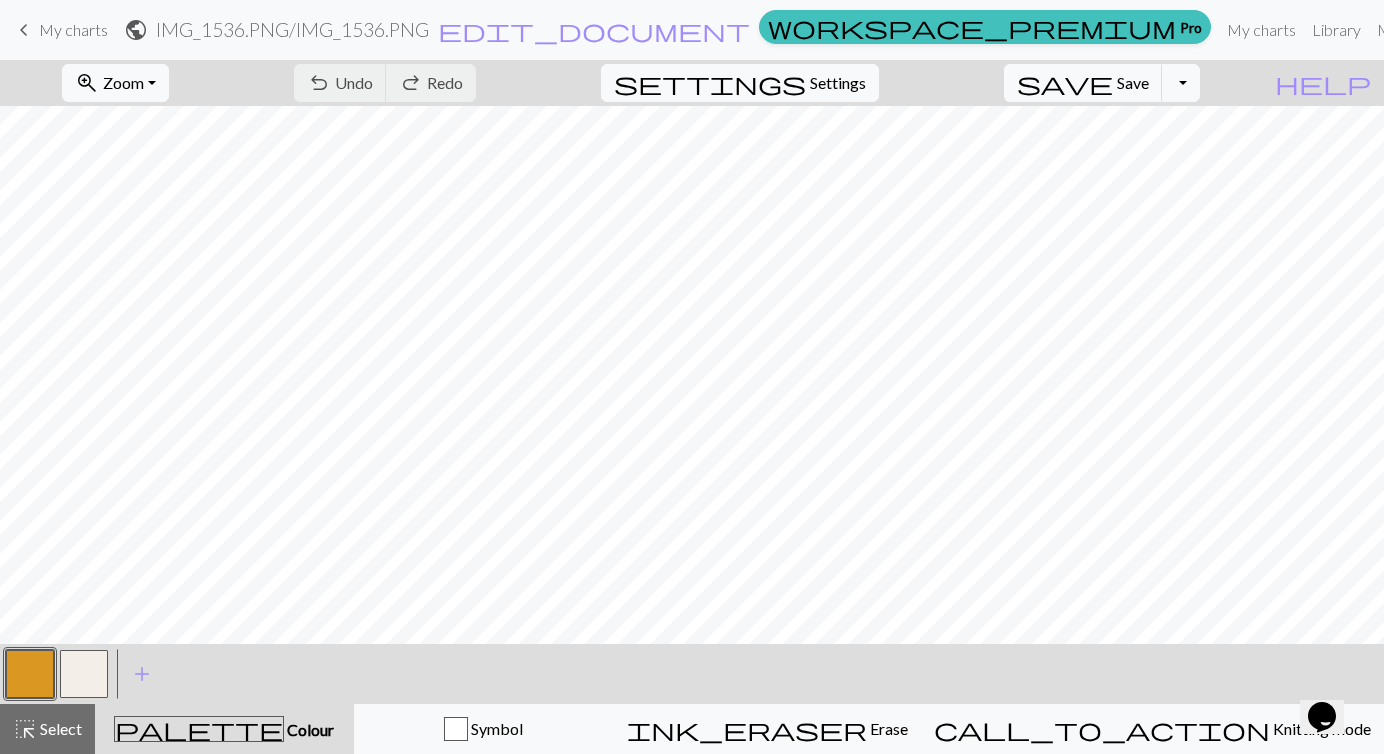 click at bounding box center (30, 674) 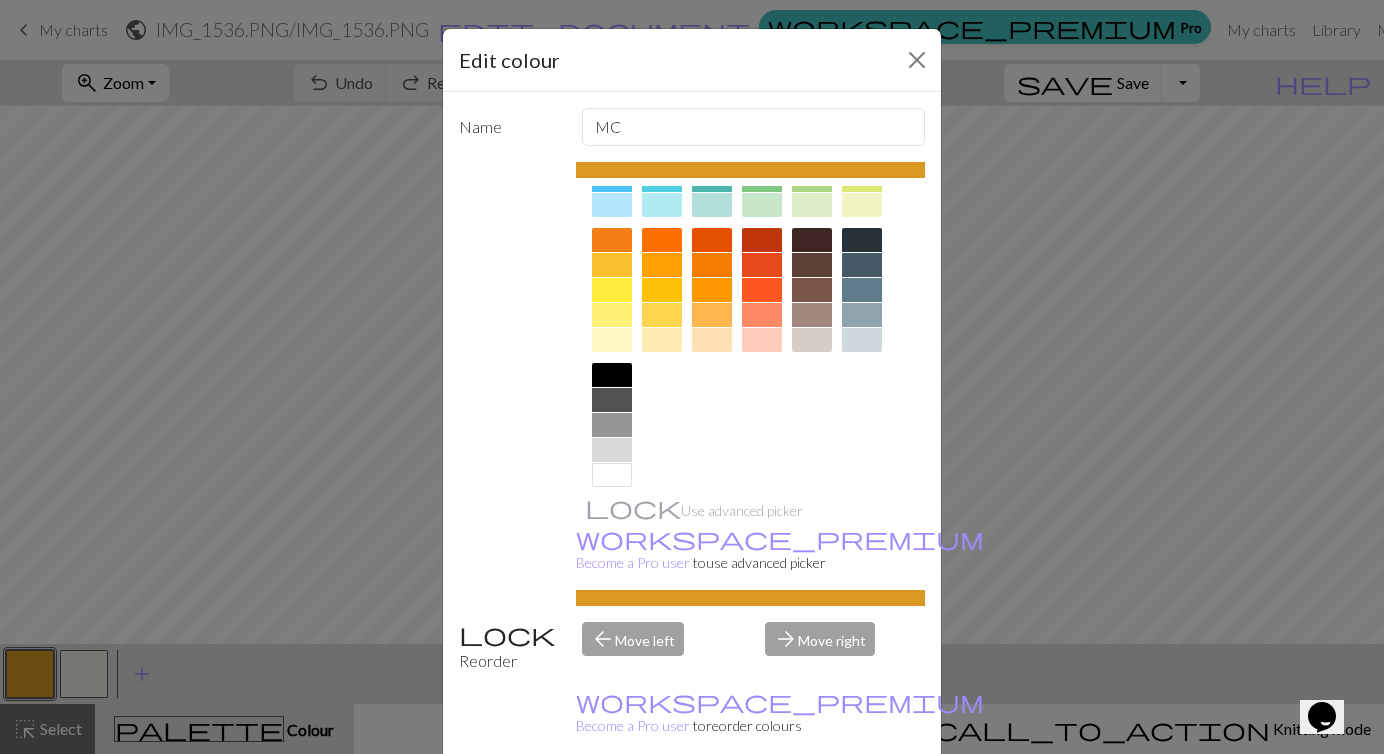 scroll, scrollTop: 264, scrollLeft: 0, axis: vertical 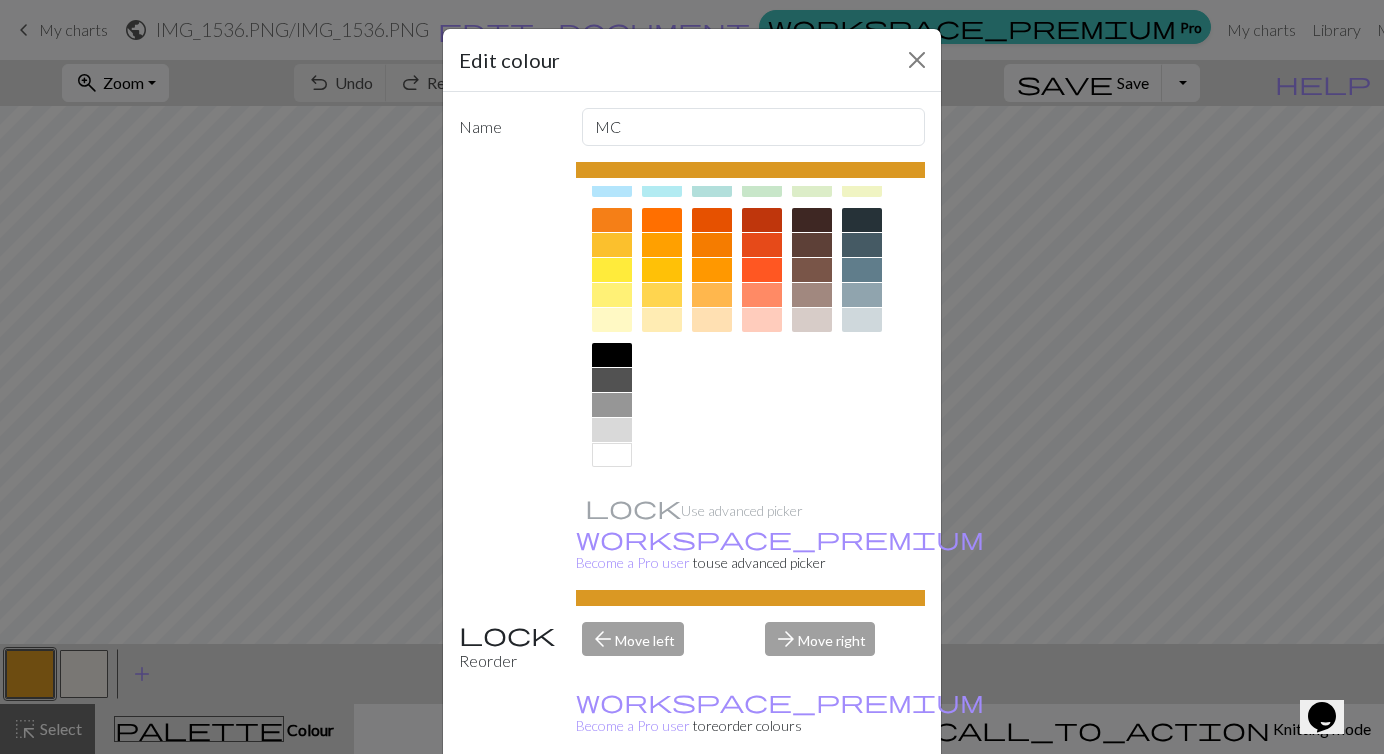 click at bounding box center [612, 455] 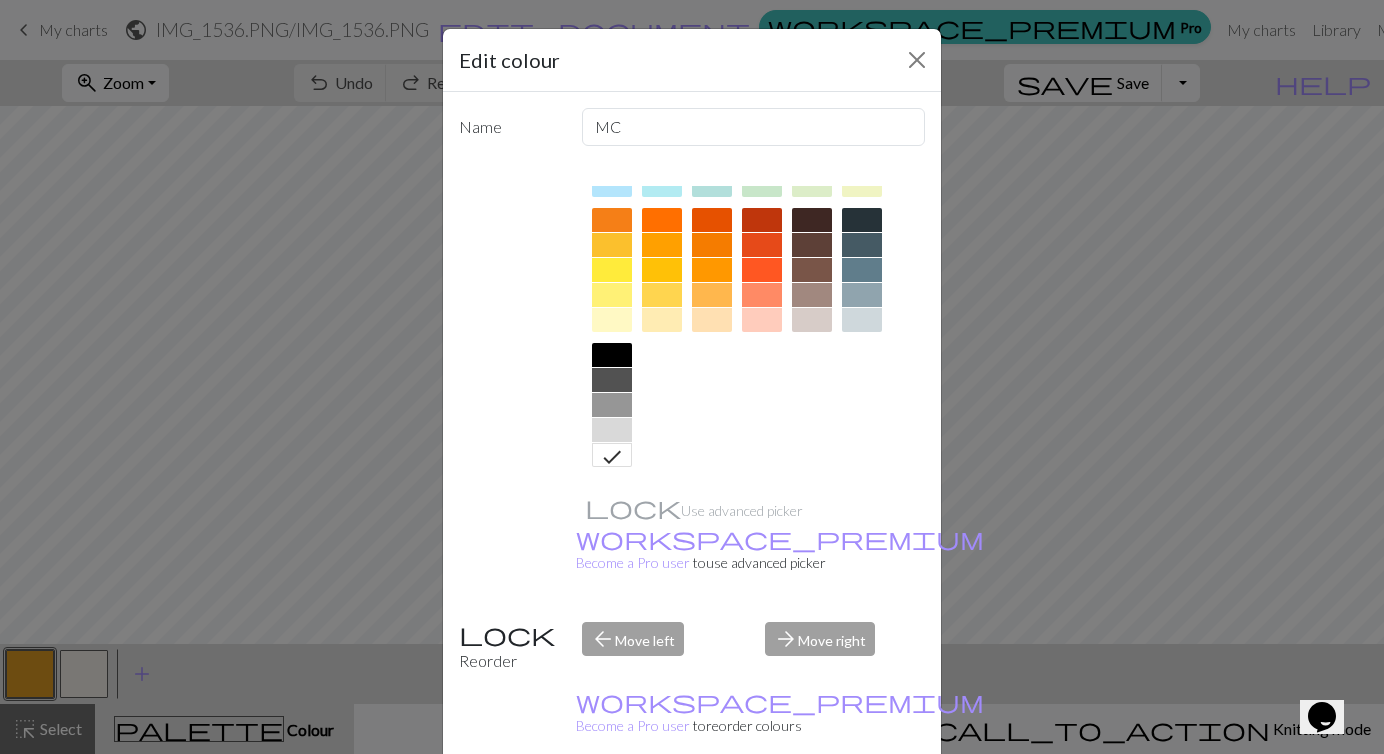 click on "Done" at bounding box center [812, 805] 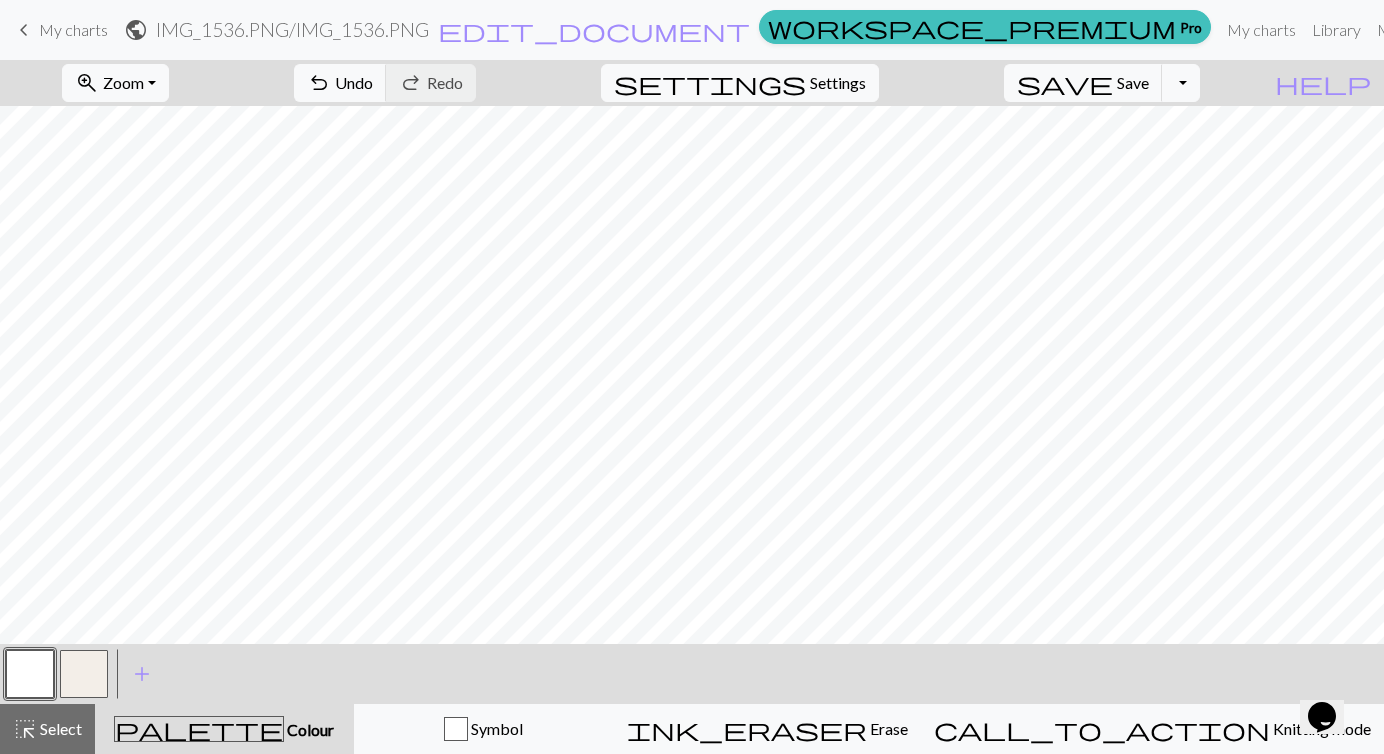 click at bounding box center [84, 674] 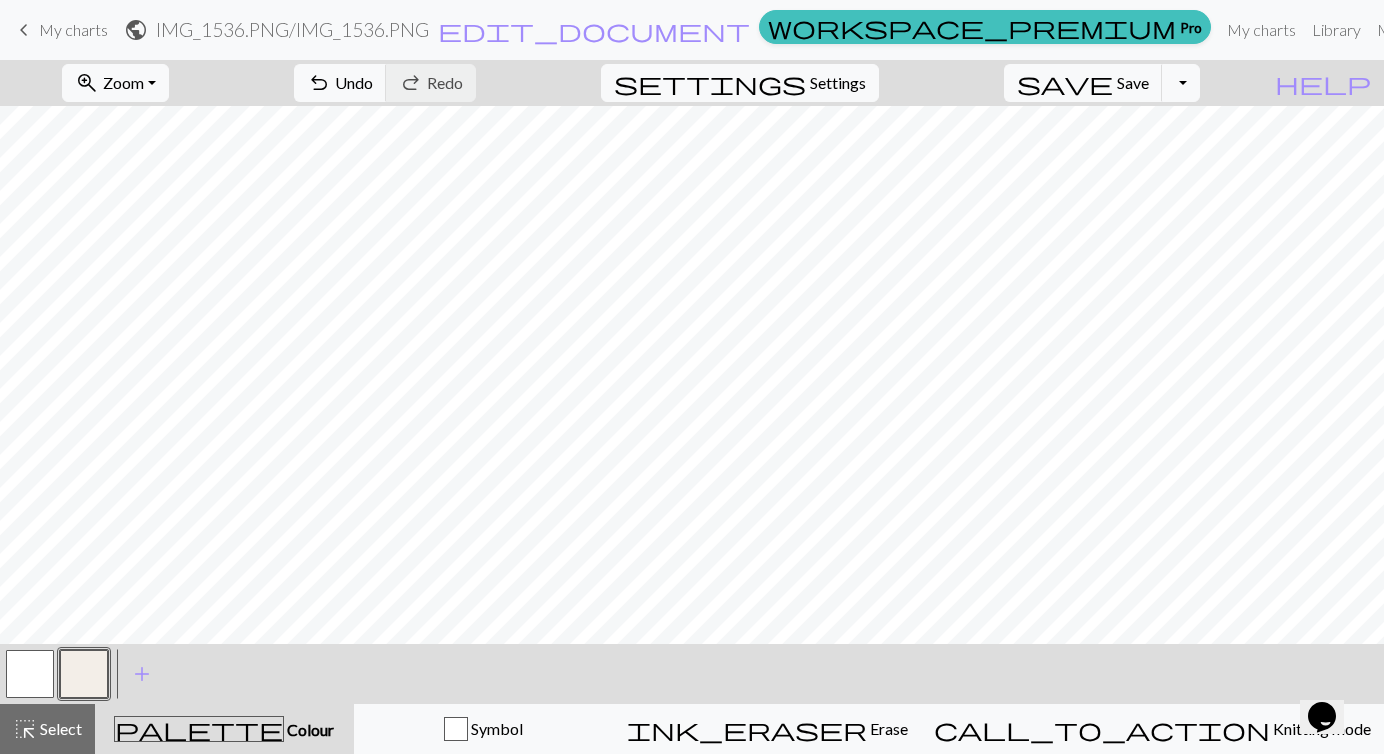 click at bounding box center (84, 674) 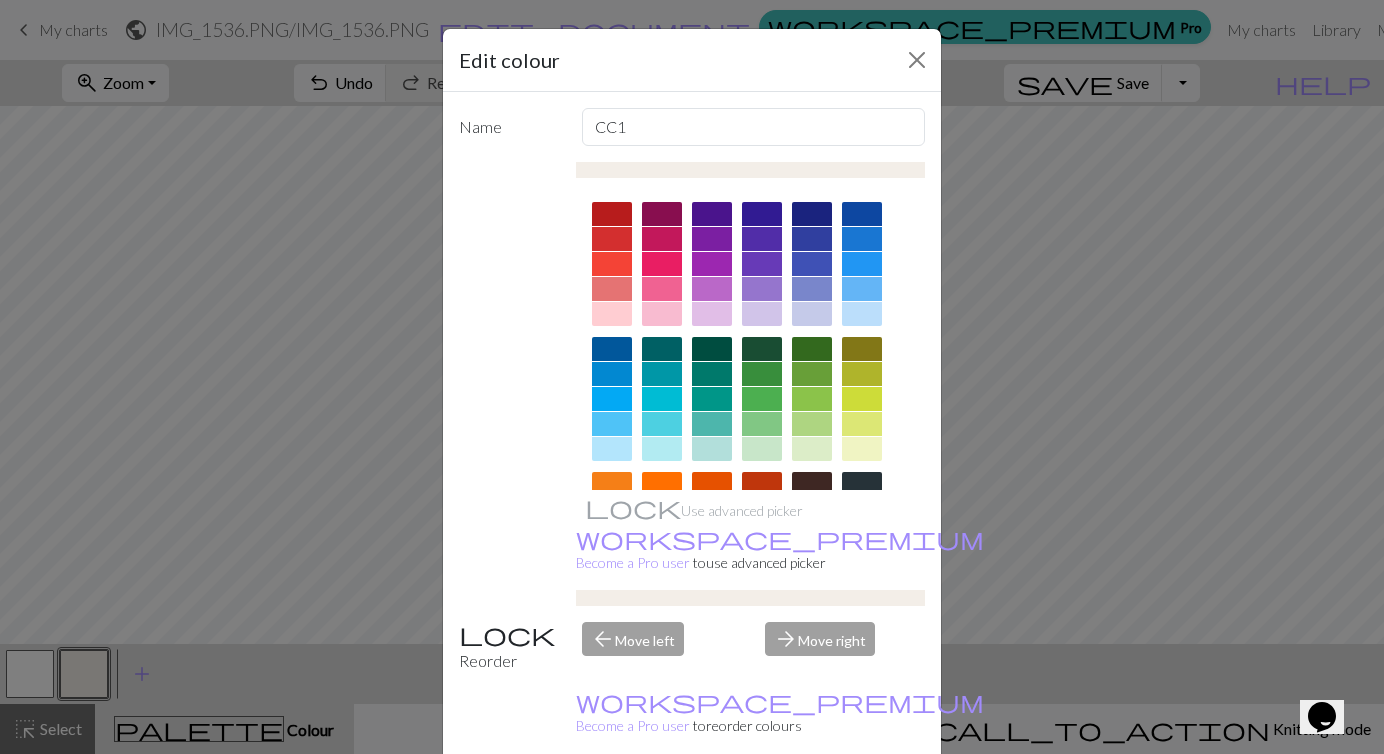 click at bounding box center [862, 484] 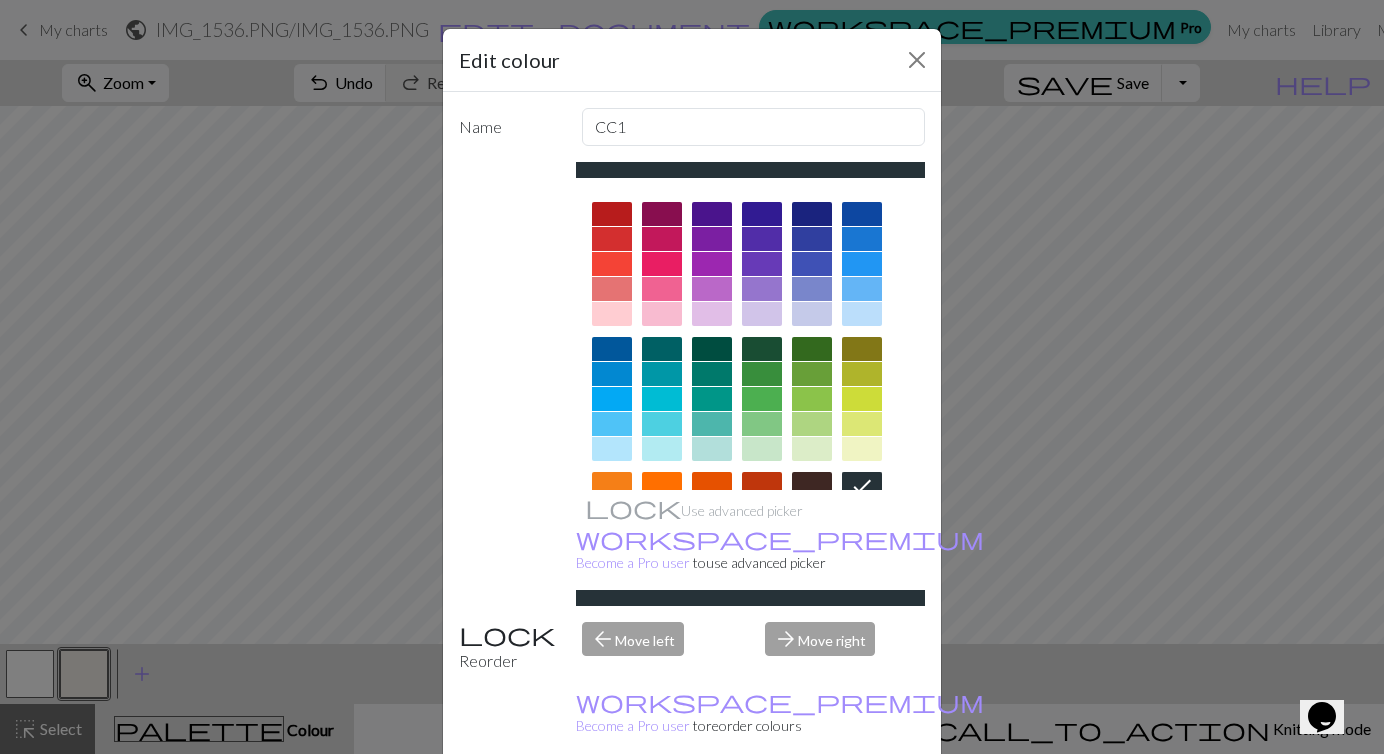 click on "Done" at bounding box center [812, 805] 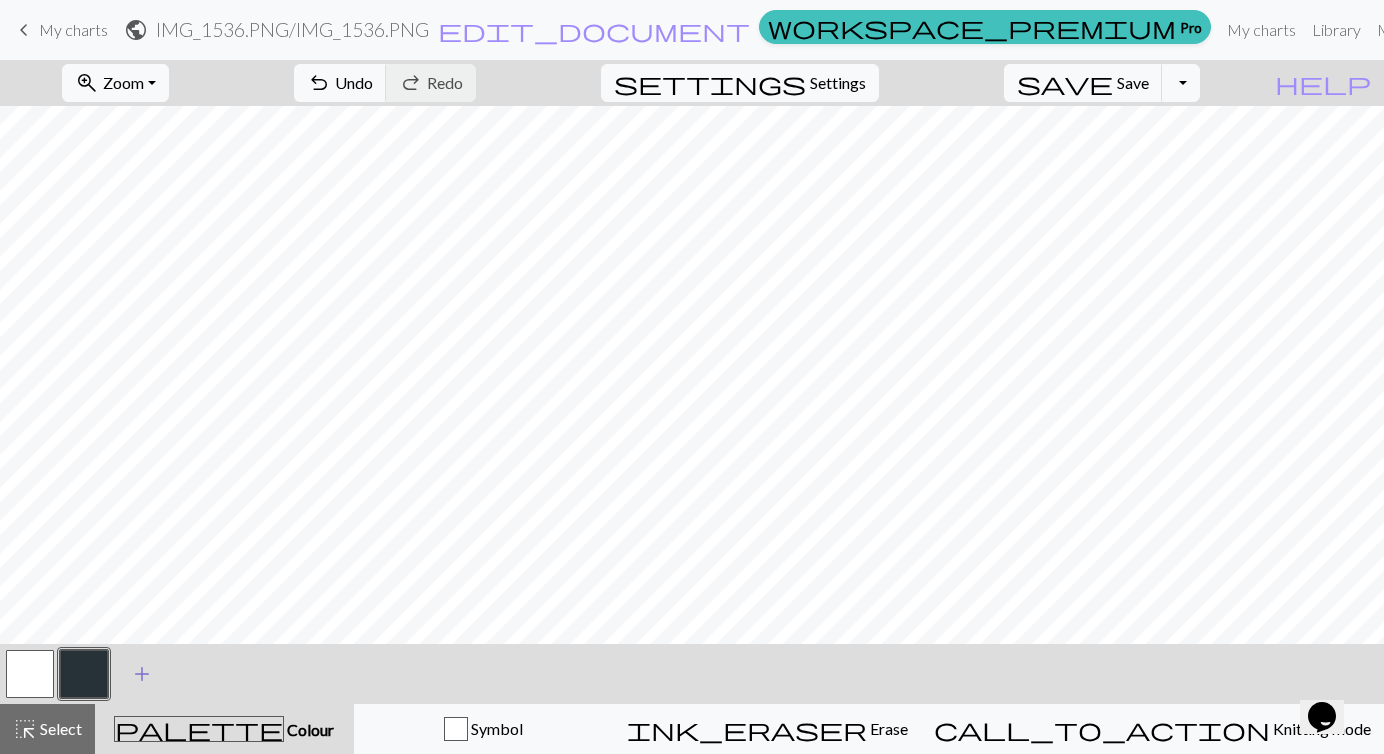 click on "add" at bounding box center (142, 674) 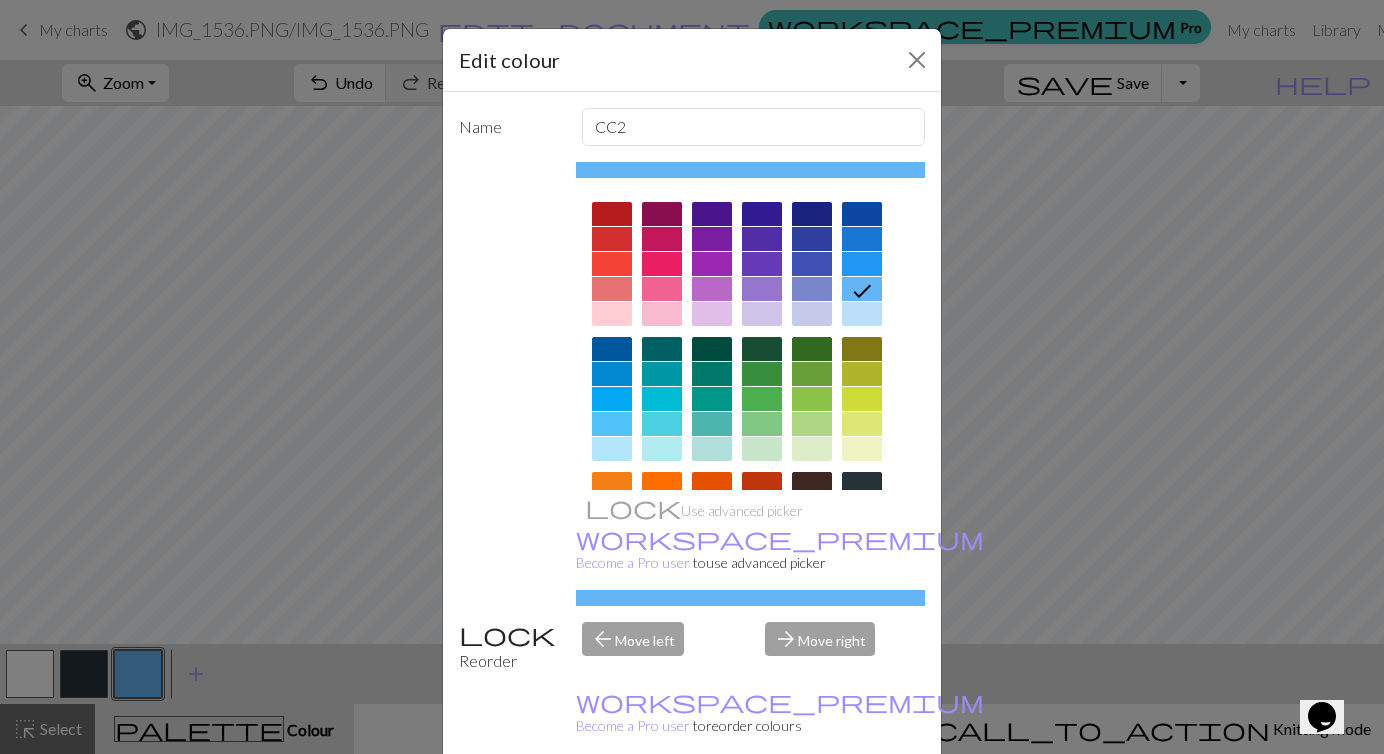 click on "Edit colour Name CC2 Use advanced picker workspace_premium Become a Pro user   to  use advanced picker Reorder arrow_back Move left arrow_forward Move right workspace_premium Become a Pro user   to  reorder colours Delete Done Cancel" at bounding box center [692, 377] 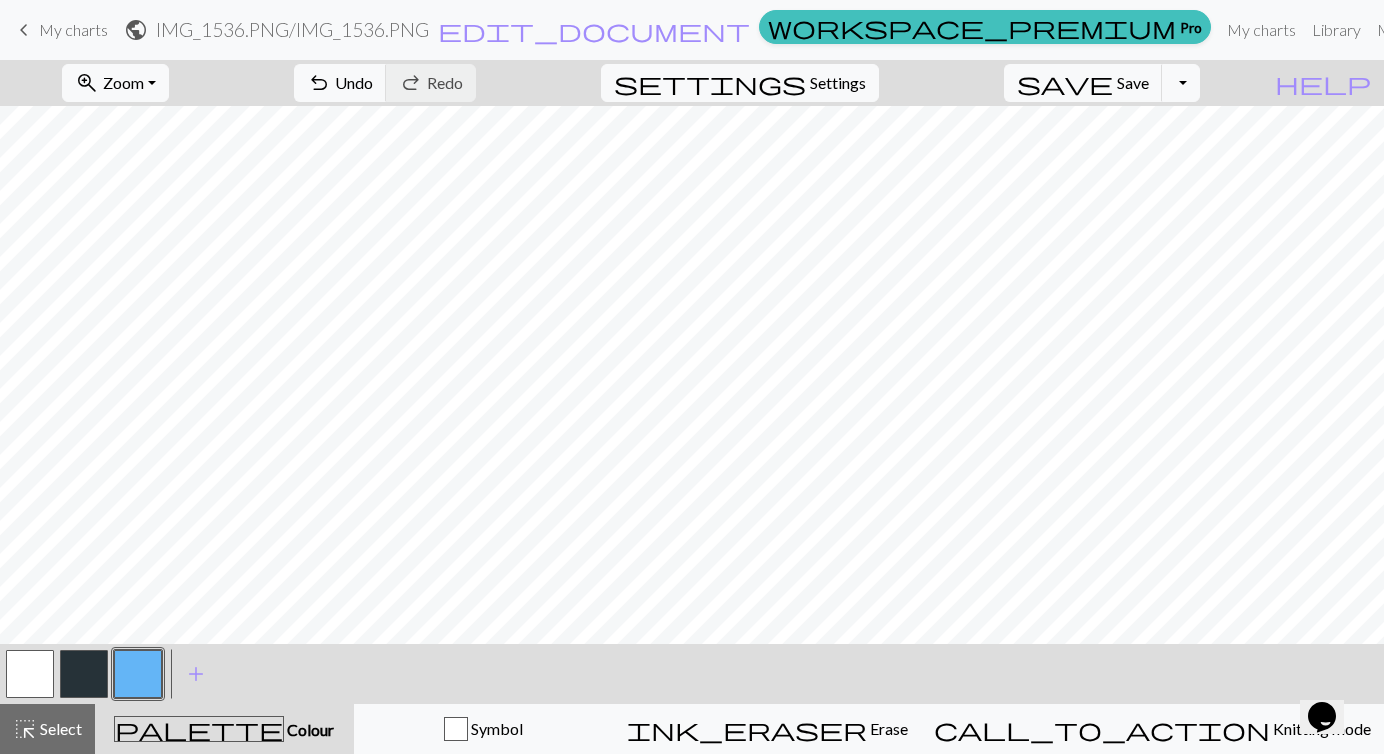 click at bounding box center [84, 674] 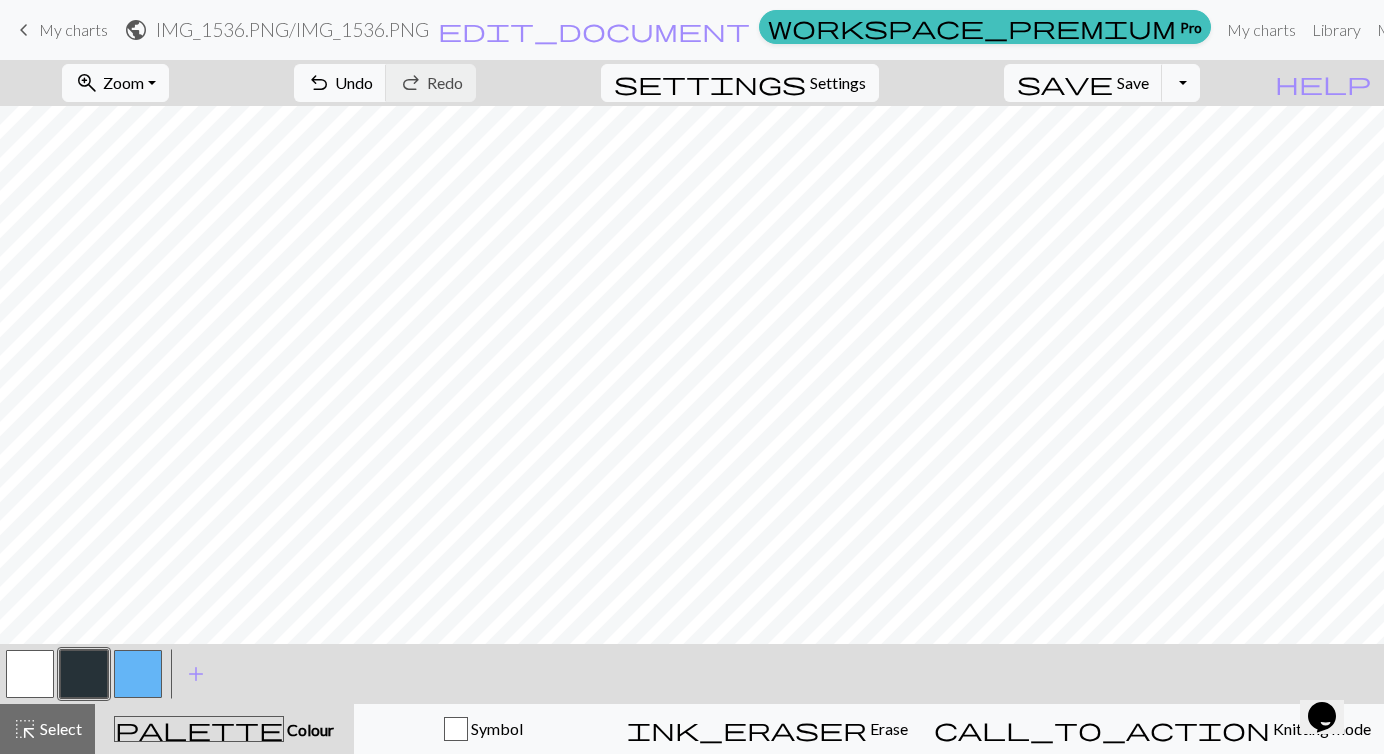 click at bounding box center [84, 674] 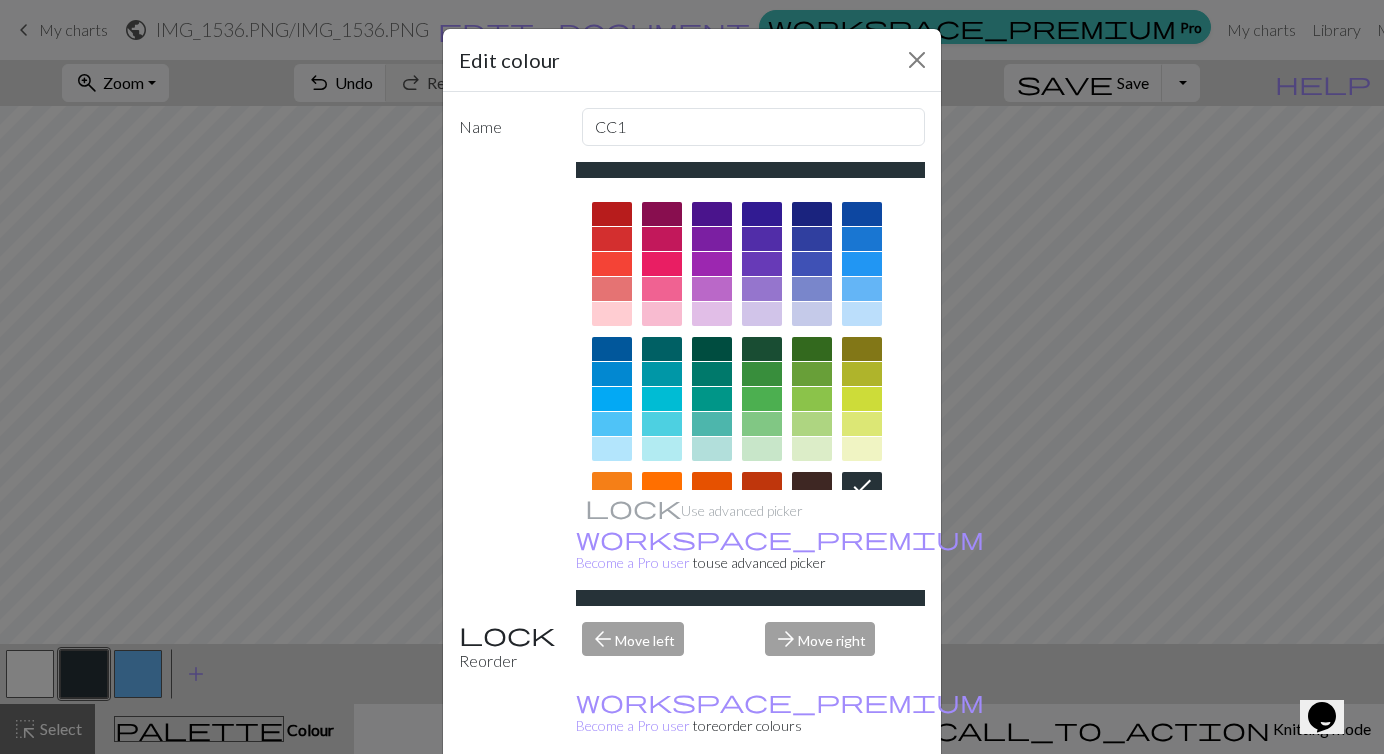 scroll, scrollTop: 264, scrollLeft: 0, axis: vertical 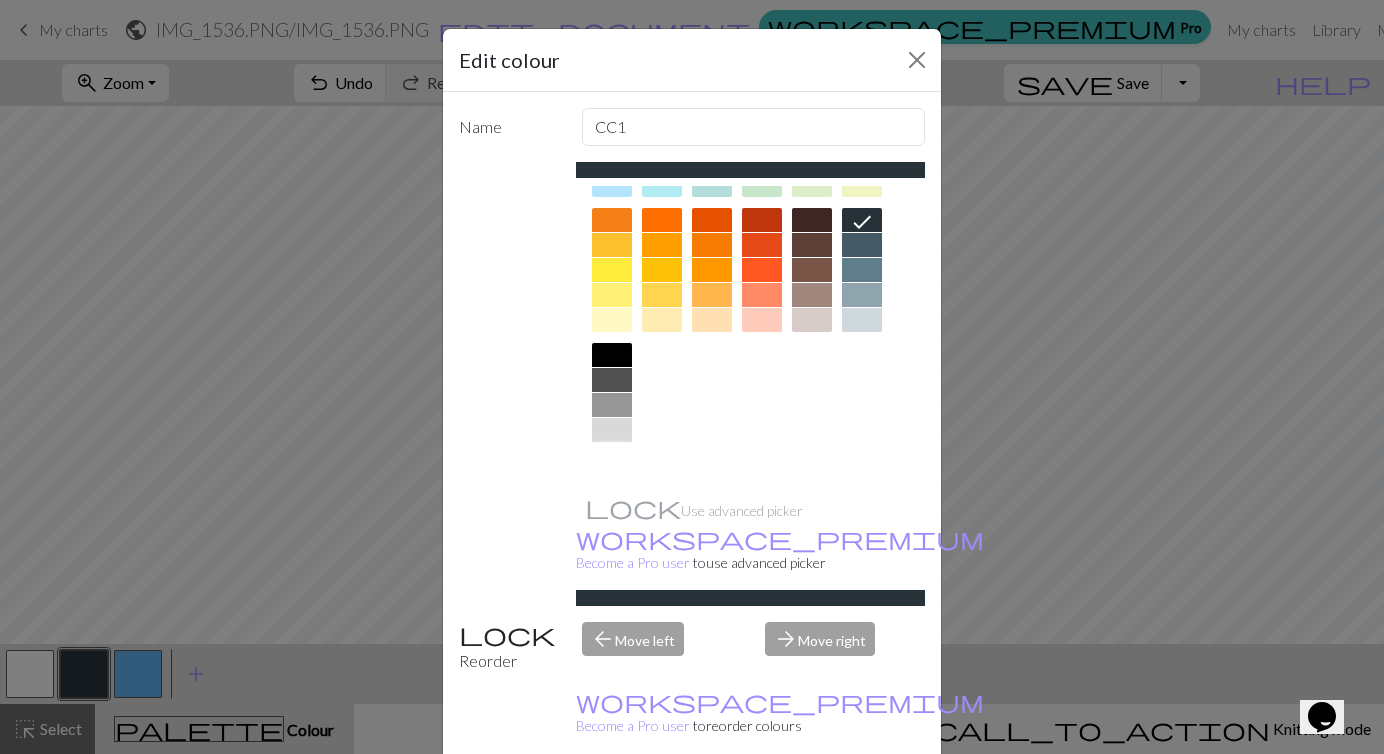 click at bounding box center [612, 455] 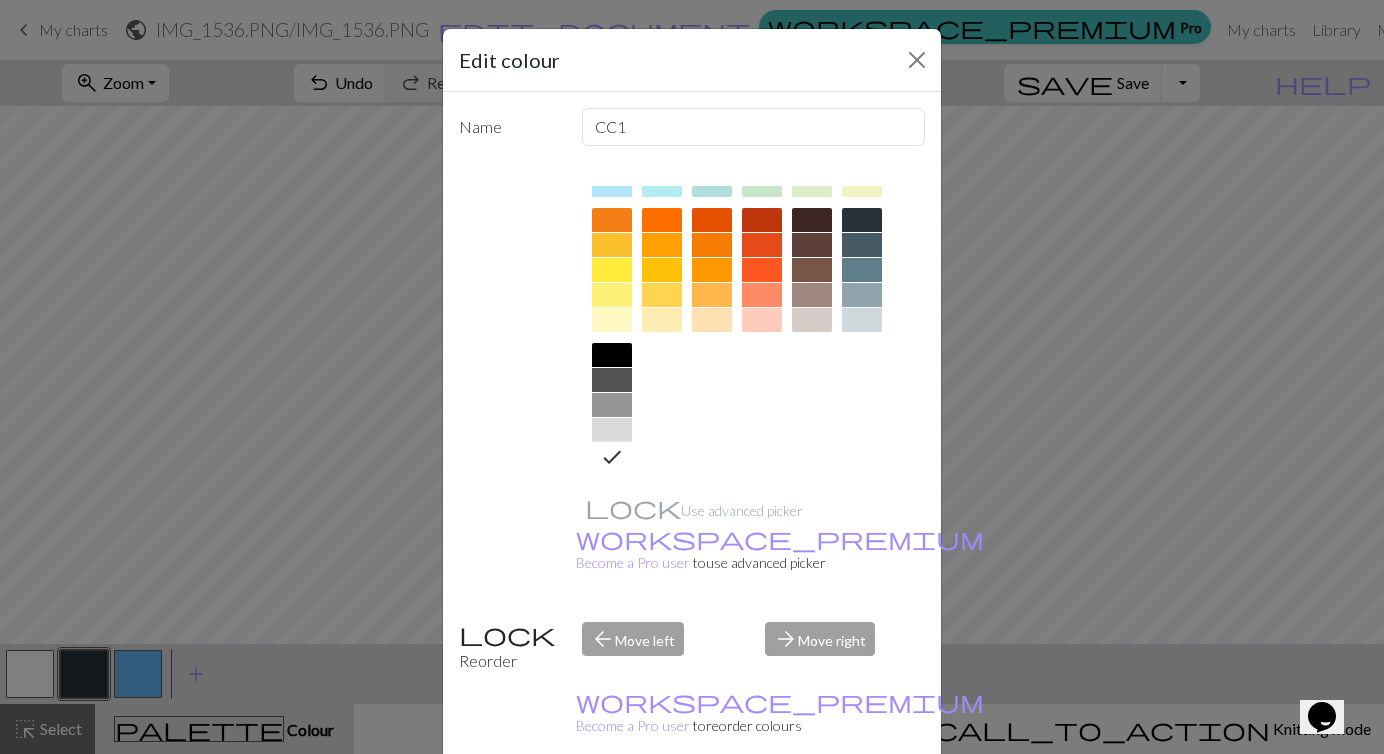 click on "Done" at bounding box center [812, 805] 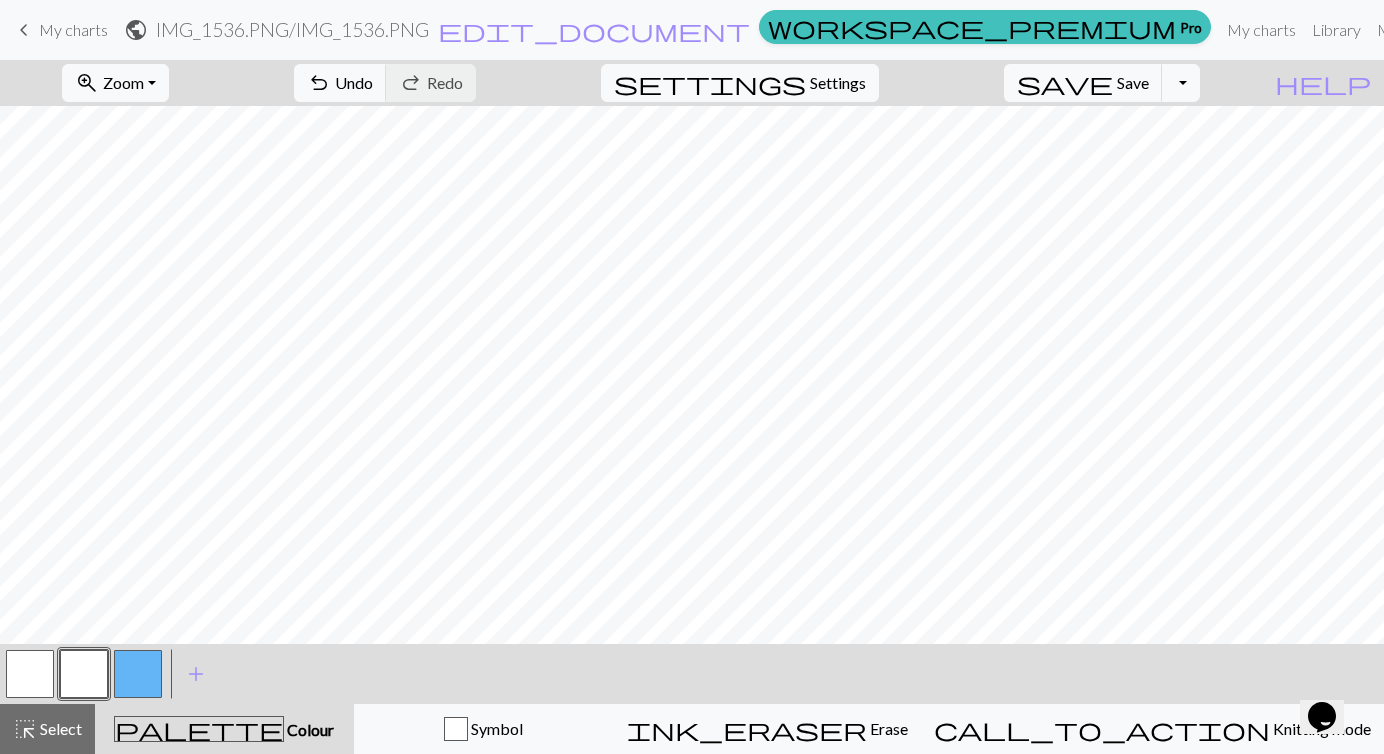 click at bounding box center [138, 674] 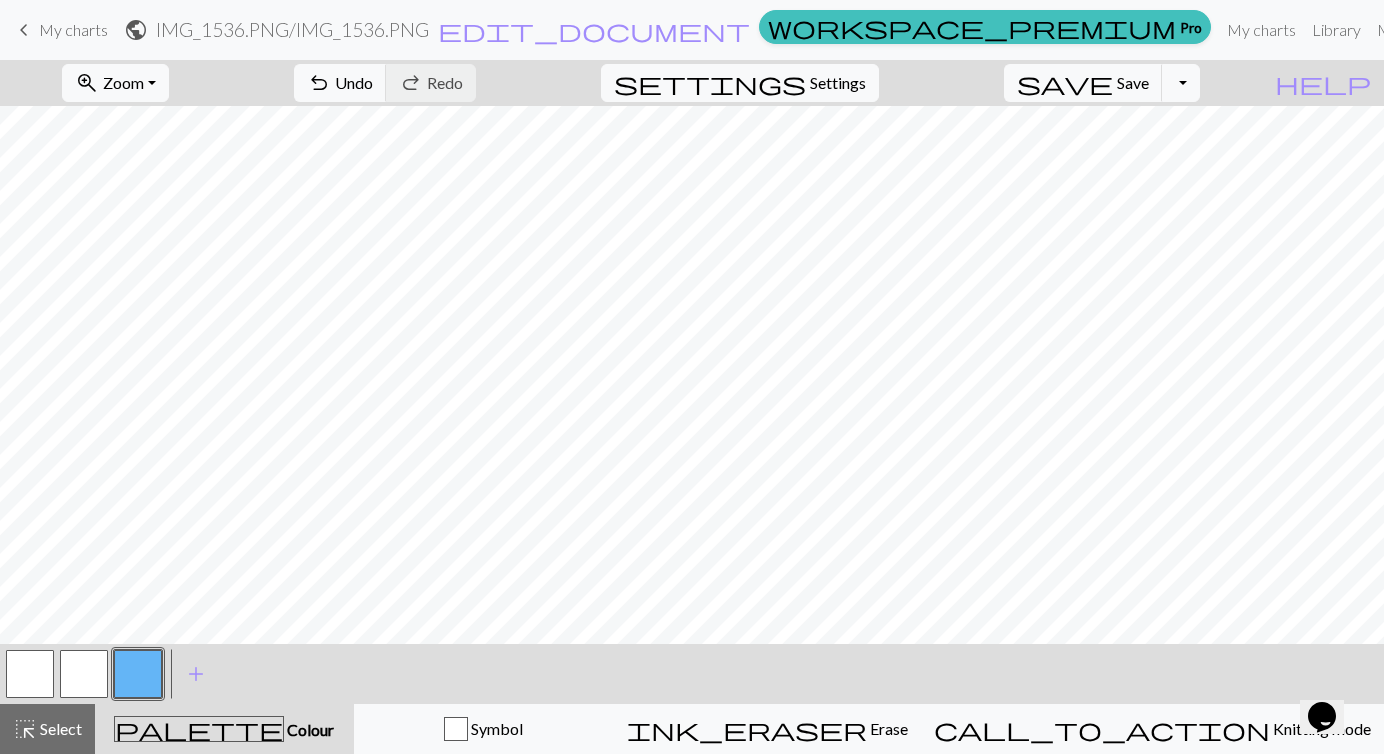 click at bounding box center (138, 674) 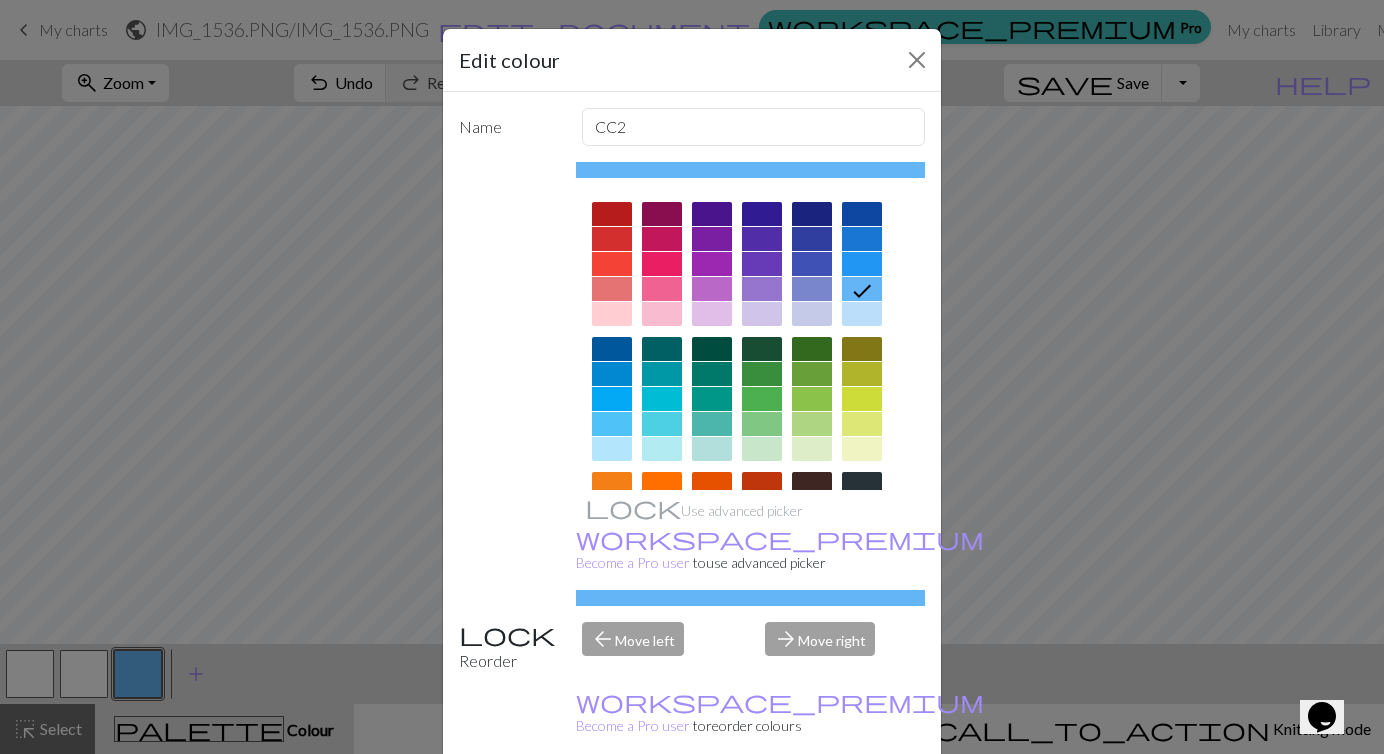 click at bounding box center [862, 484] 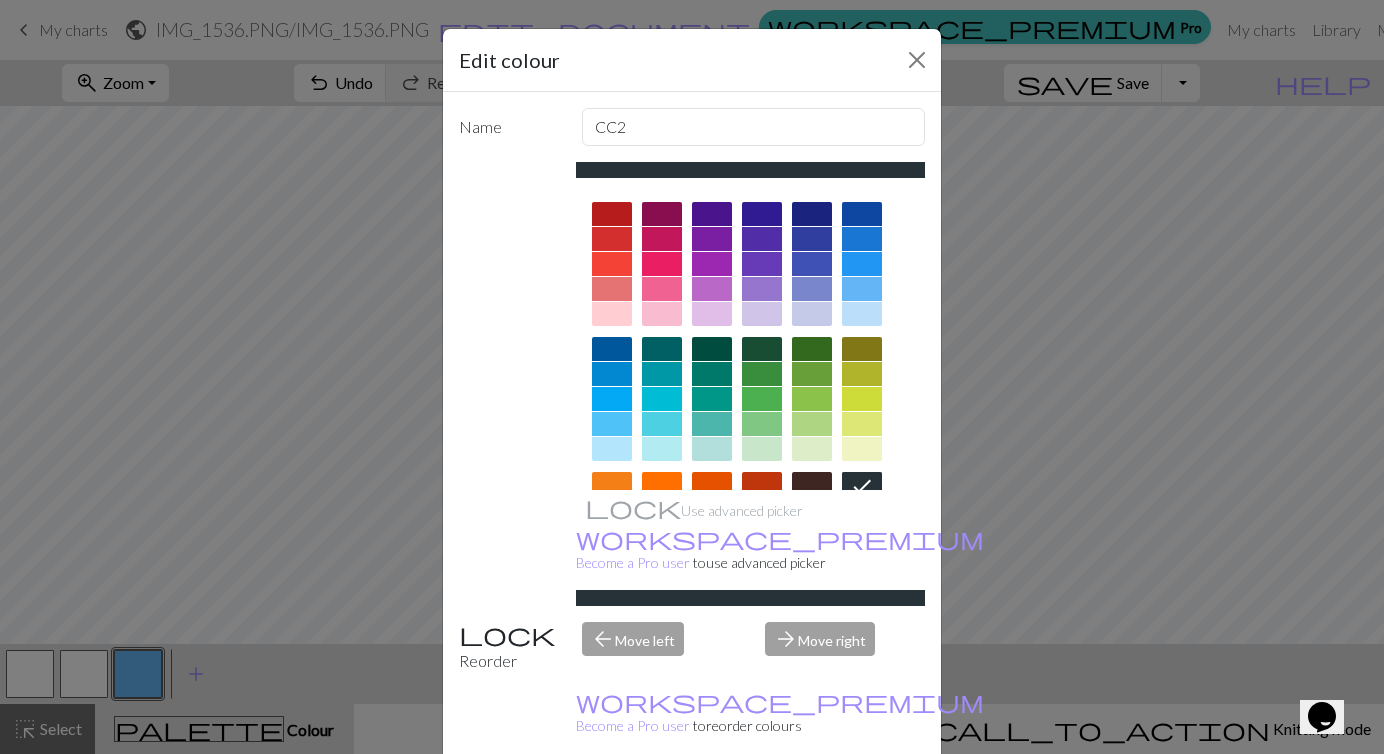 click on "Done" at bounding box center (812, 805) 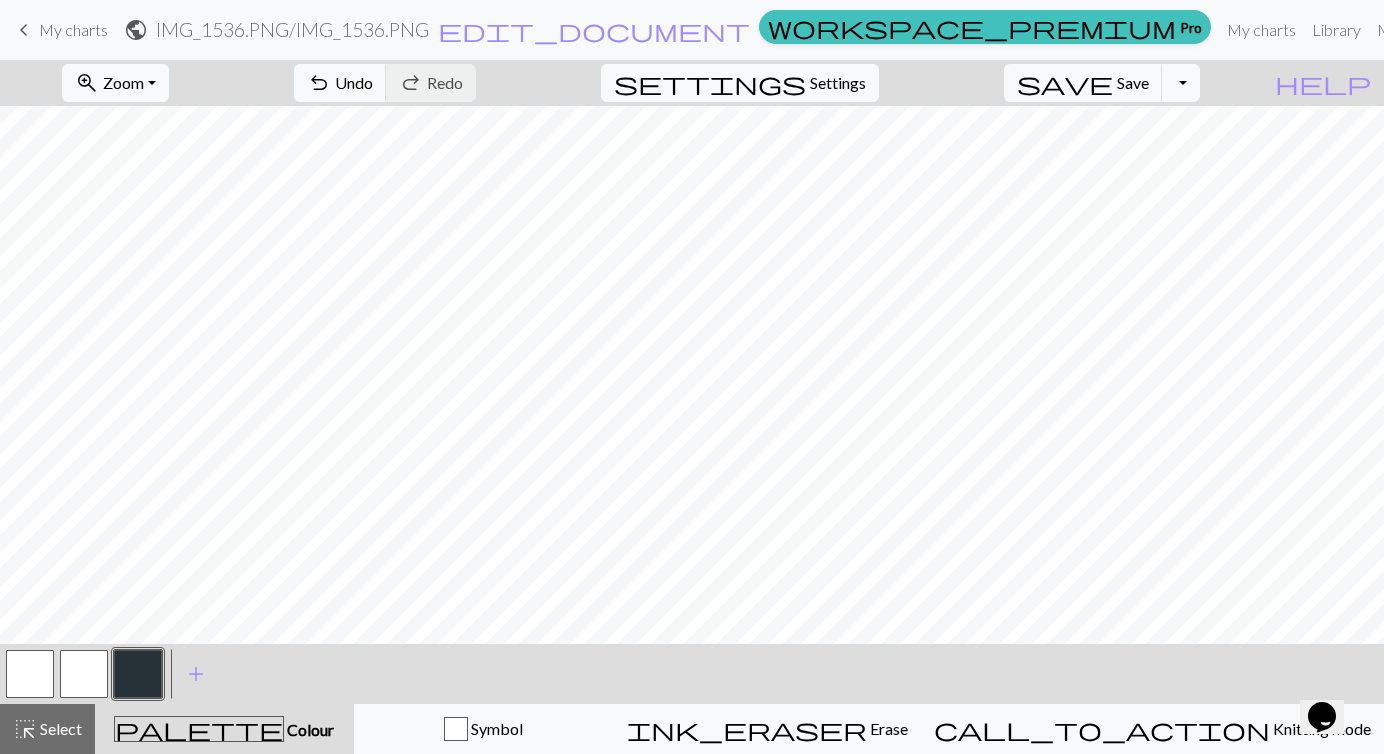 scroll, scrollTop: 1552, scrollLeft: 1211, axis: both 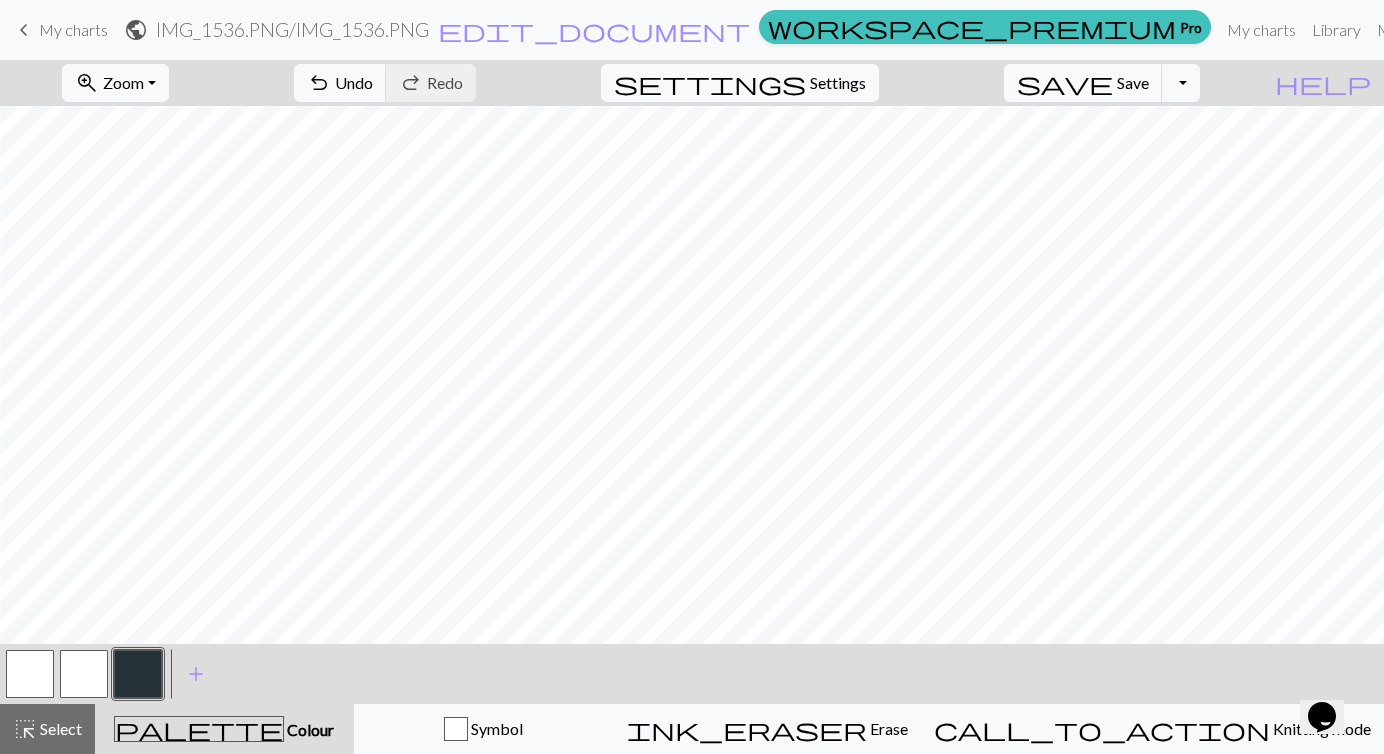 click on "My charts" at bounding box center [73, 29] 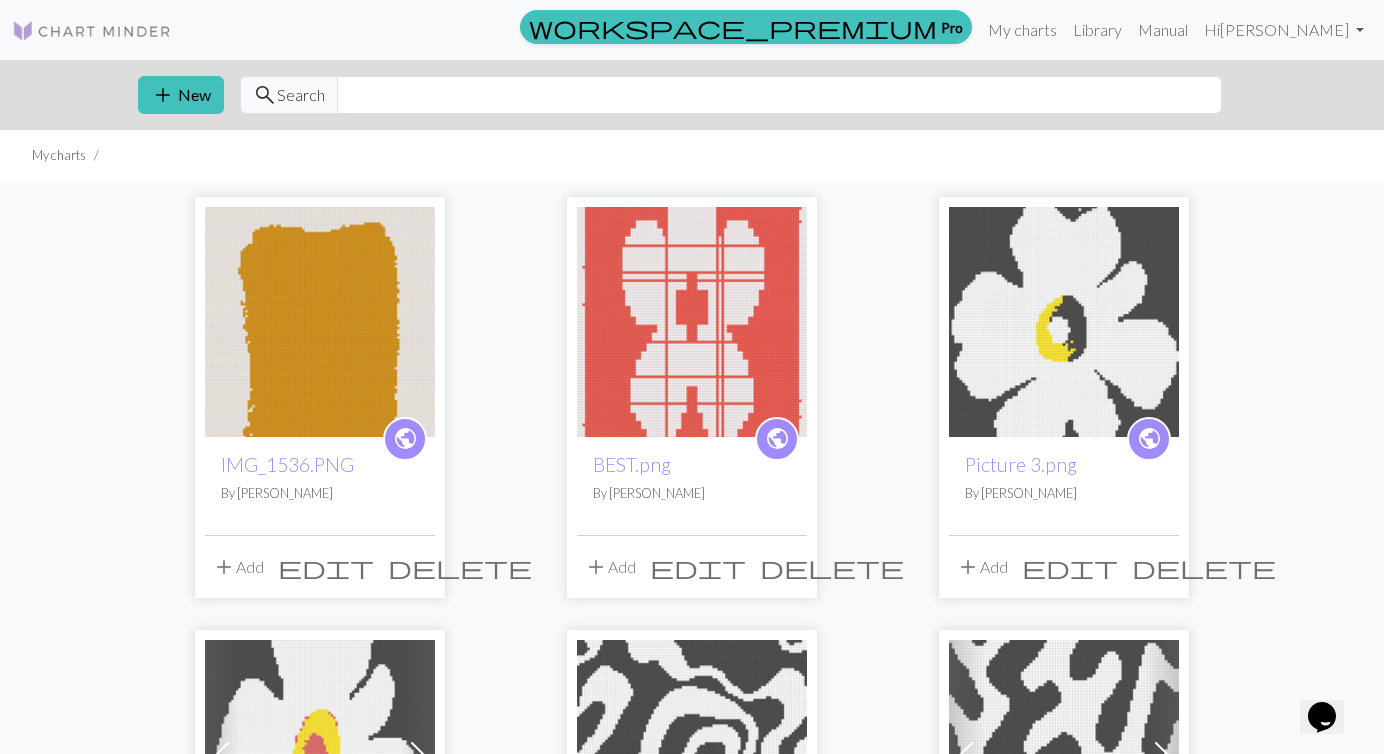 click at bounding box center (320, 322) 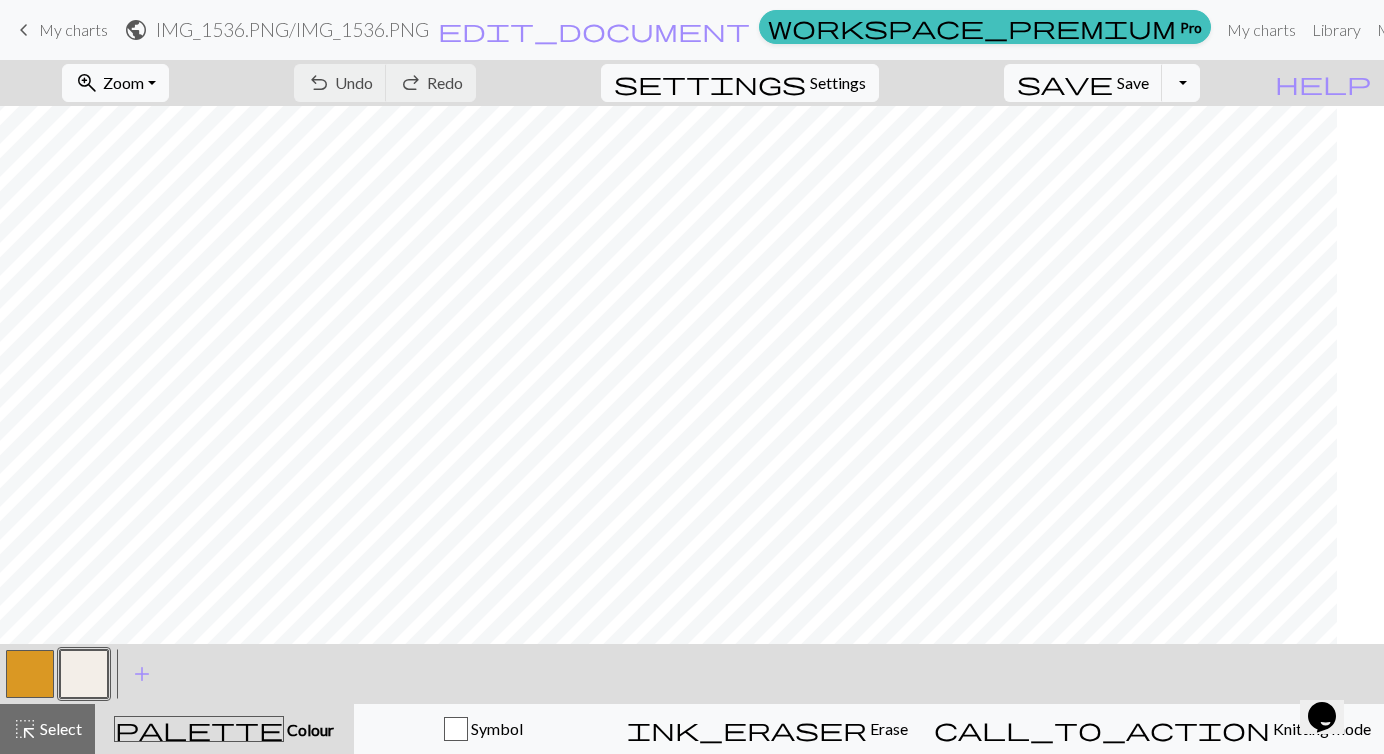 scroll, scrollTop: 0, scrollLeft: 1211, axis: horizontal 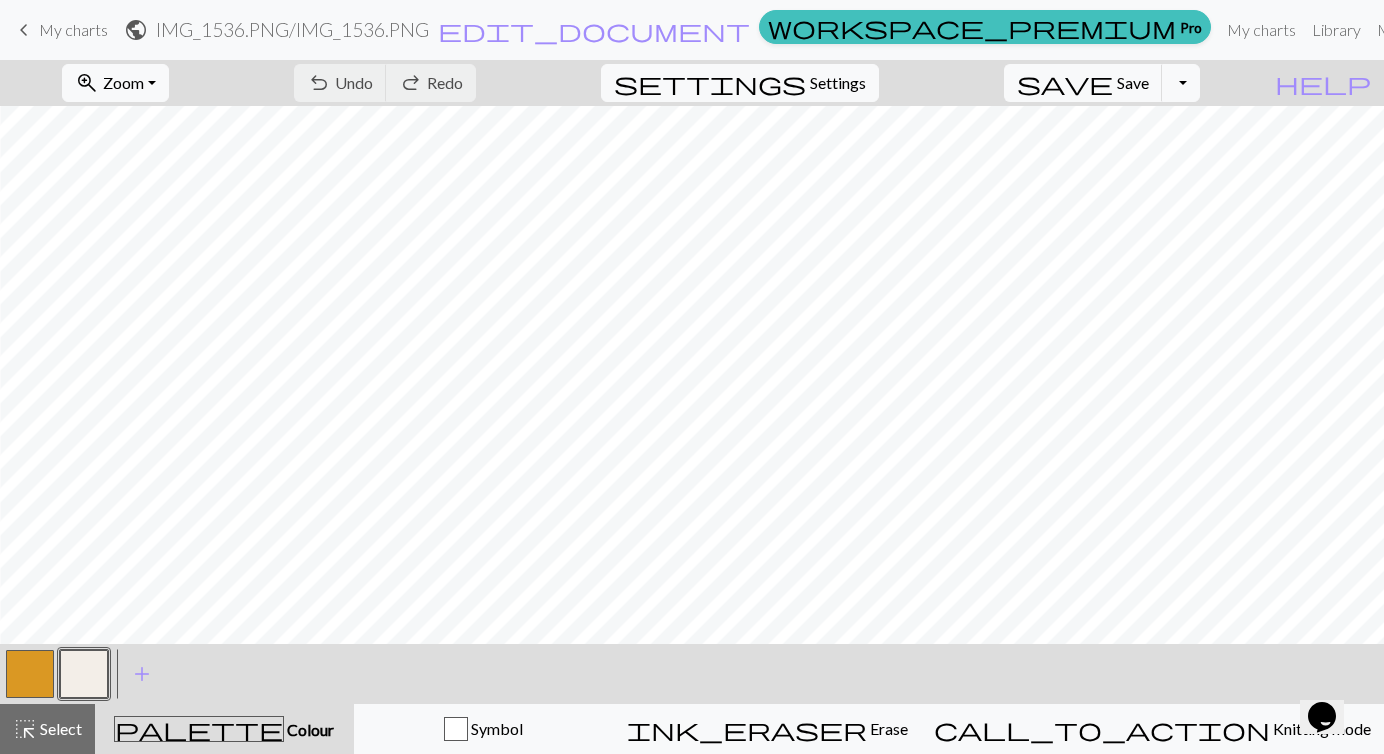 click at bounding box center (30, 674) 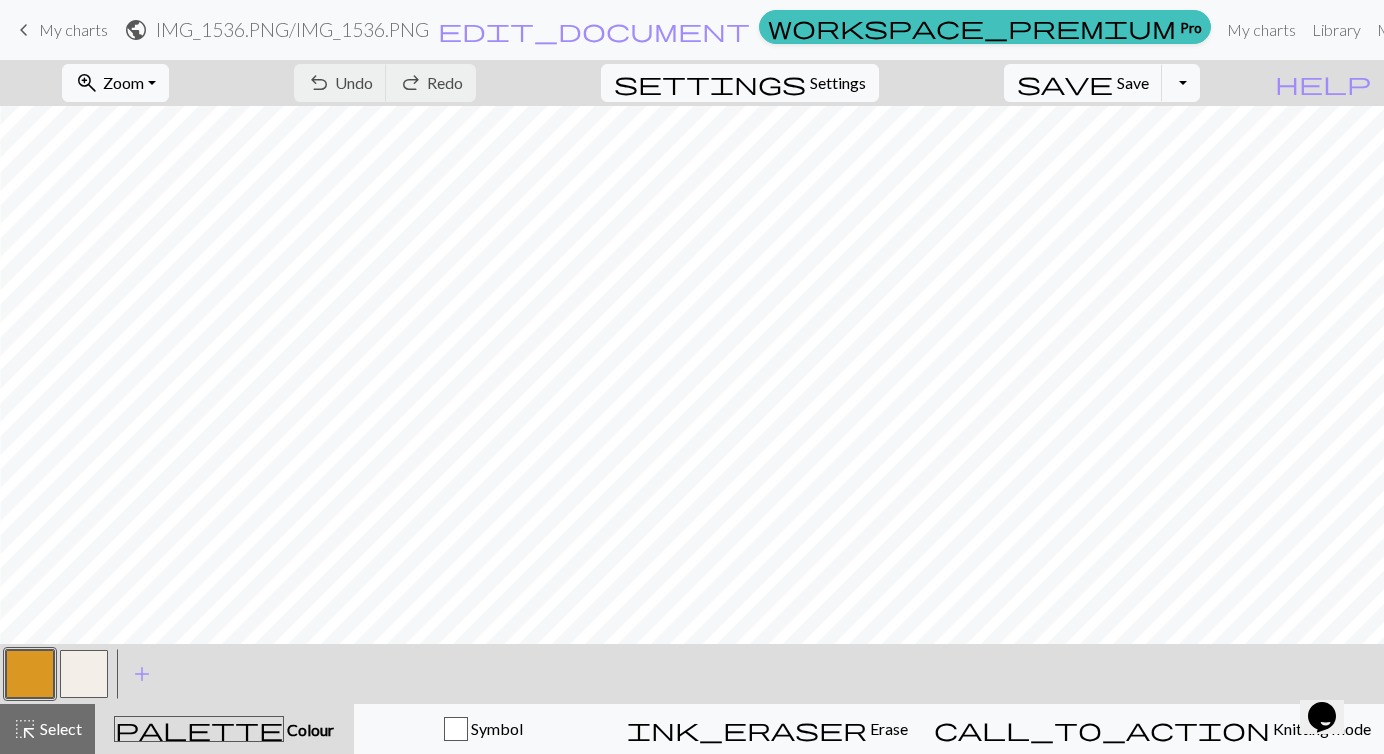click at bounding box center [84, 674] 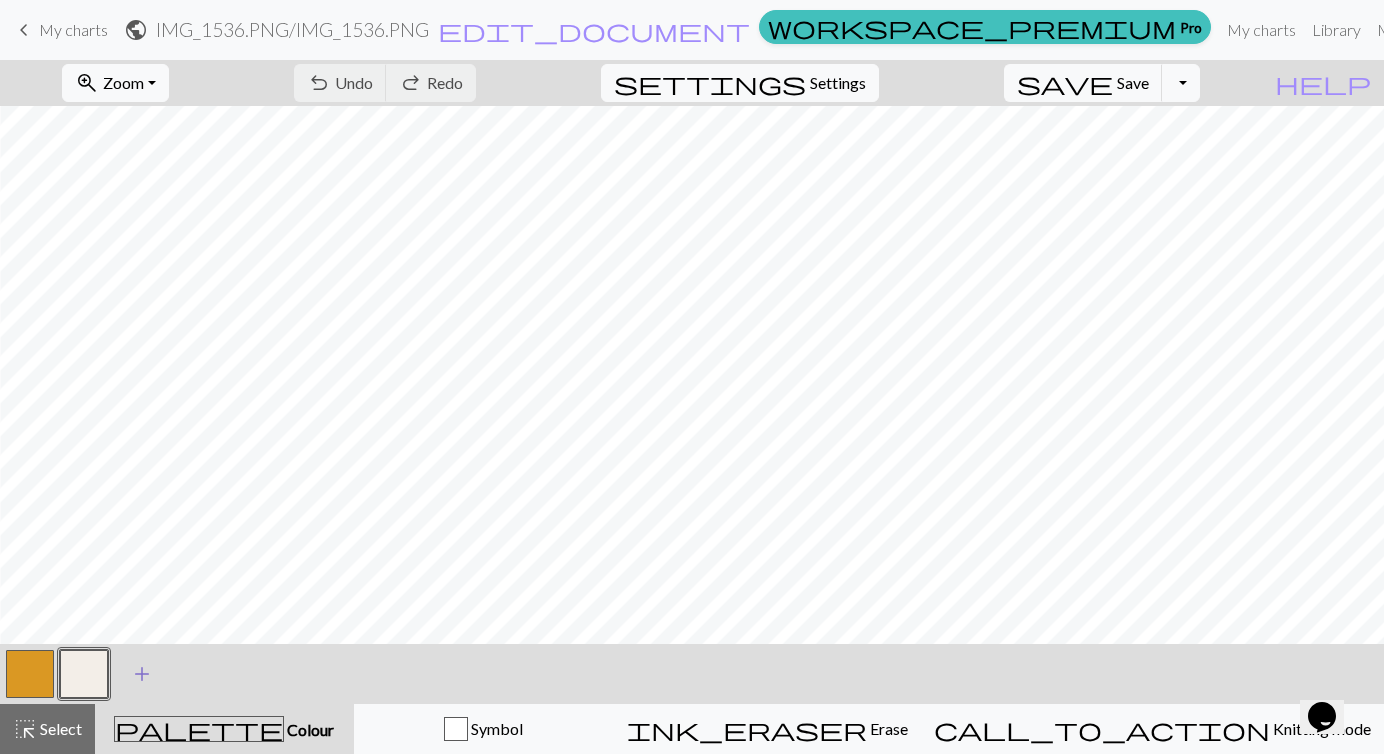 click on "add" at bounding box center (142, 674) 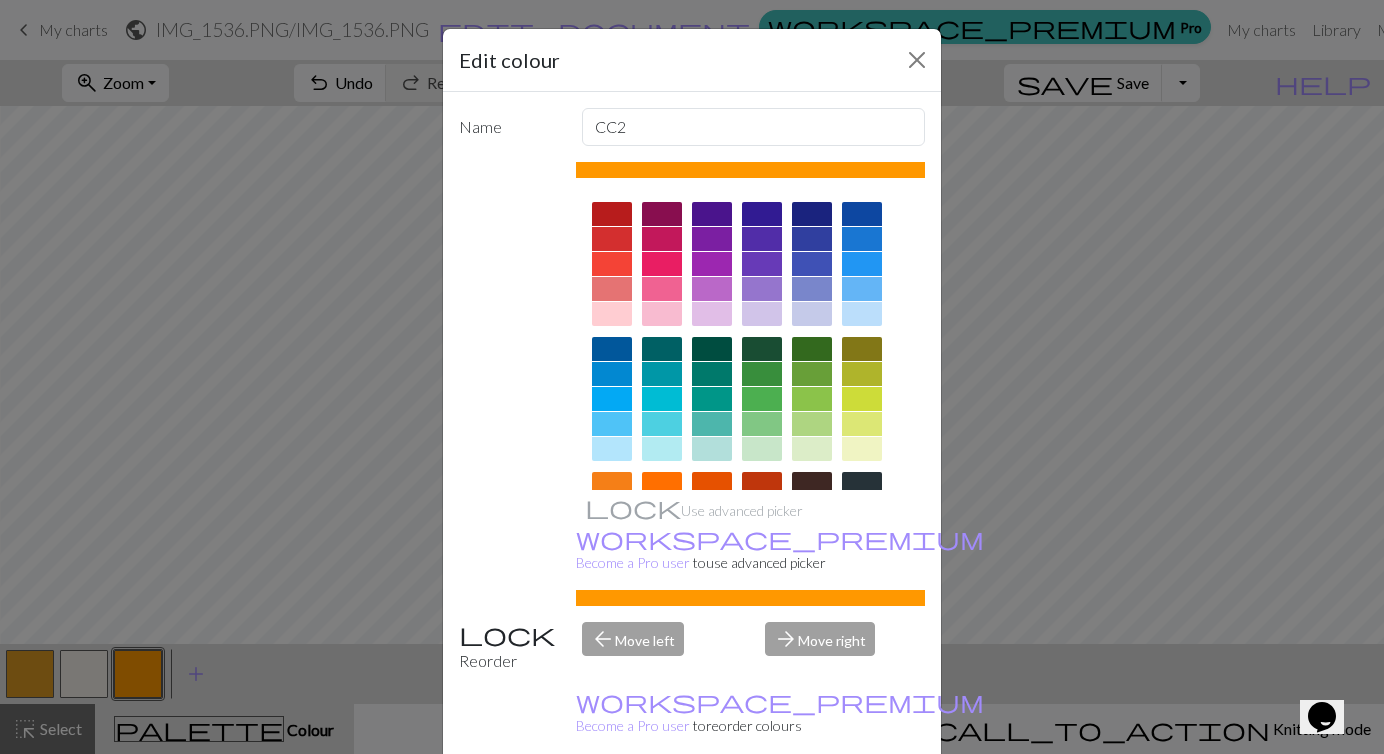 click on "Done" at bounding box center (812, 805) 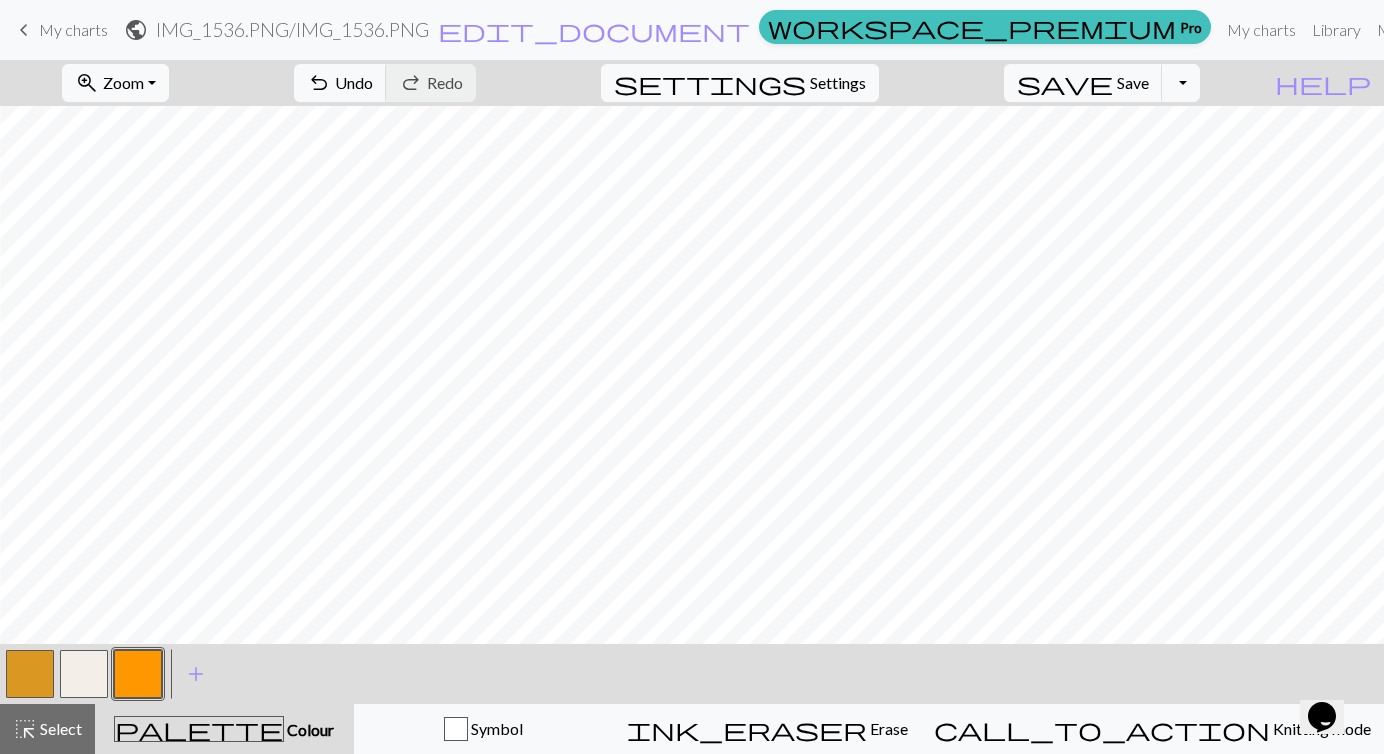click at bounding box center (138, 674) 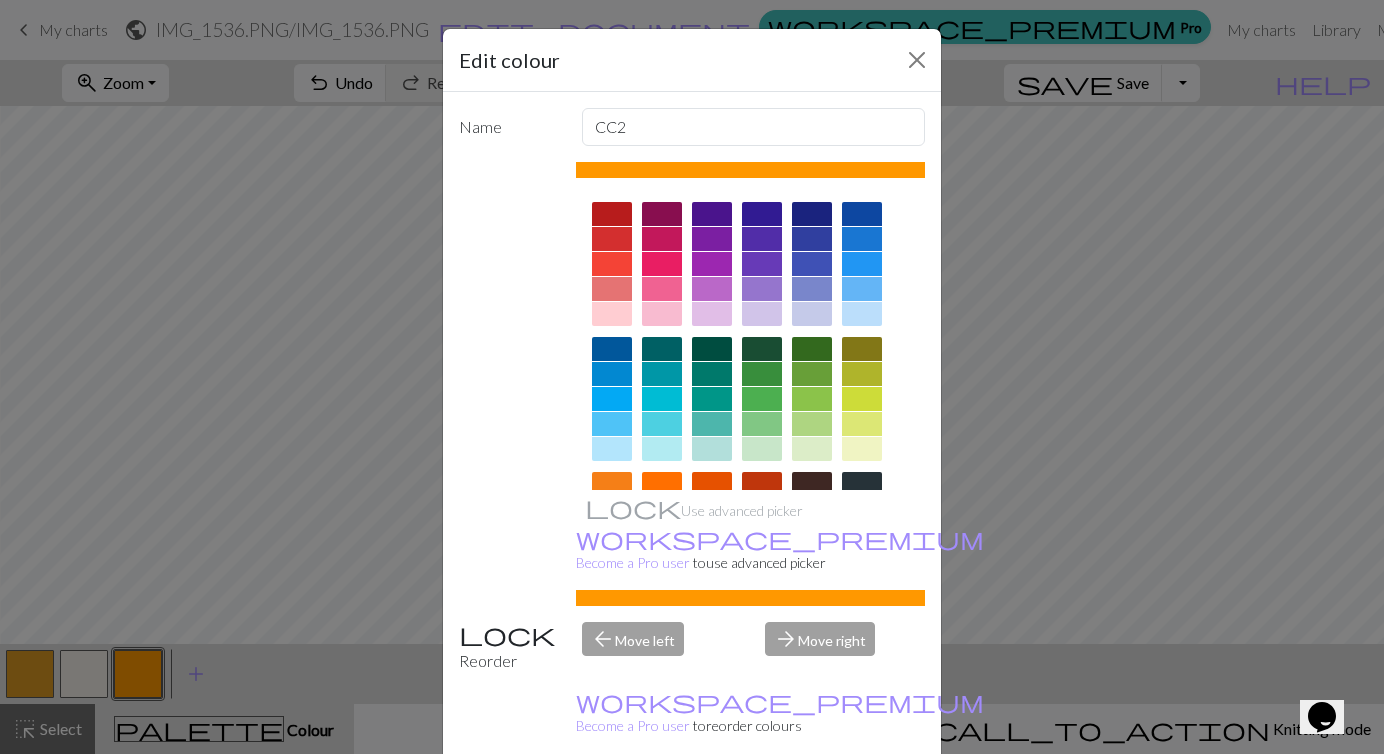 scroll, scrollTop: 264, scrollLeft: 0, axis: vertical 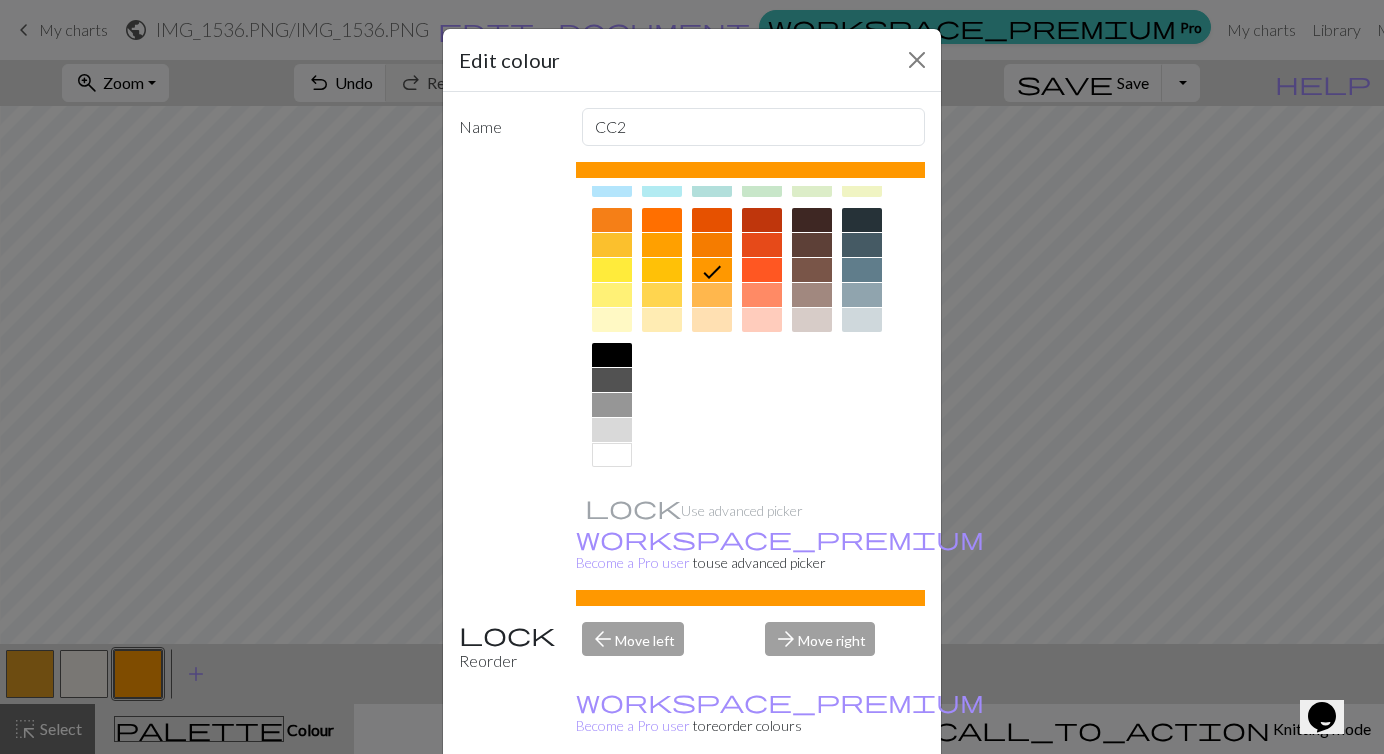 click at bounding box center [612, 455] 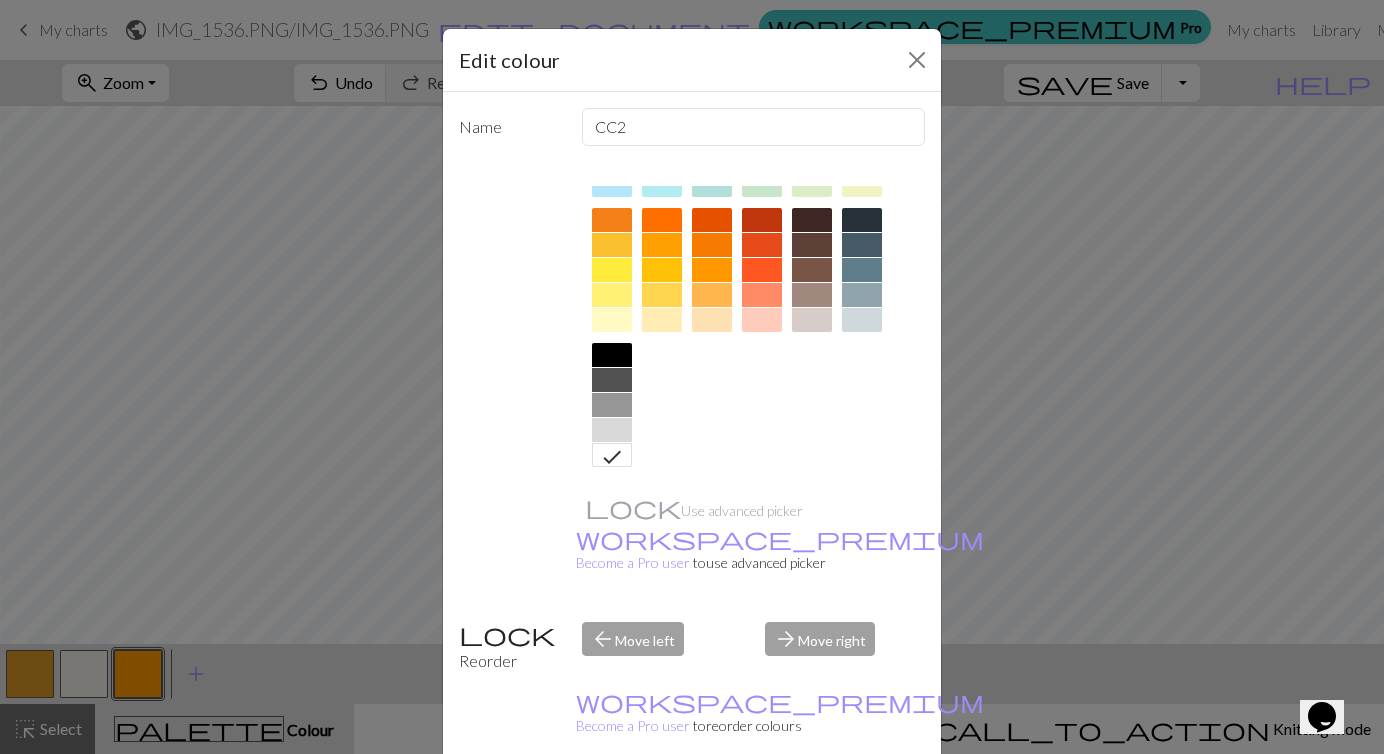 click on "Done" at bounding box center (812, 805) 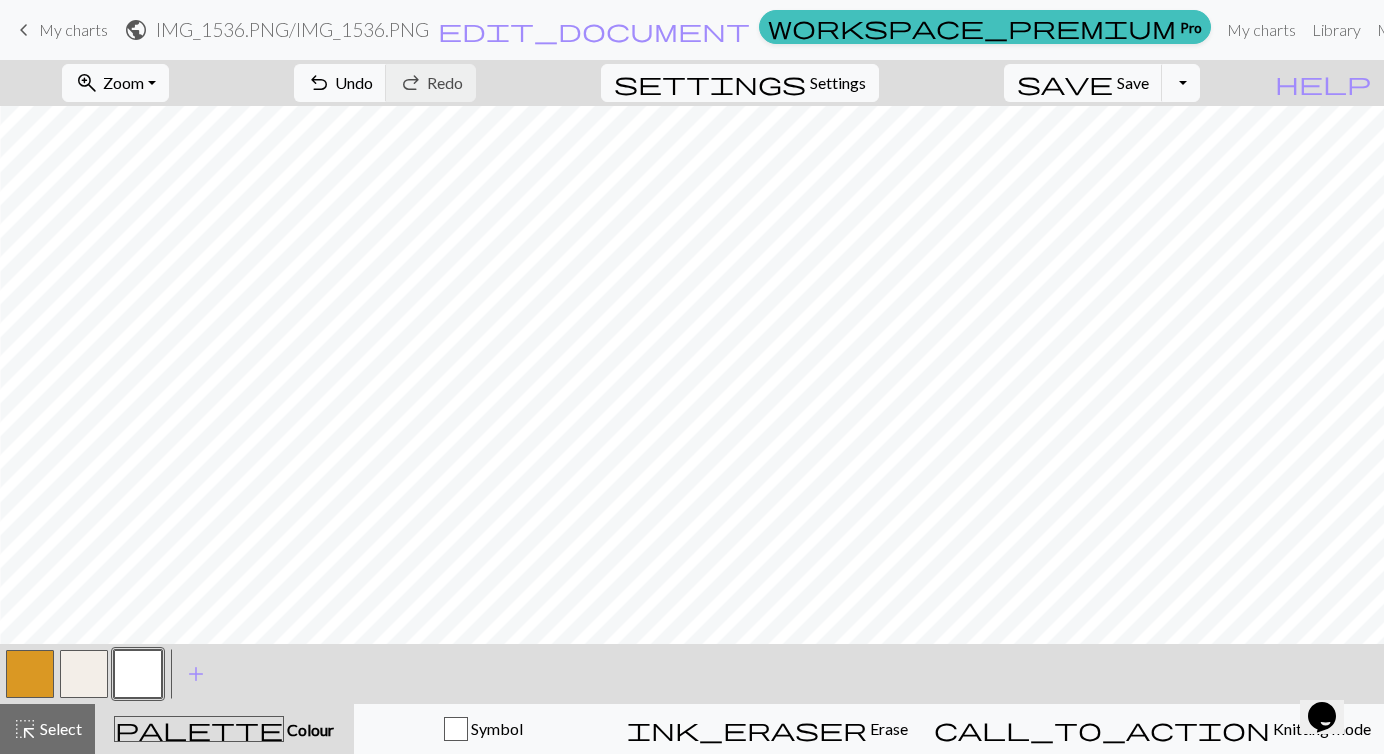 click at bounding box center [30, 674] 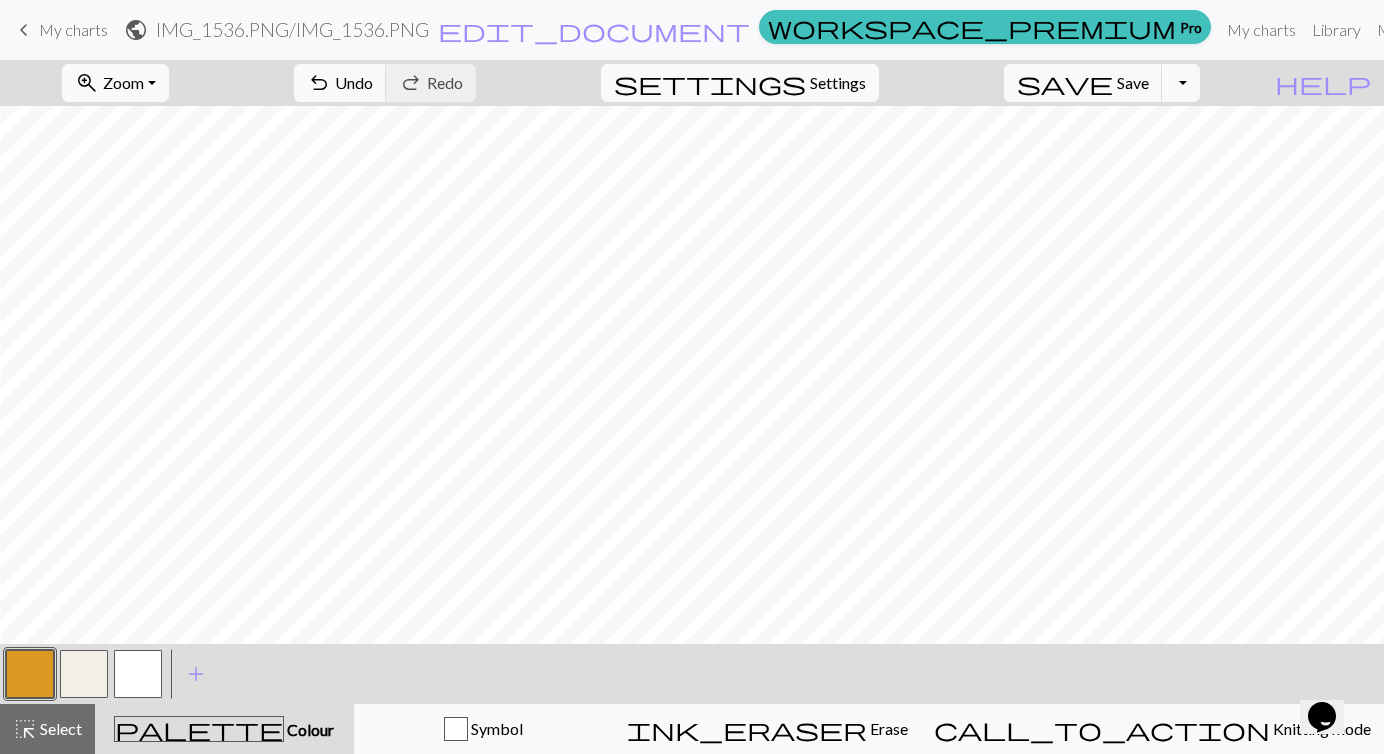 click at bounding box center (30, 674) 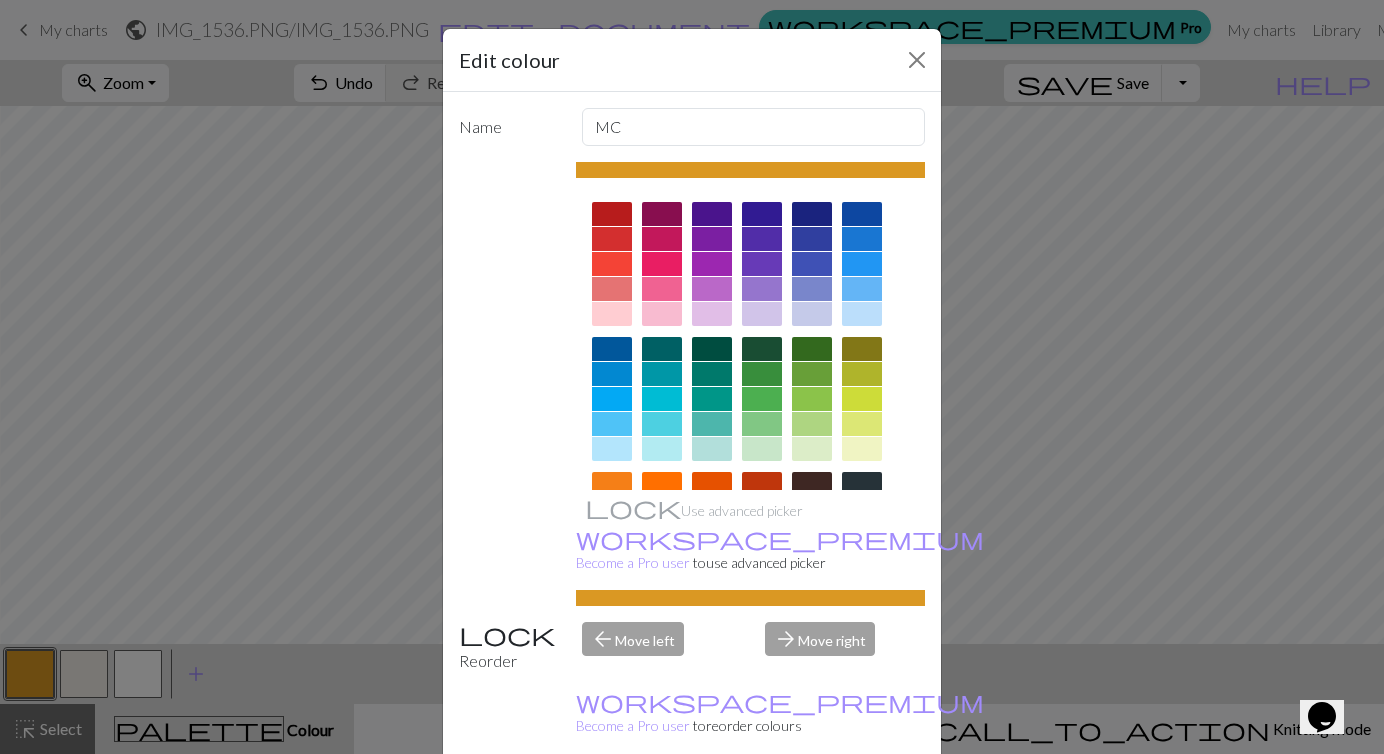 scroll, scrollTop: 264, scrollLeft: 0, axis: vertical 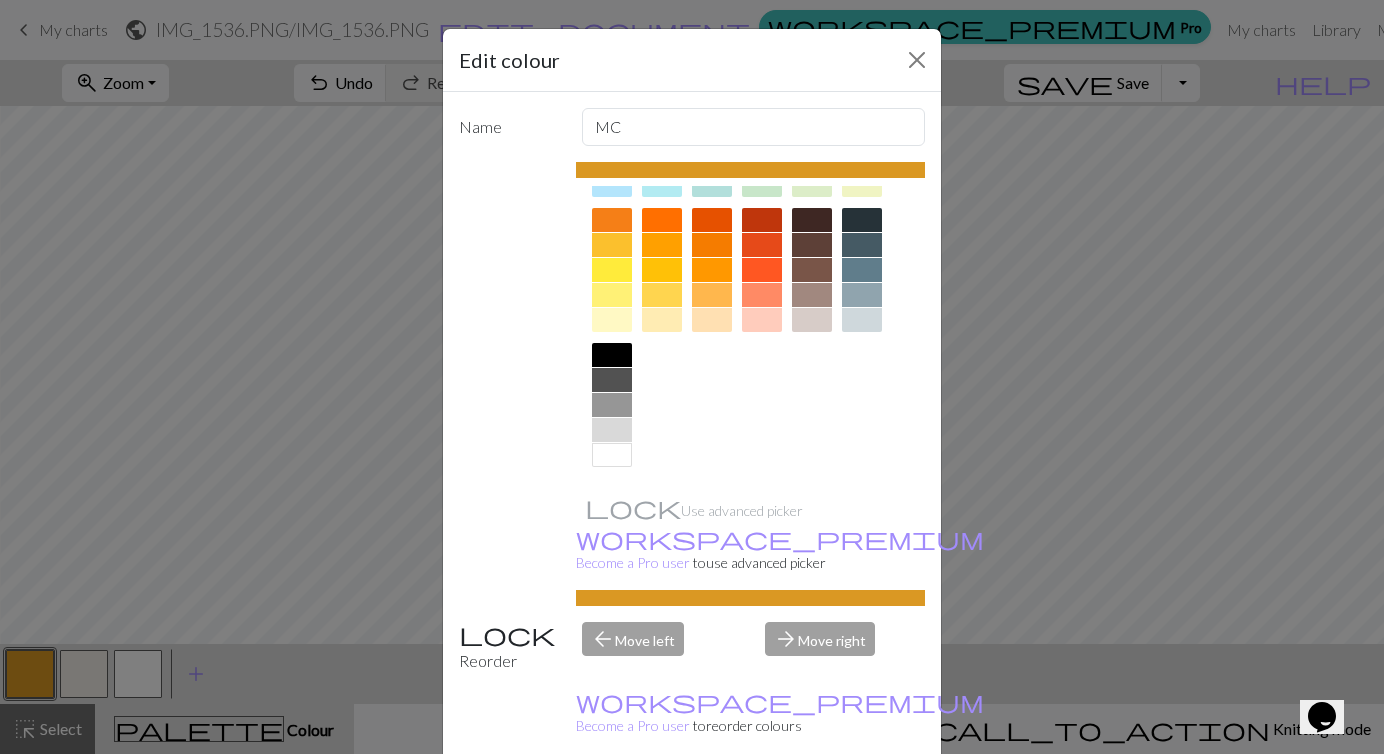 click at bounding box center (612, 455) 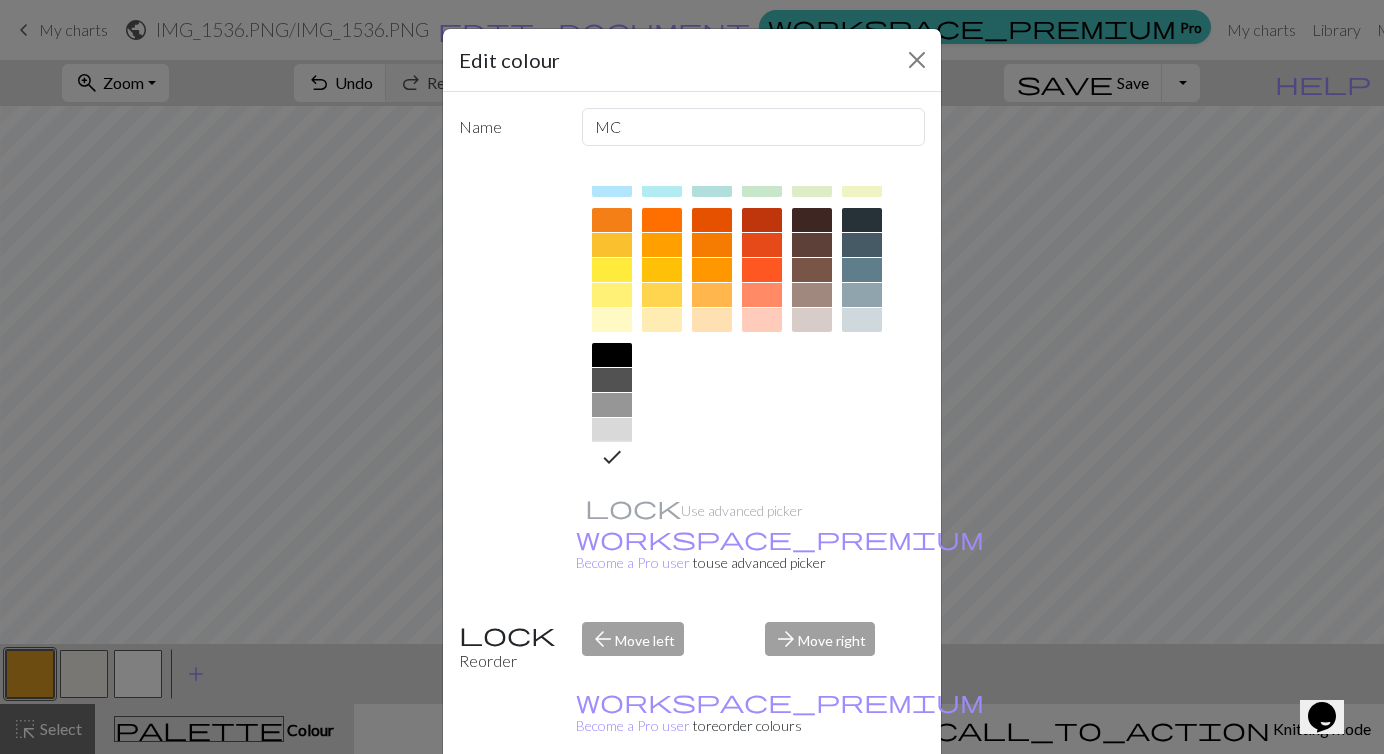 click on "Done" at bounding box center (812, 805) 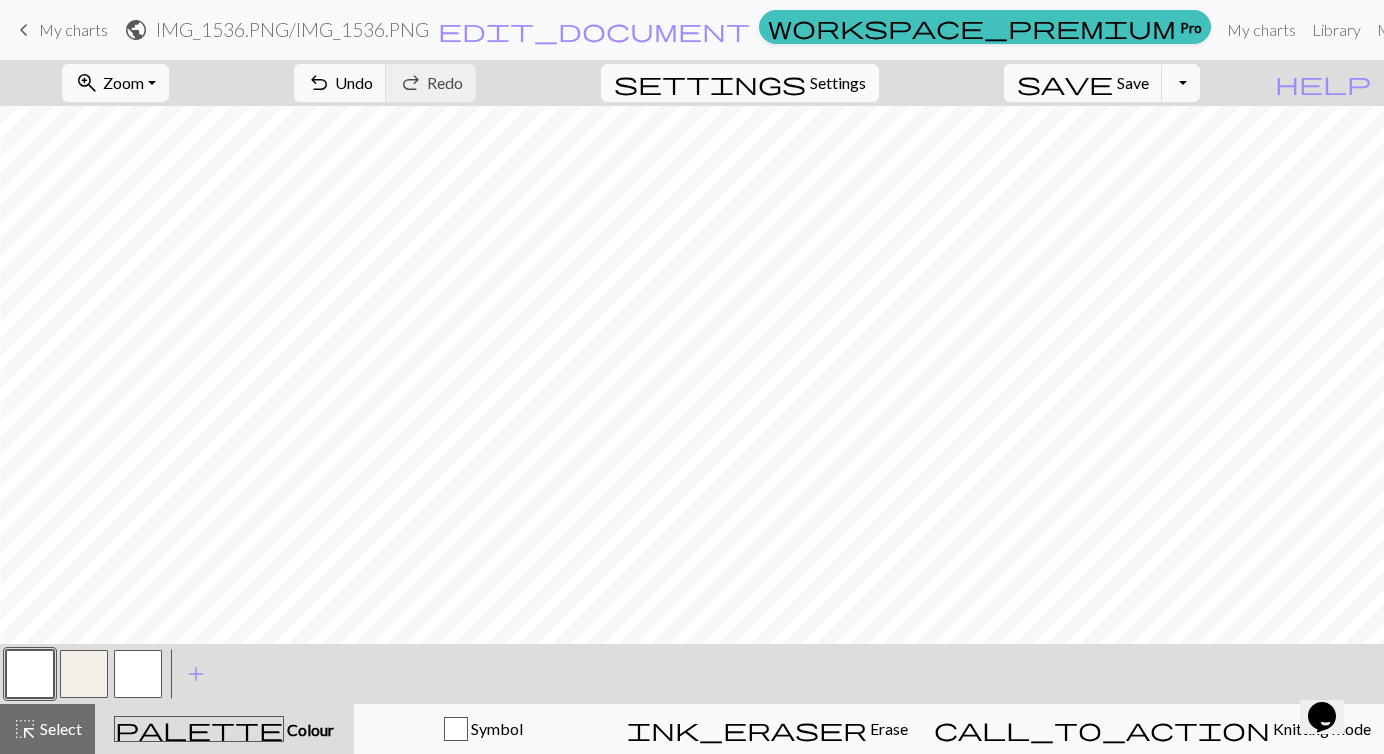 click at bounding box center (84, 674) 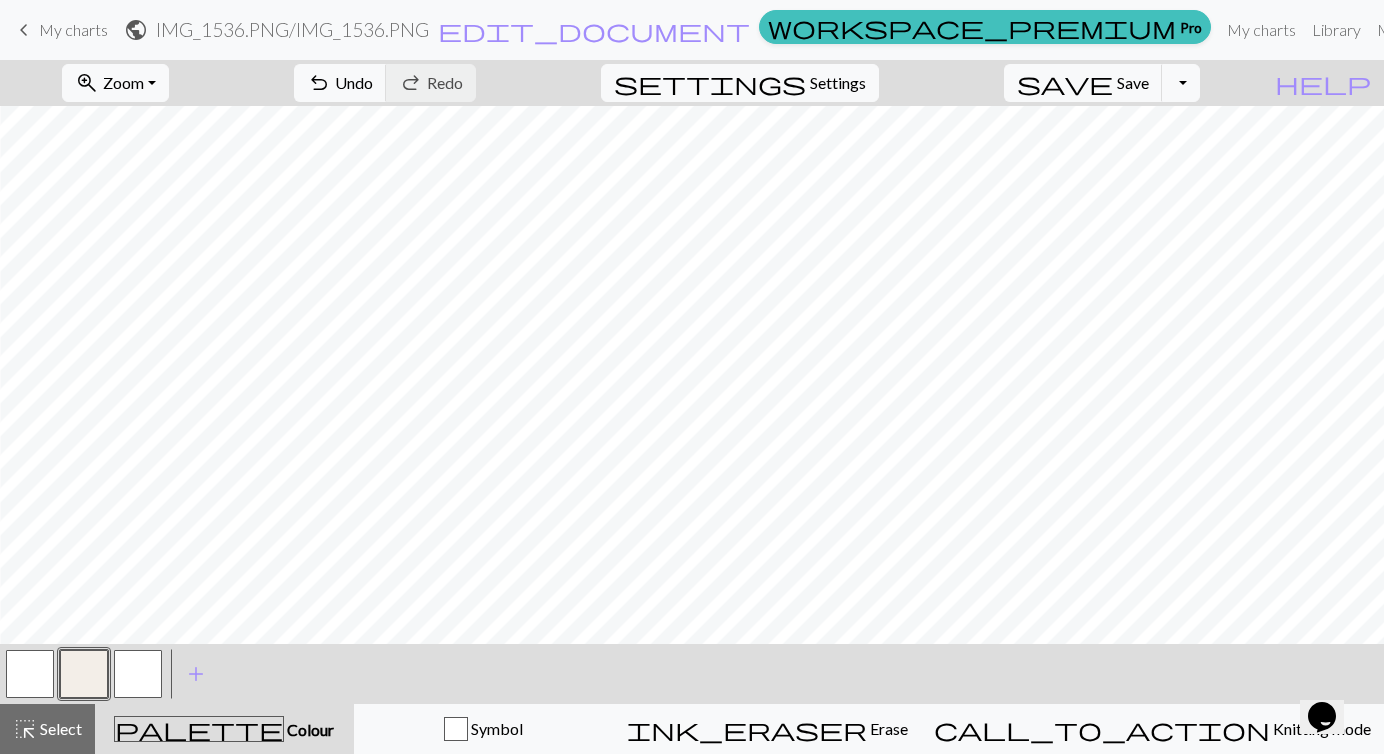 click at bounding box center (84, 674) 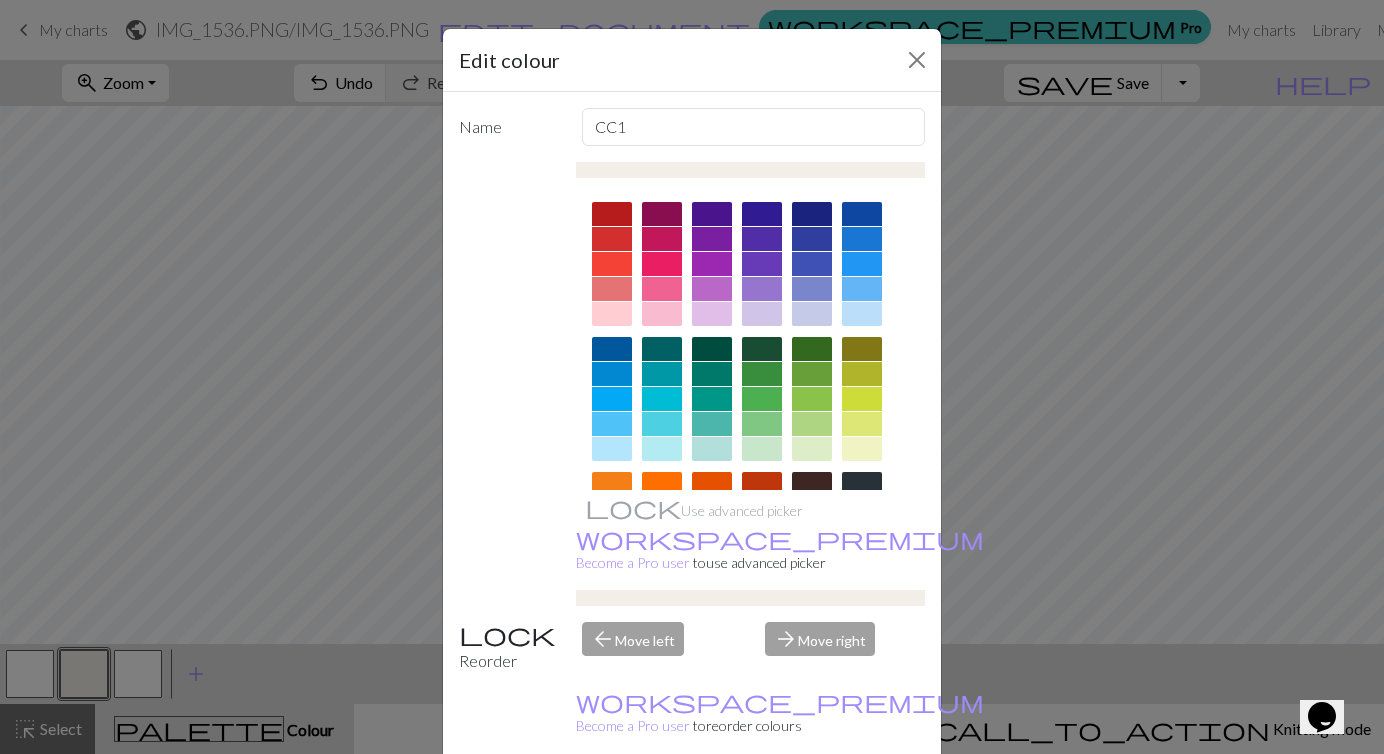 scroll, scrollTop: 264, scrollLeft: 0, axis: vertical 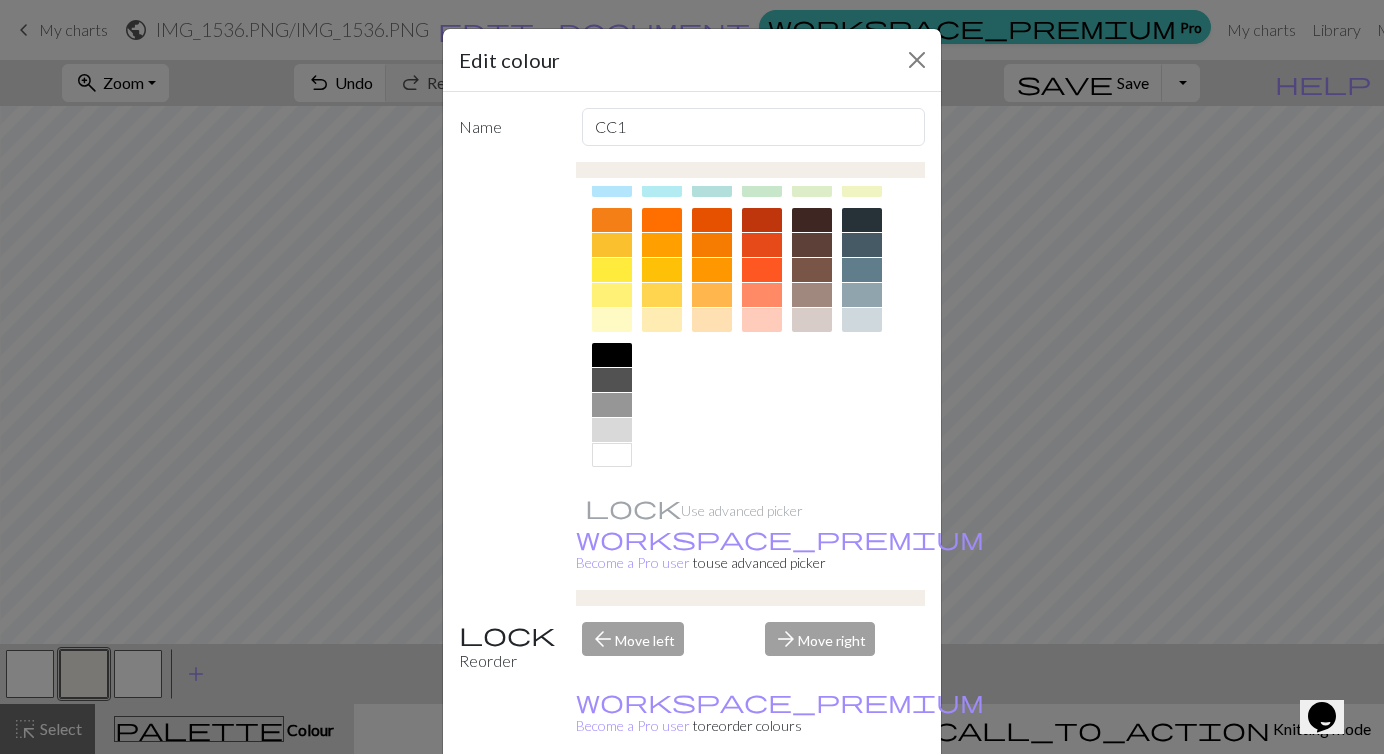 click at bounding box center (612, 455) 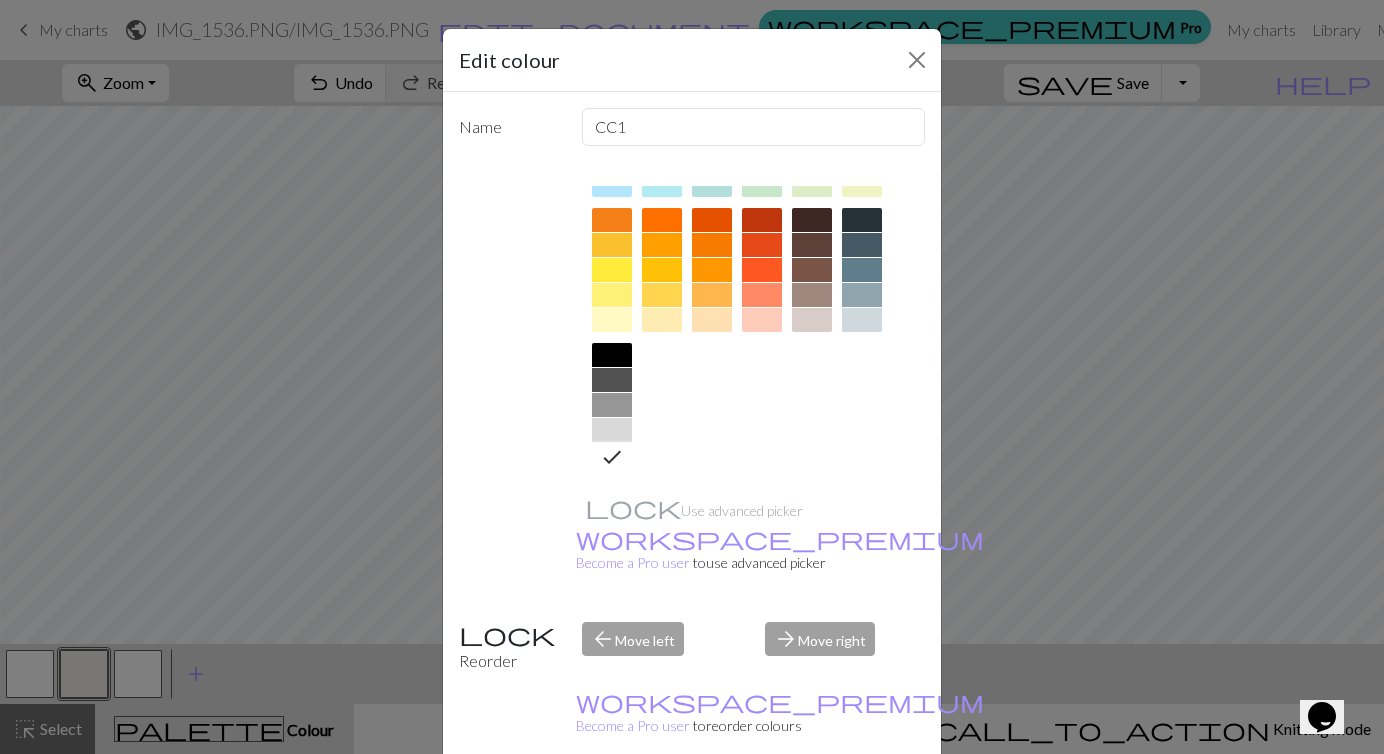 click on "Done" at bounding box center (812, 805) 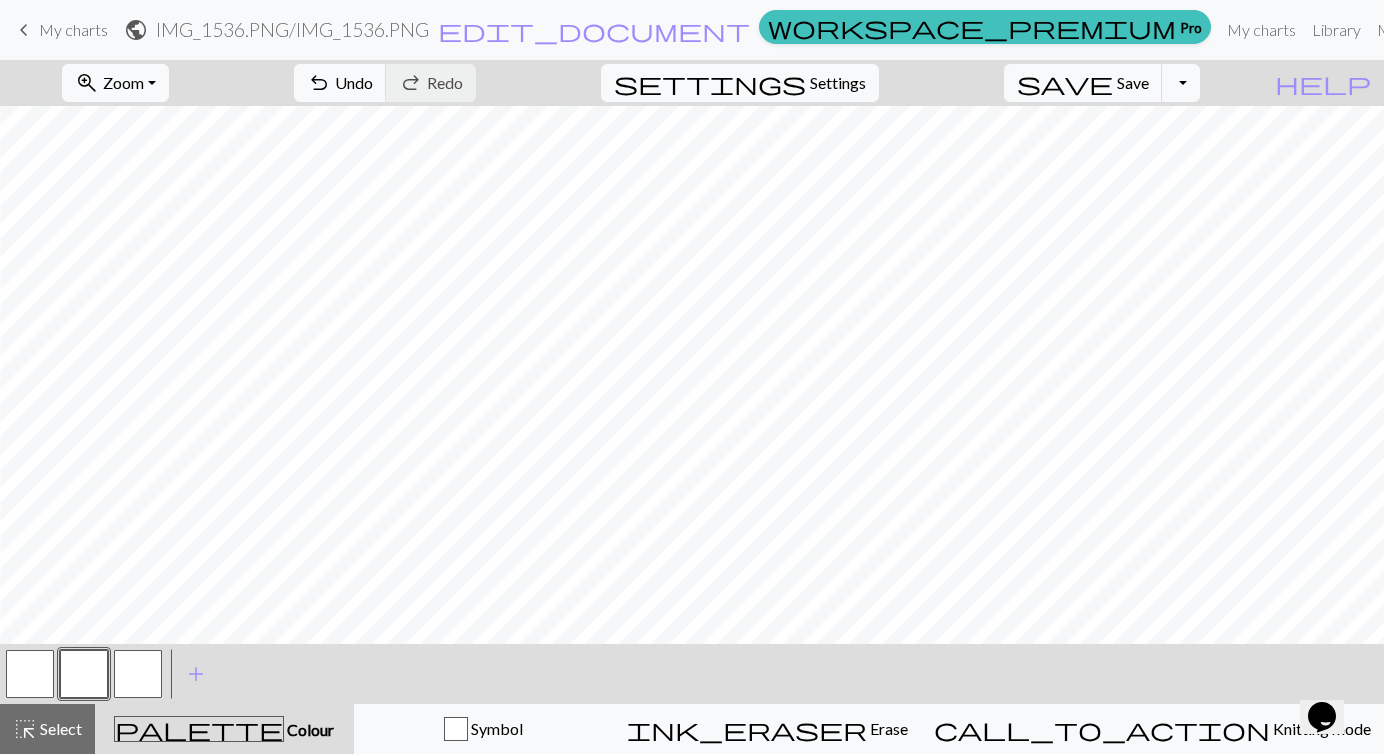 click at bounding box center [138, 674] 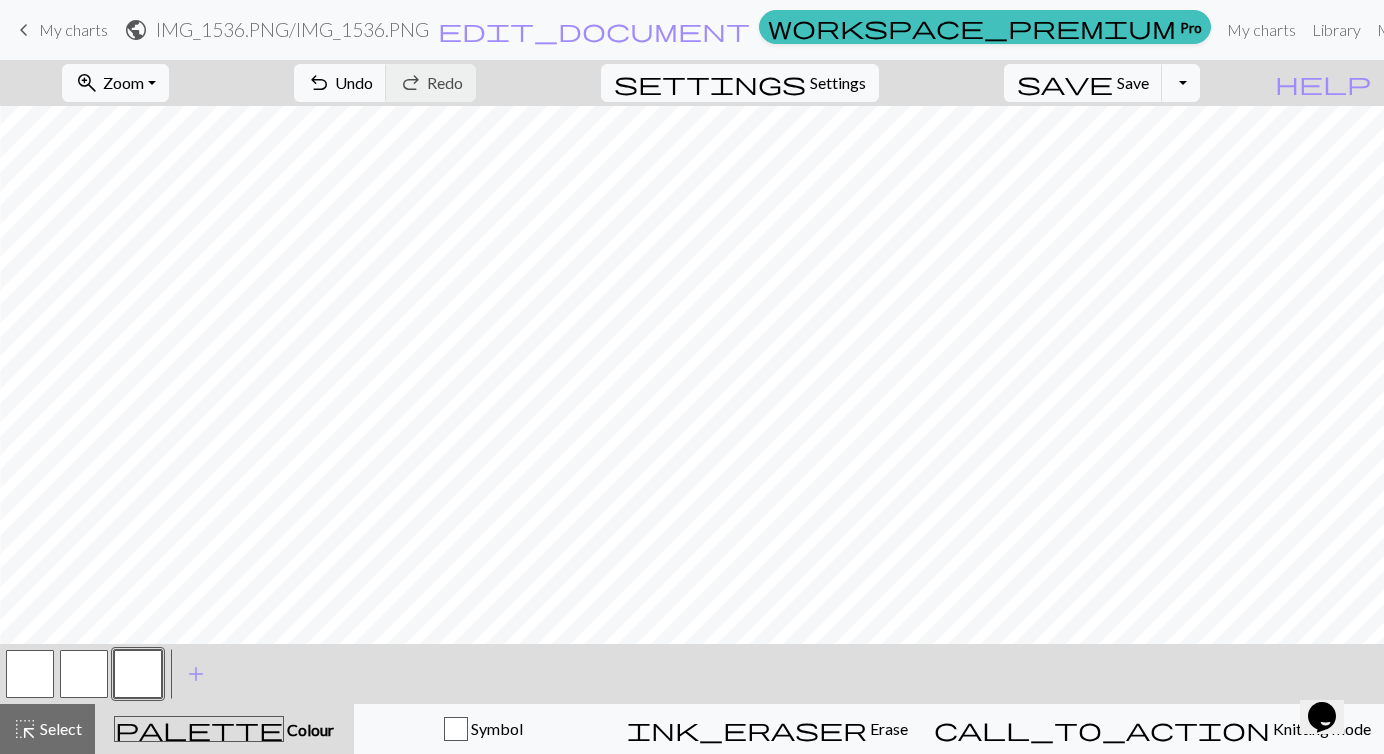 click at bounding box center [138, 674] 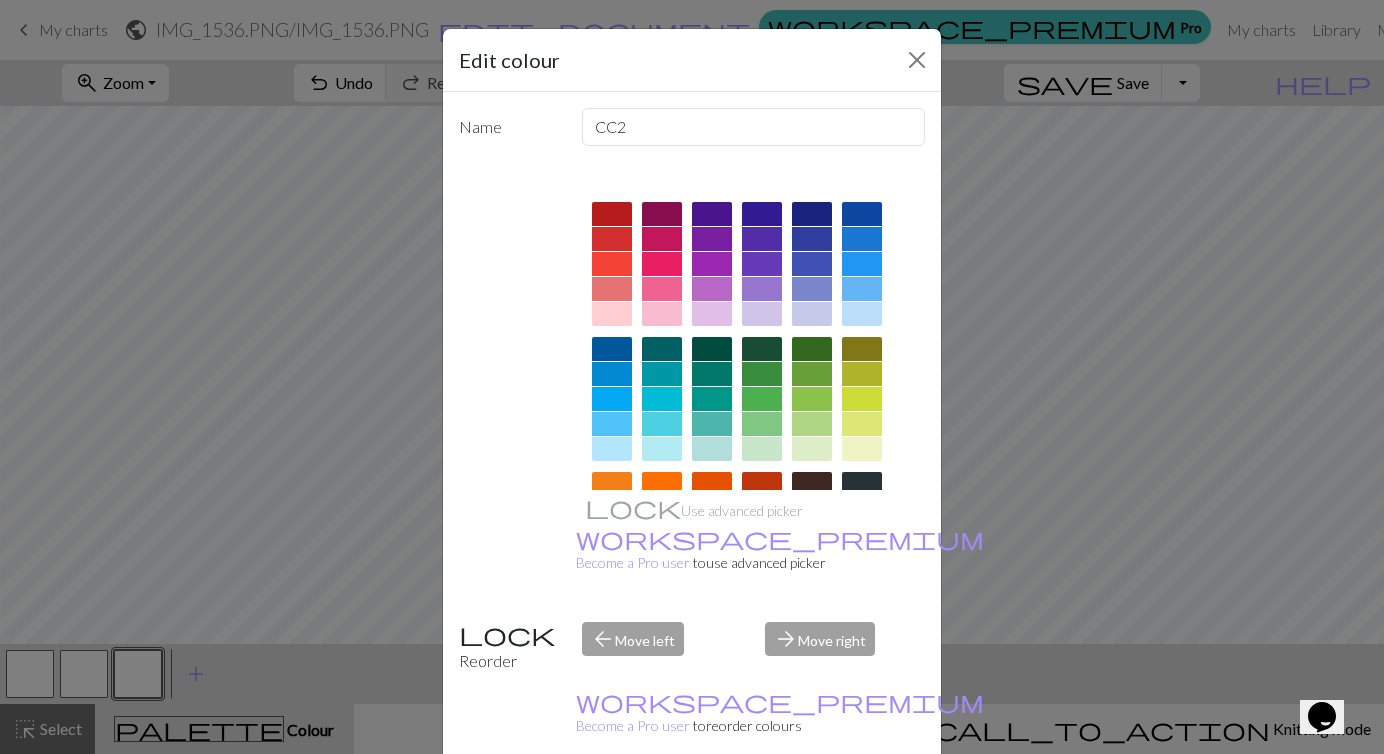 click at bounding box center [862, 484] 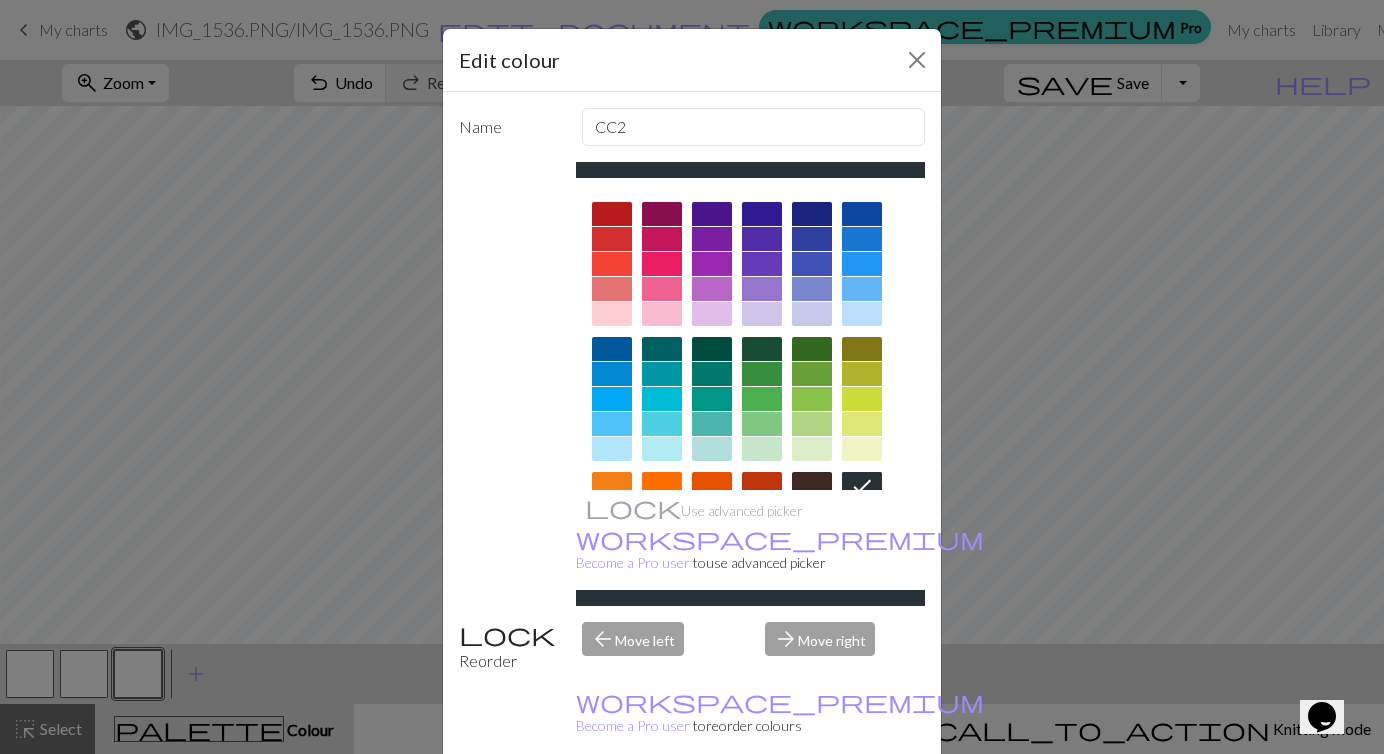 click on "Done" at bounding box center (812, 805) 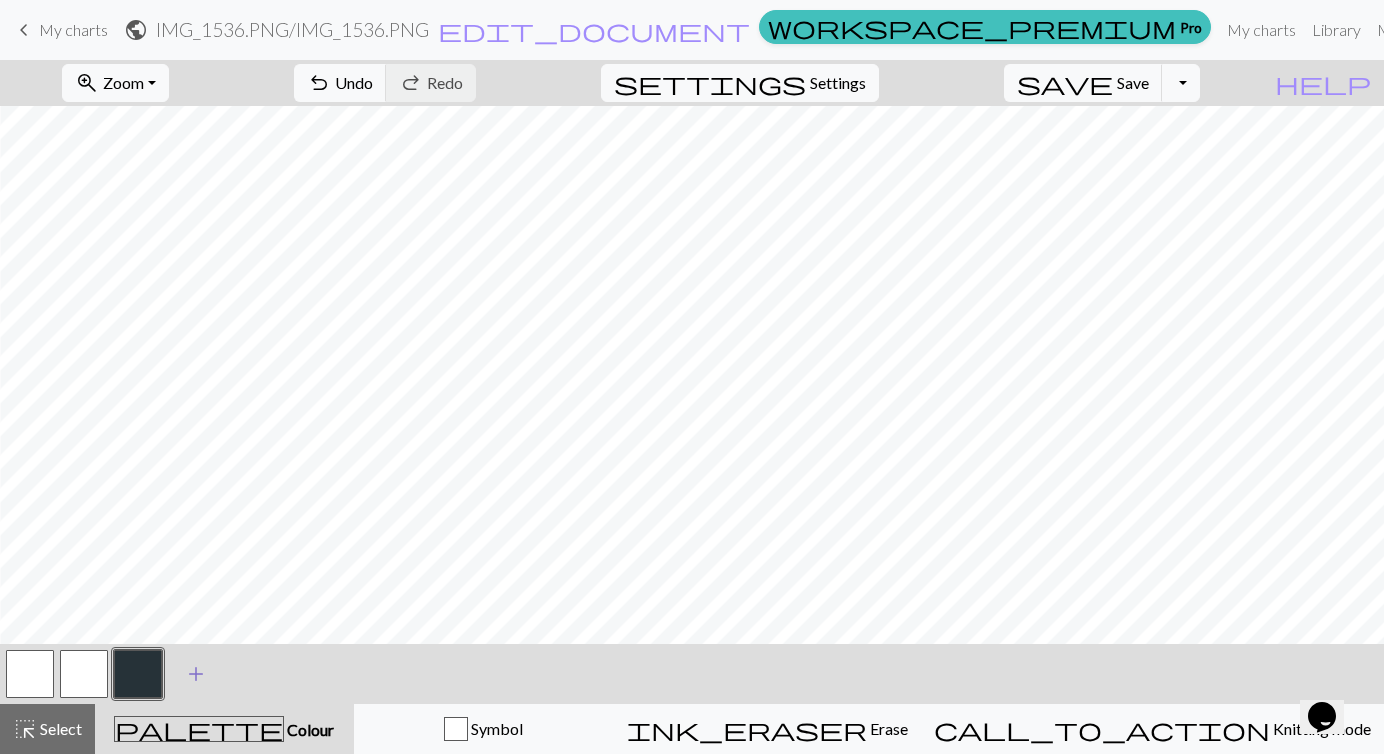 click on "add" at bounding box center [196, 674] 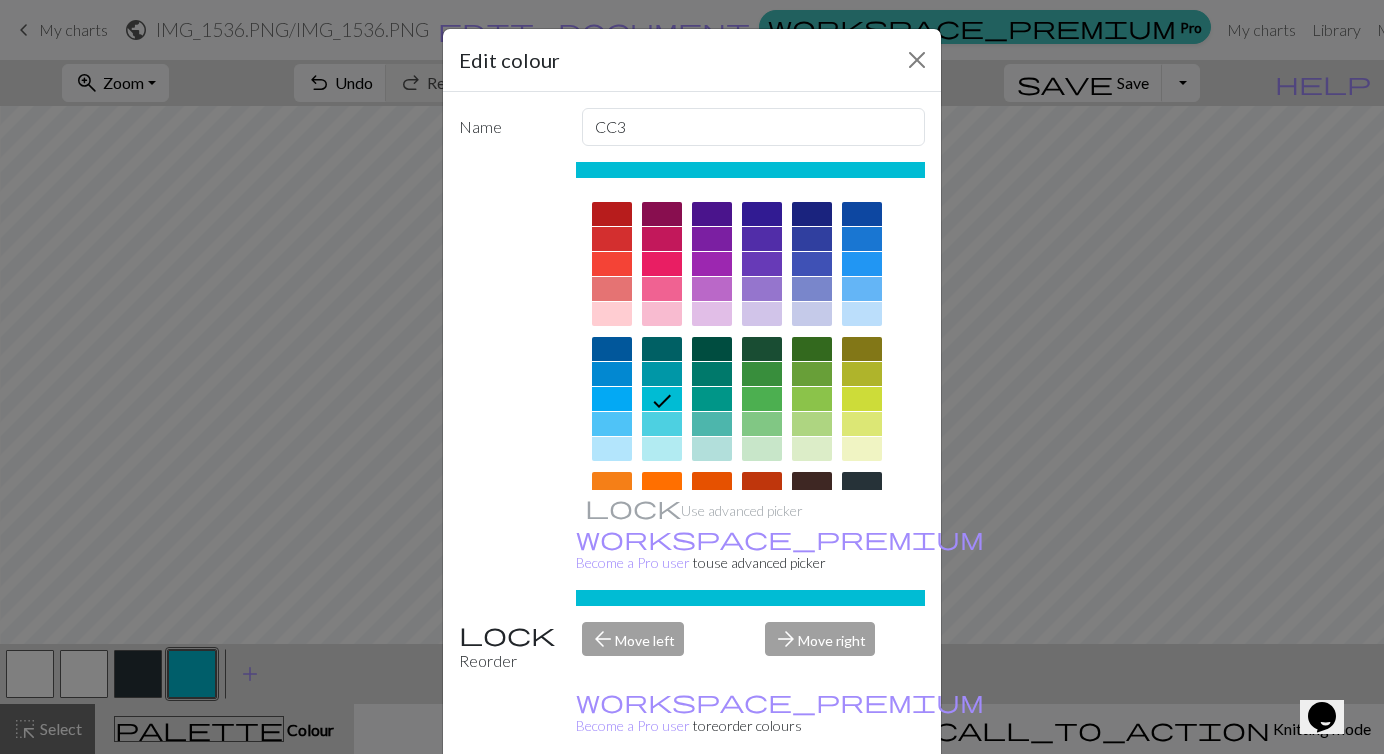 click on "Done" at bounding box center [812, 805] 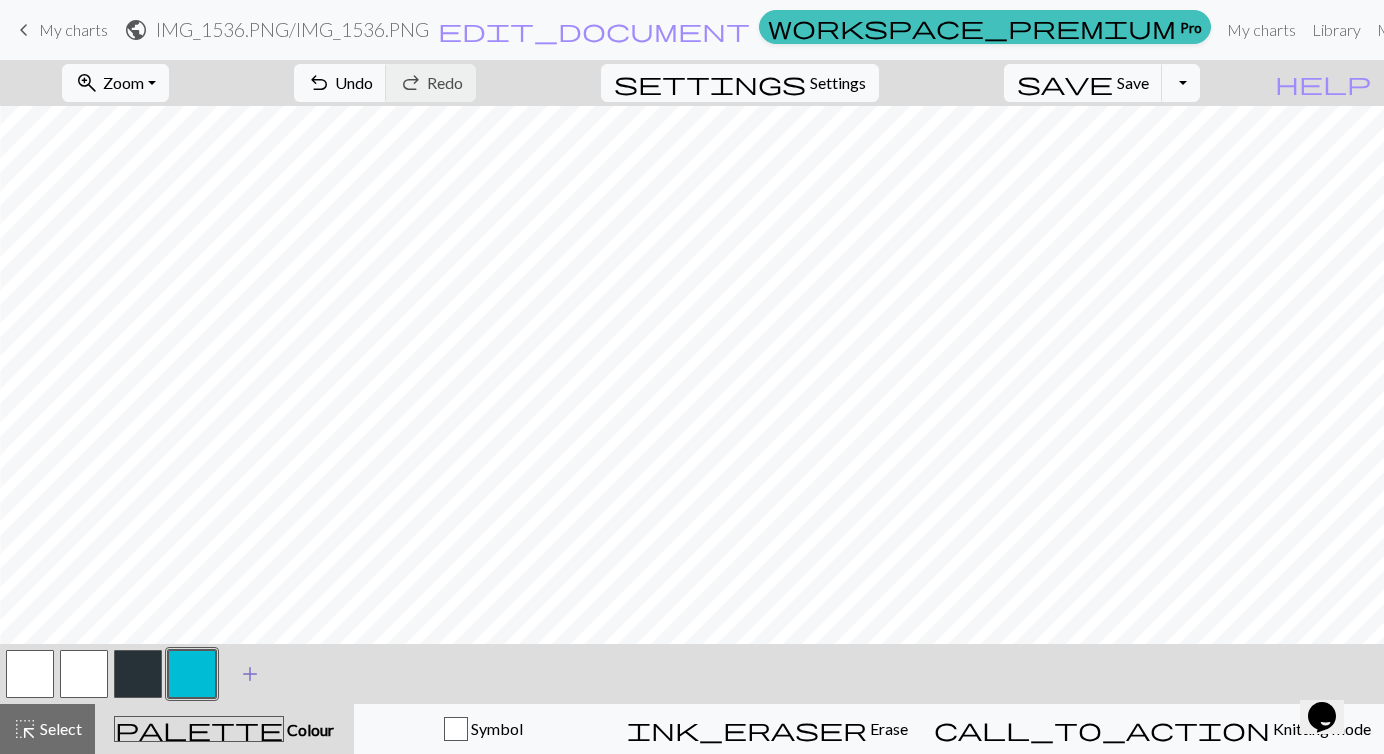 click on "add" at bounding box center (250, 674) 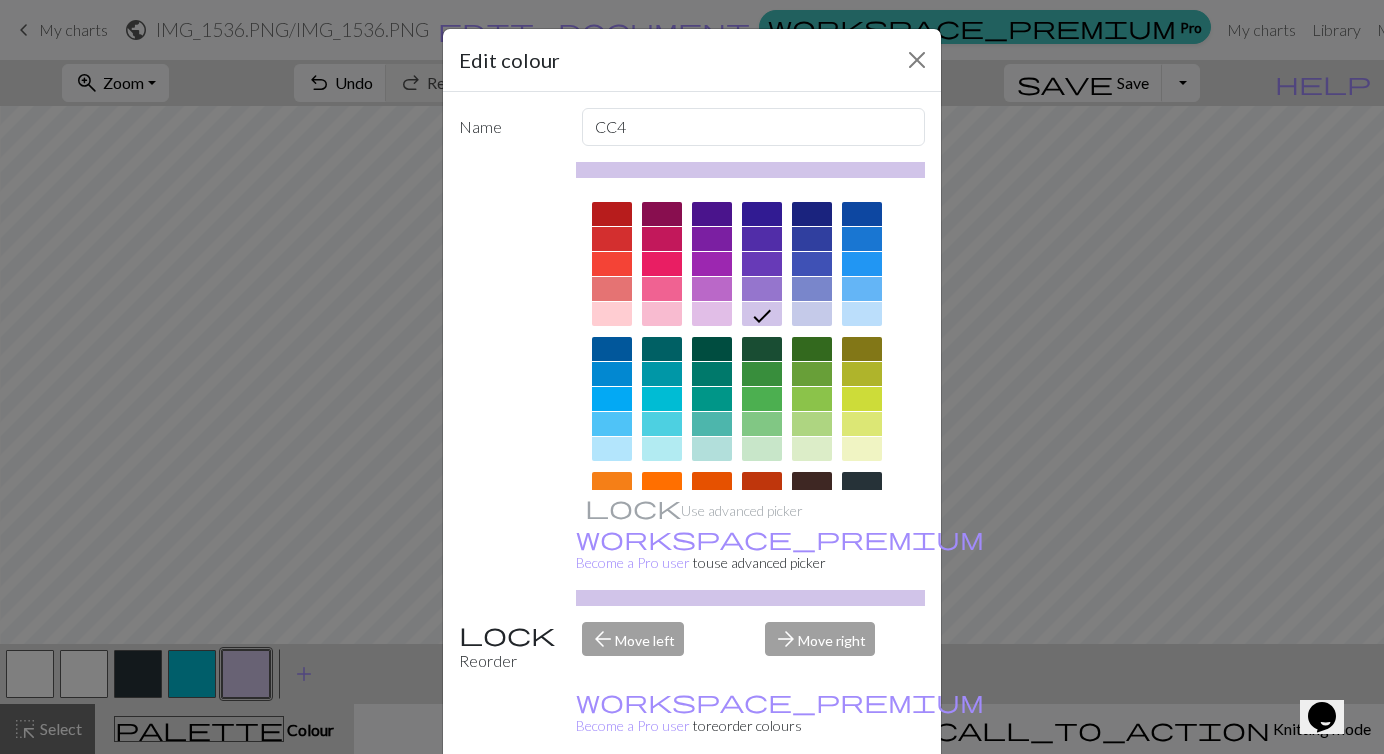 click on "Done" at bounding box center [812, 805] 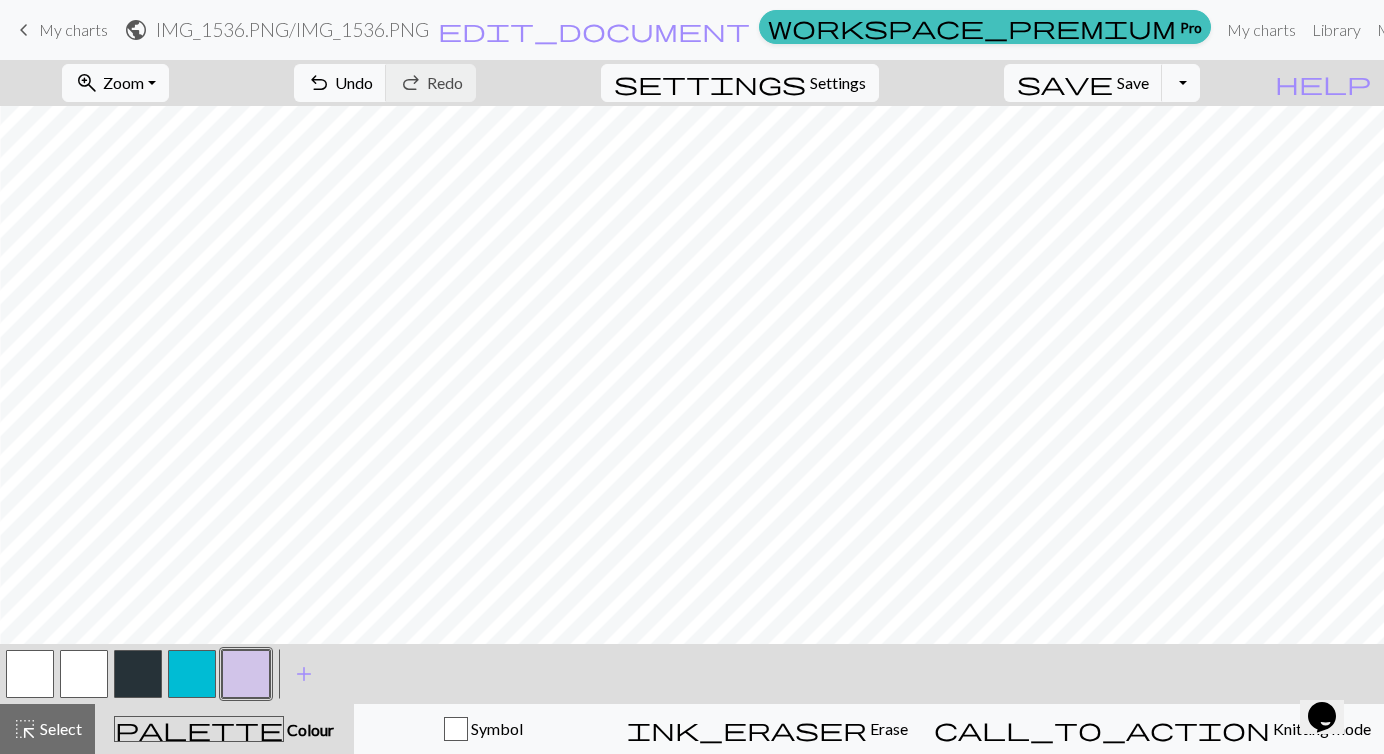 click at bounding box center [138, 674] 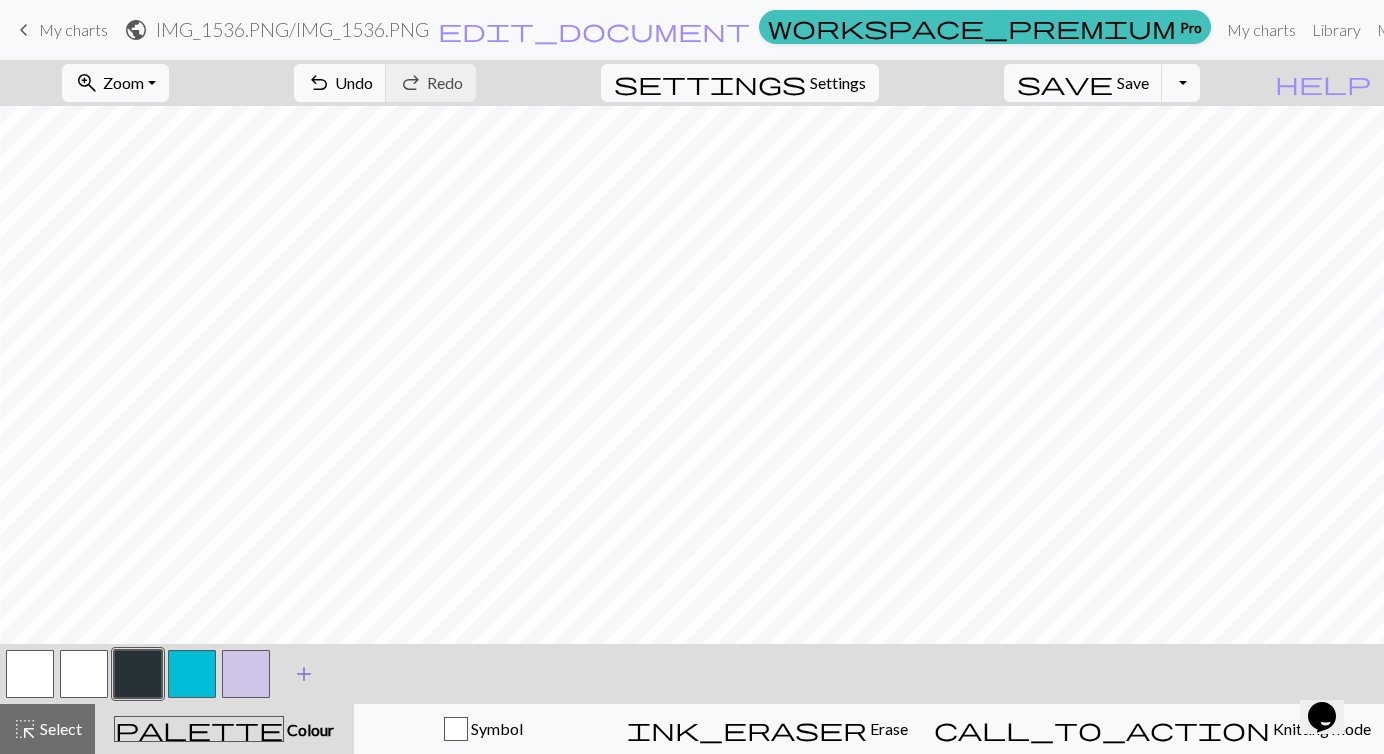 click on "add" at bounding box center [304, 674] 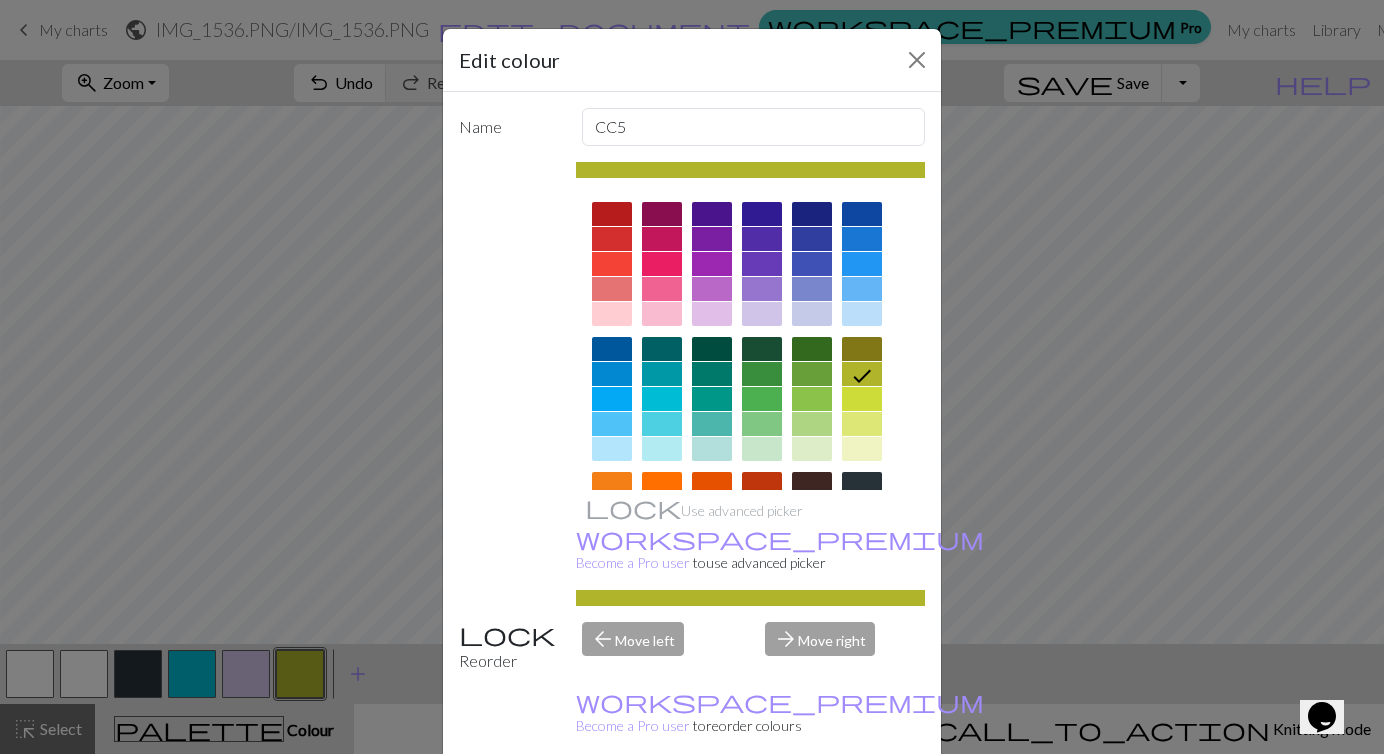 click on "Done" at bounding box center [812, 805] 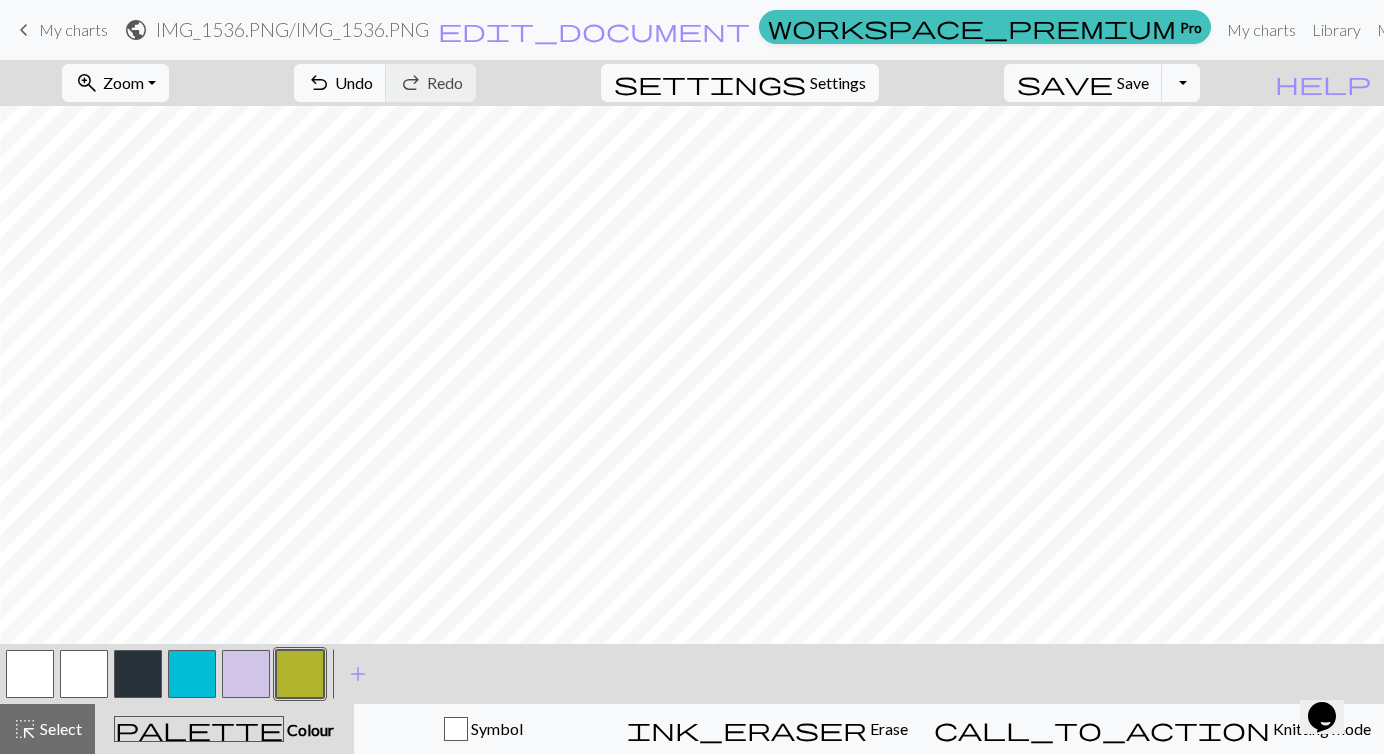click at bounding box center [300, 674] 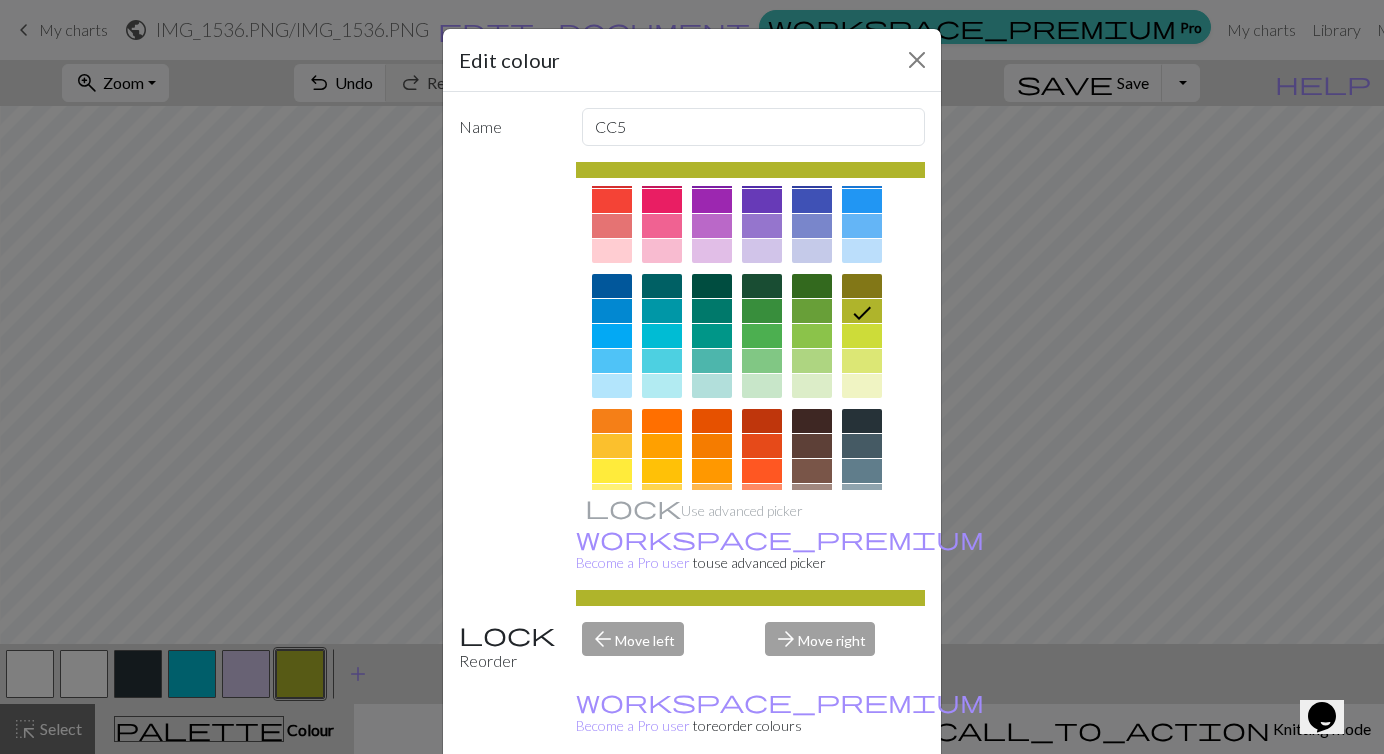 scroll, scrollTop: 57, scrollLeft: 0, axis: vertical 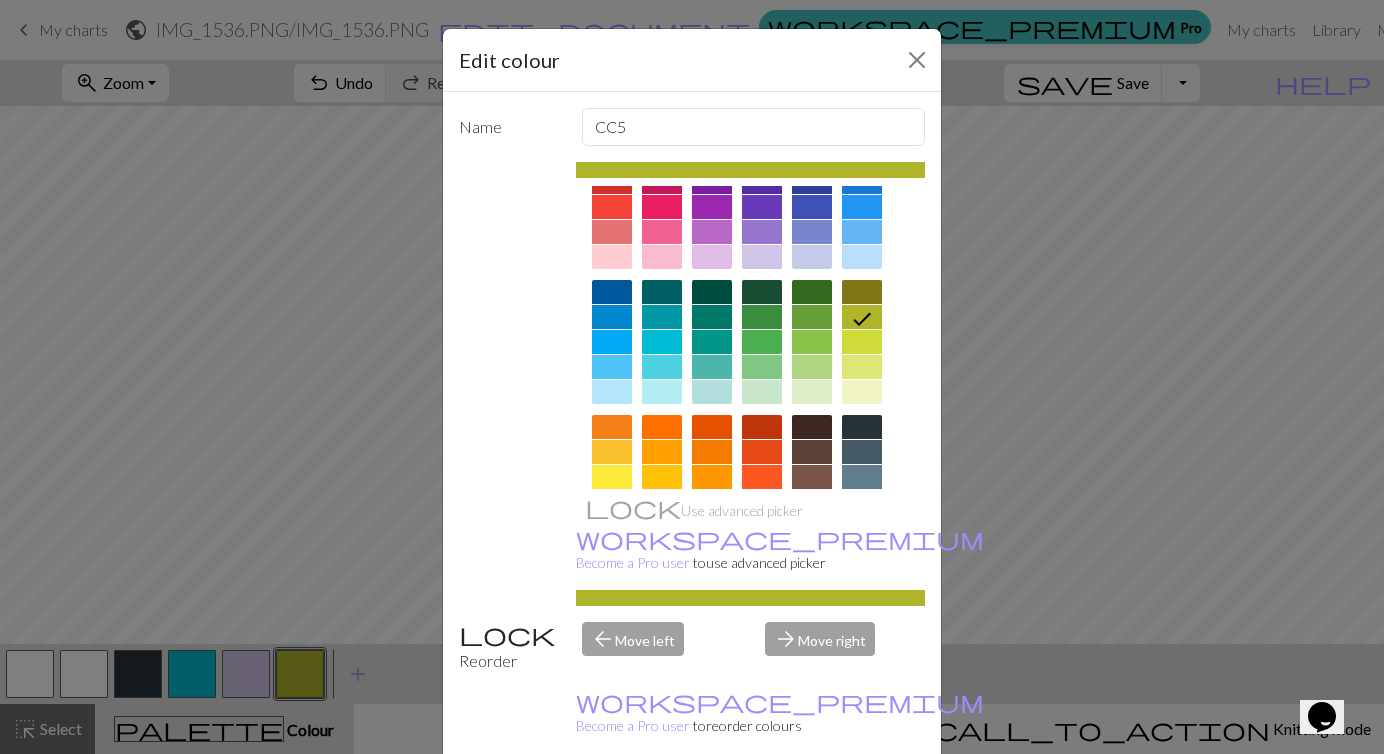 click at bounding box center [862, 477] 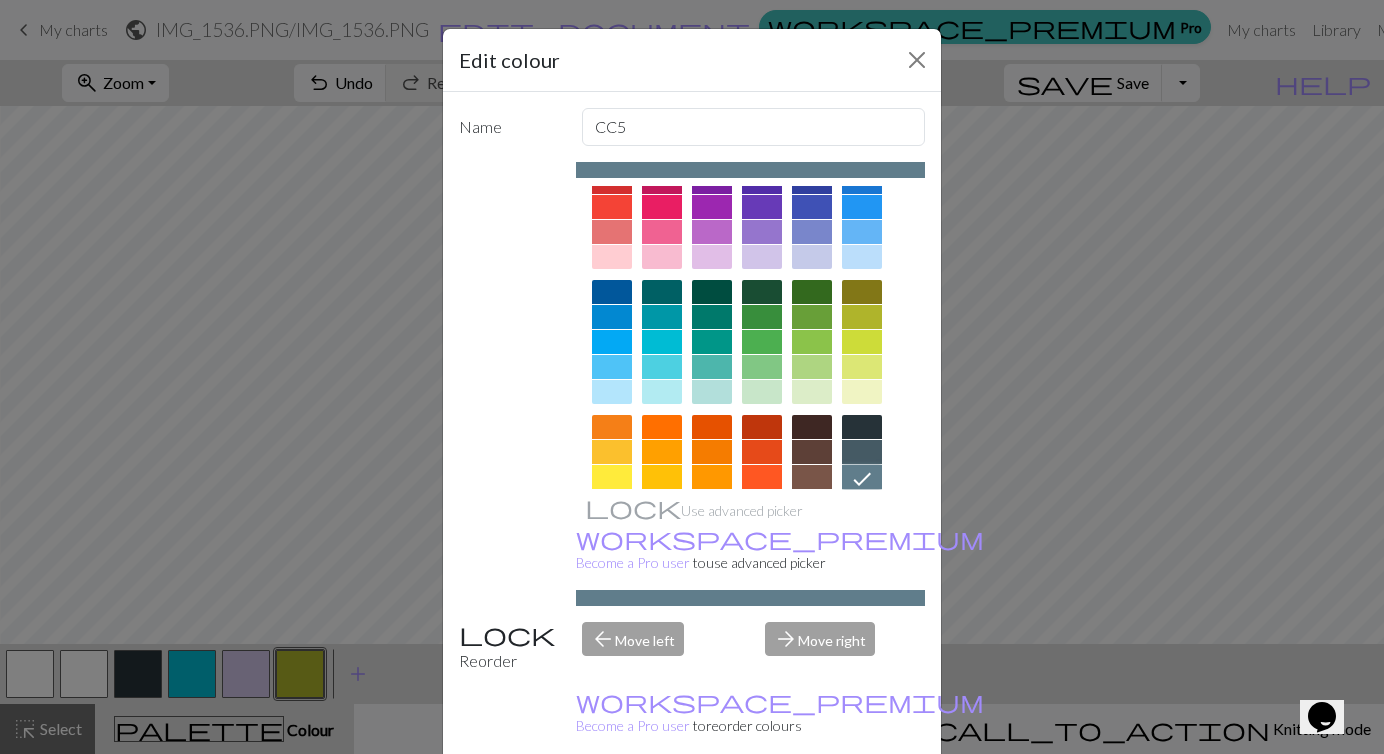 click on "Done" at bounding box center [812, 805] 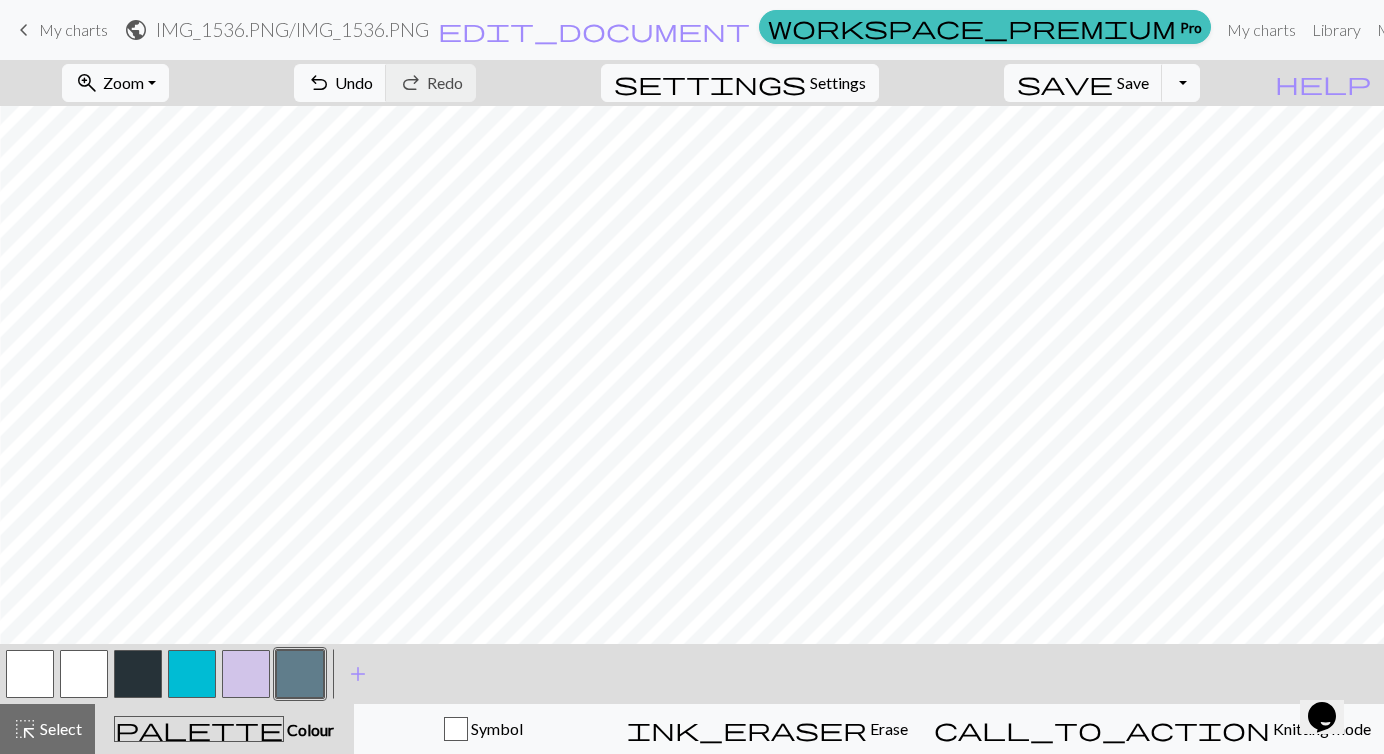 click at bounding box center [192, 674] 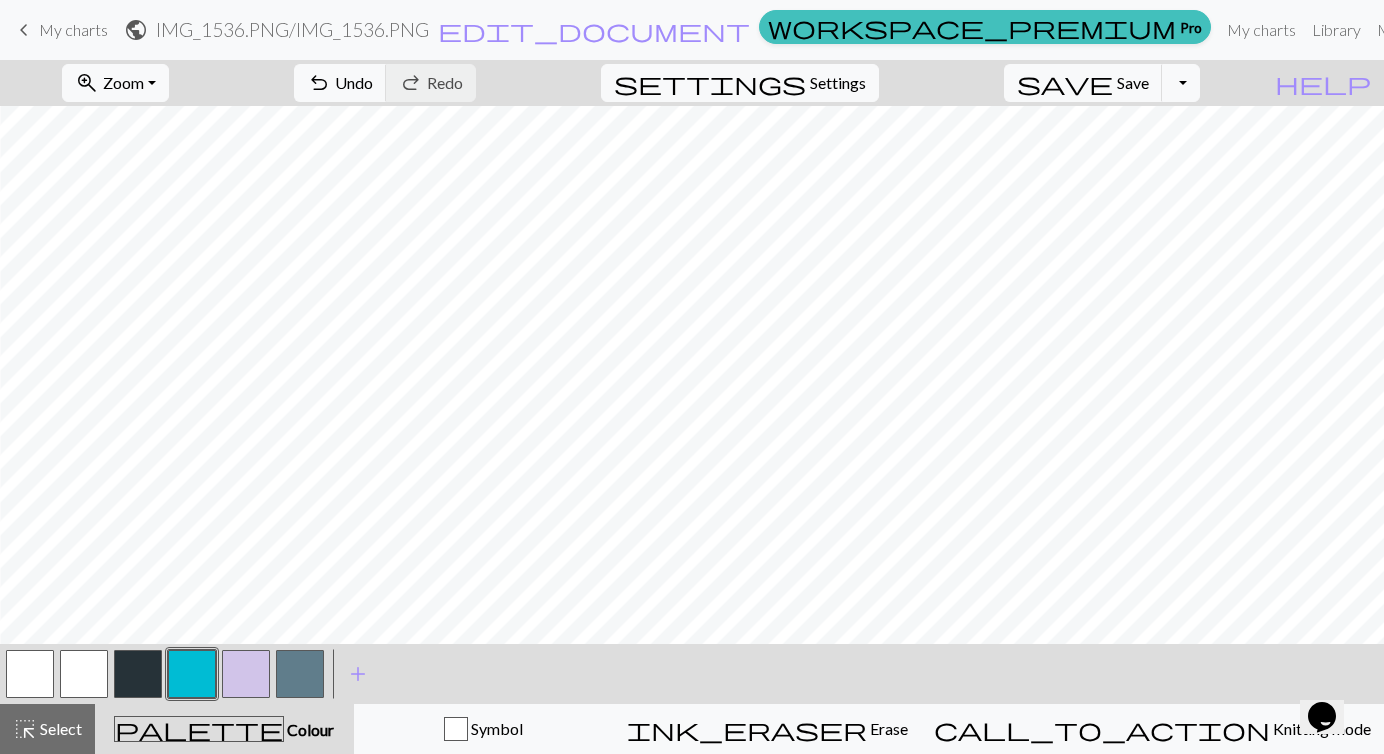 click at bounding box center (300, 674) 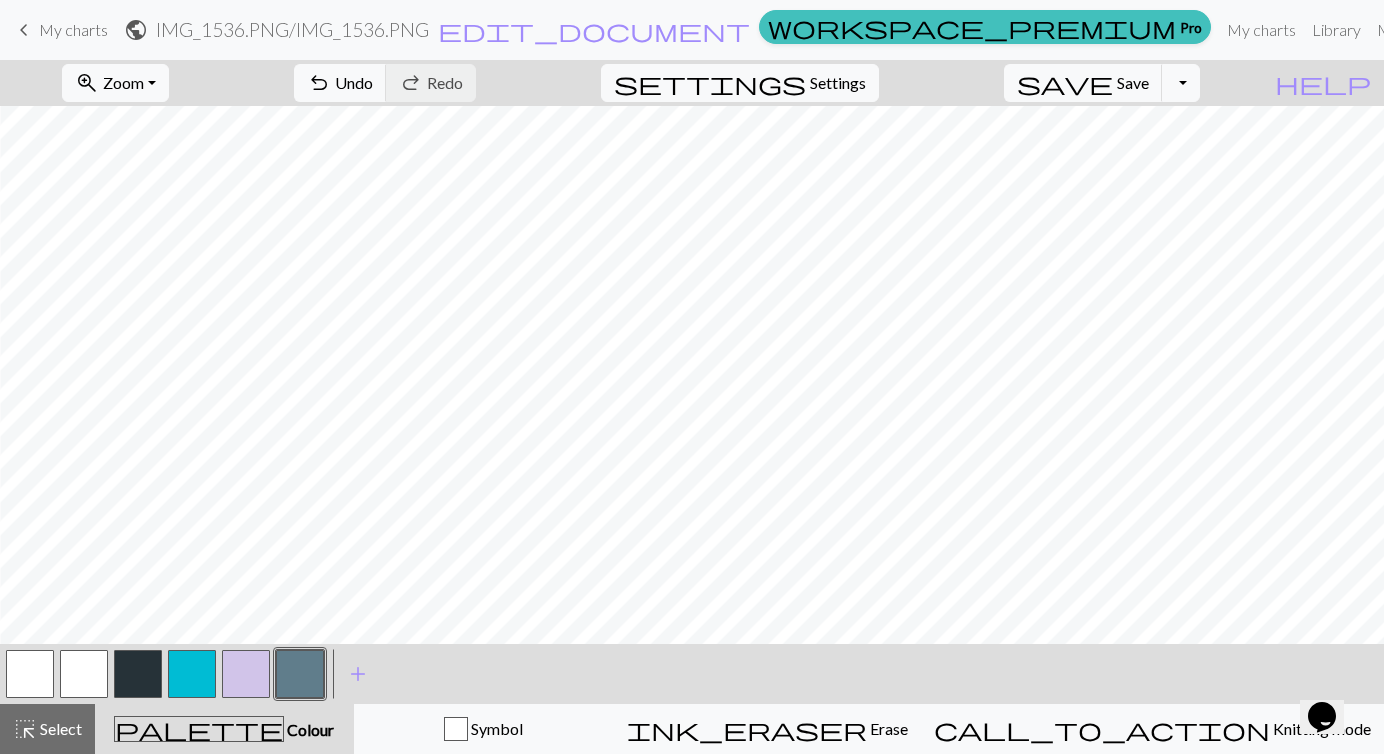 click at bounding box center [192, 674] 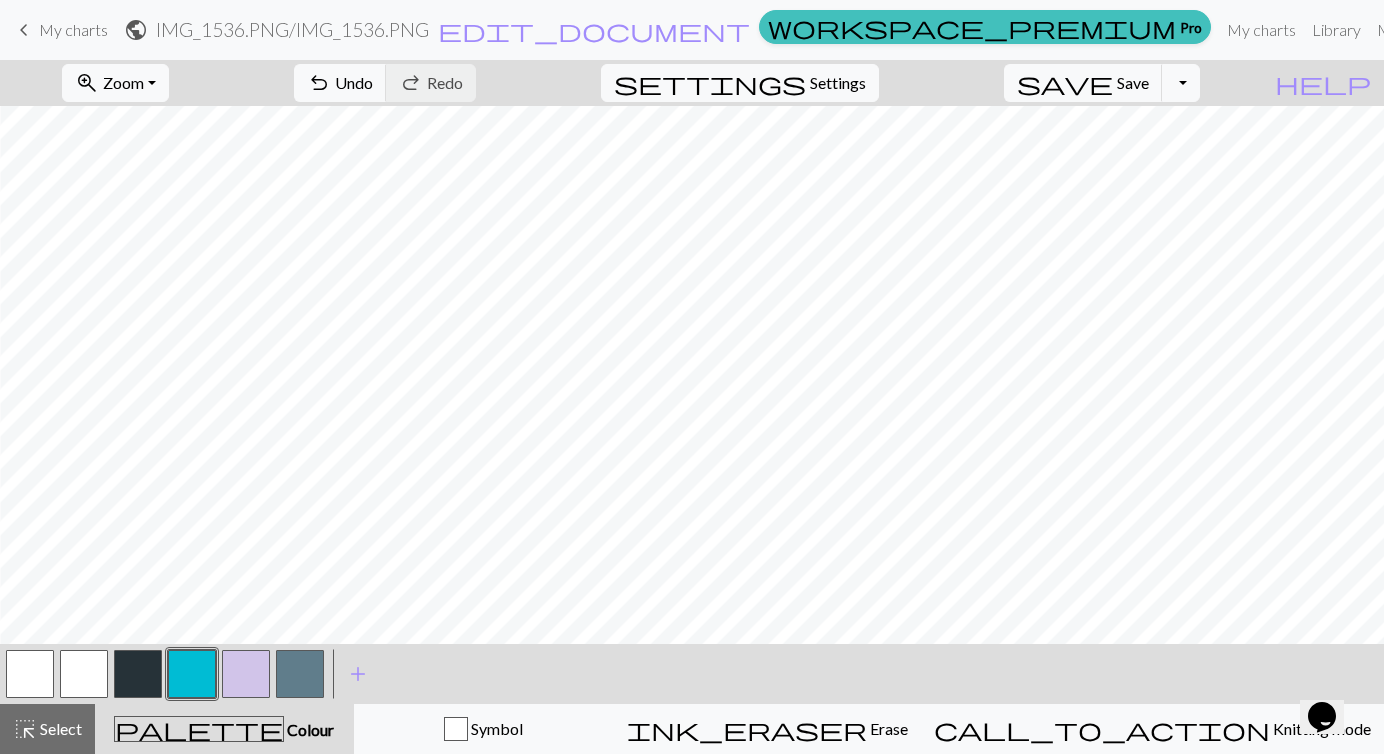 click at bounding box center [300, 674] 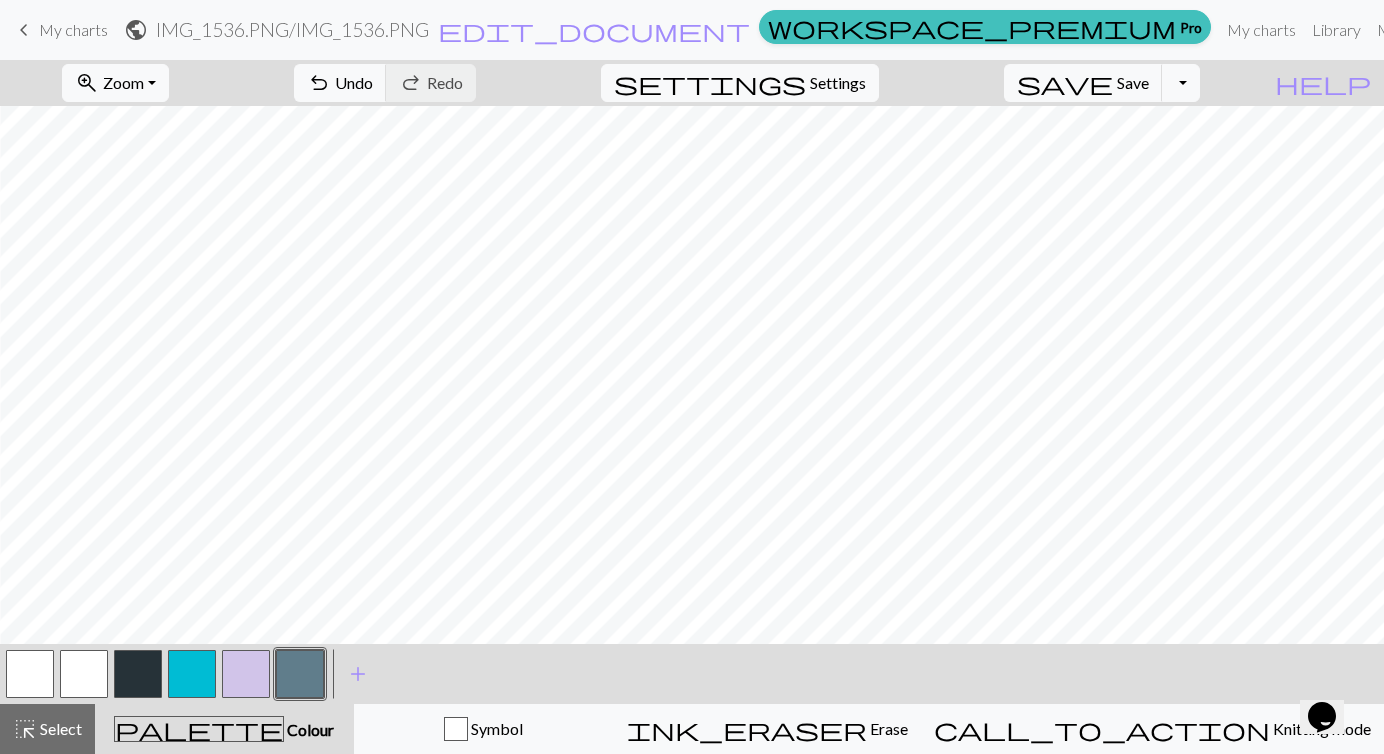 click at bounding box center [192, 674] 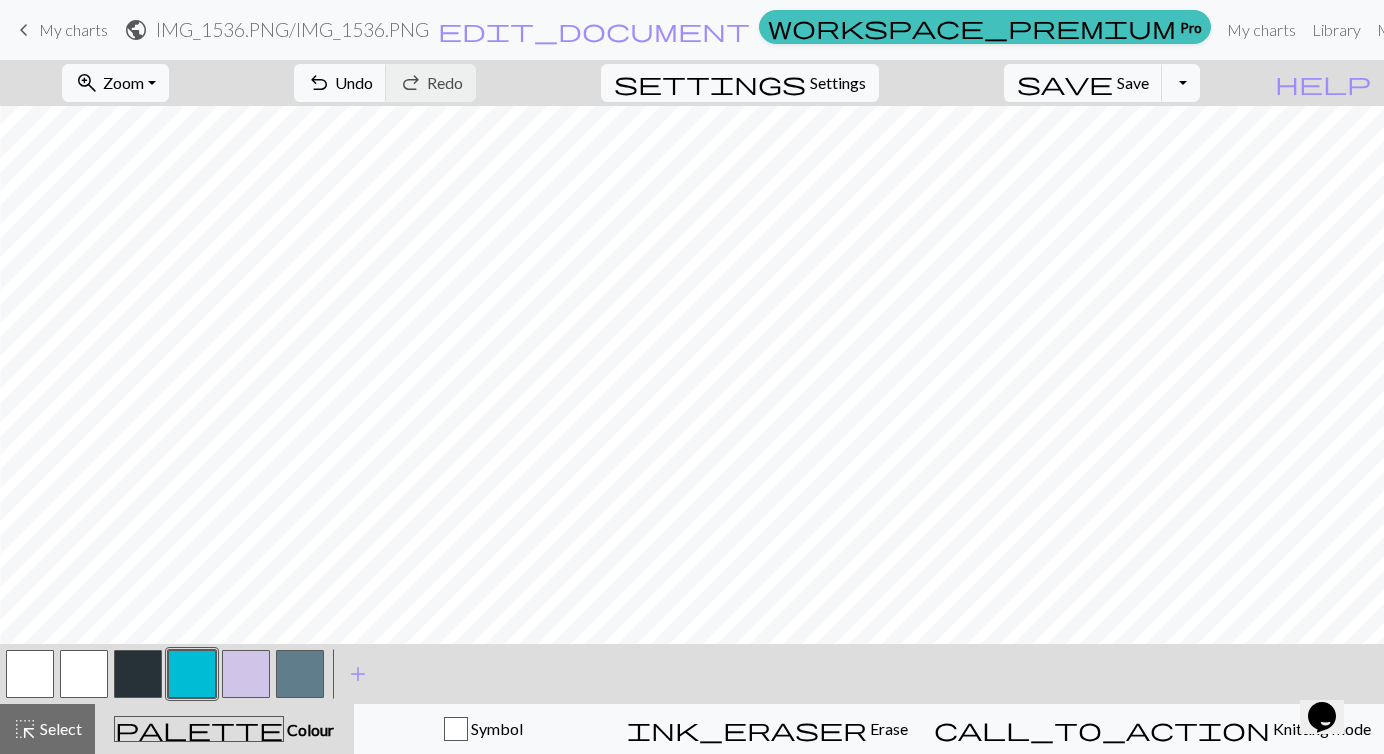 click at bounding box center (300, 674) 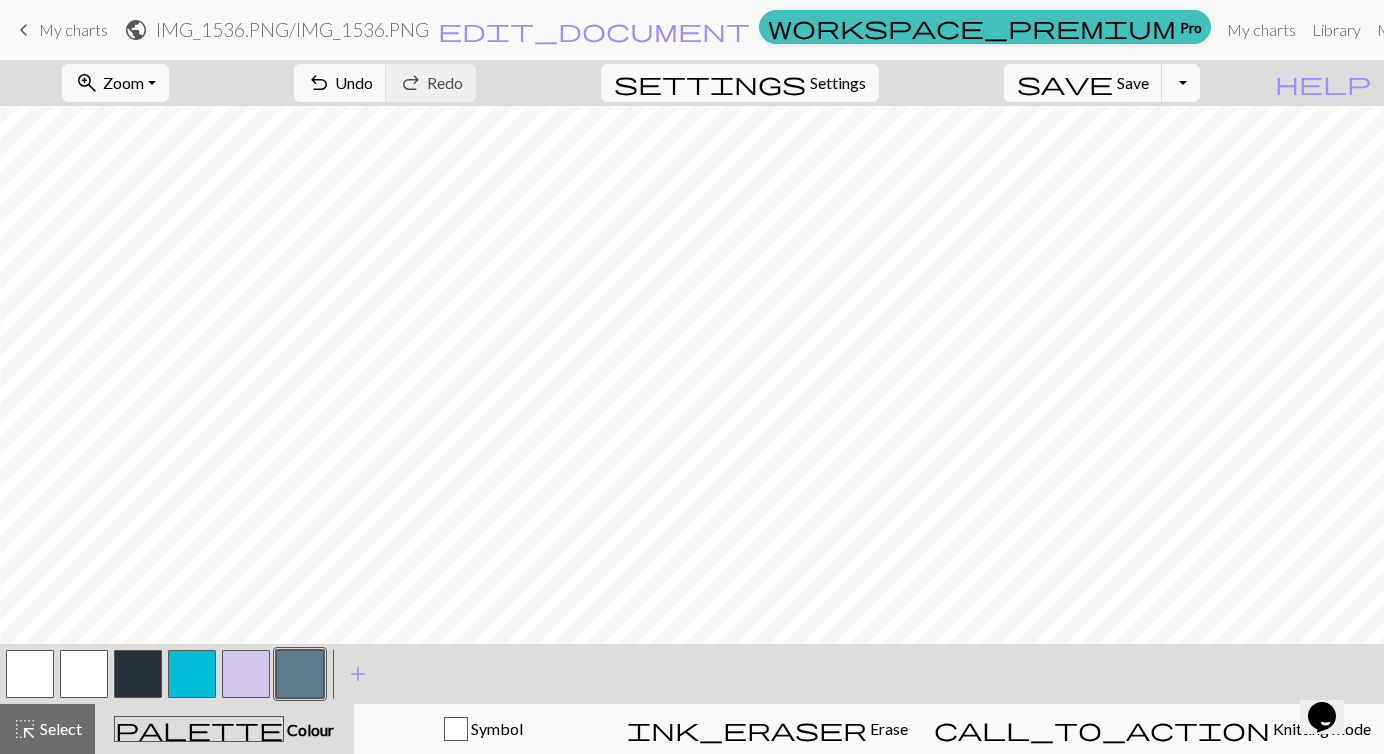 click at bounding box center (192, 674) 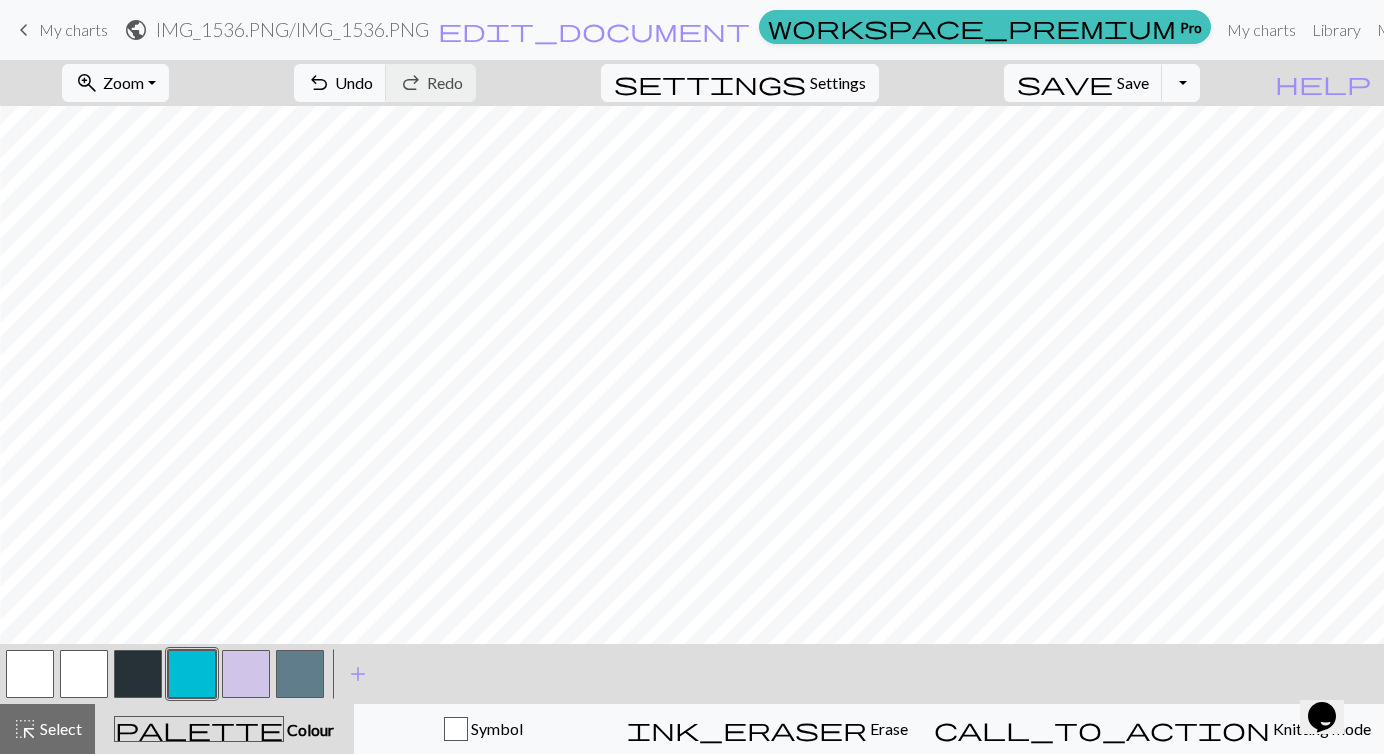 click at bounding box center (300, 674) 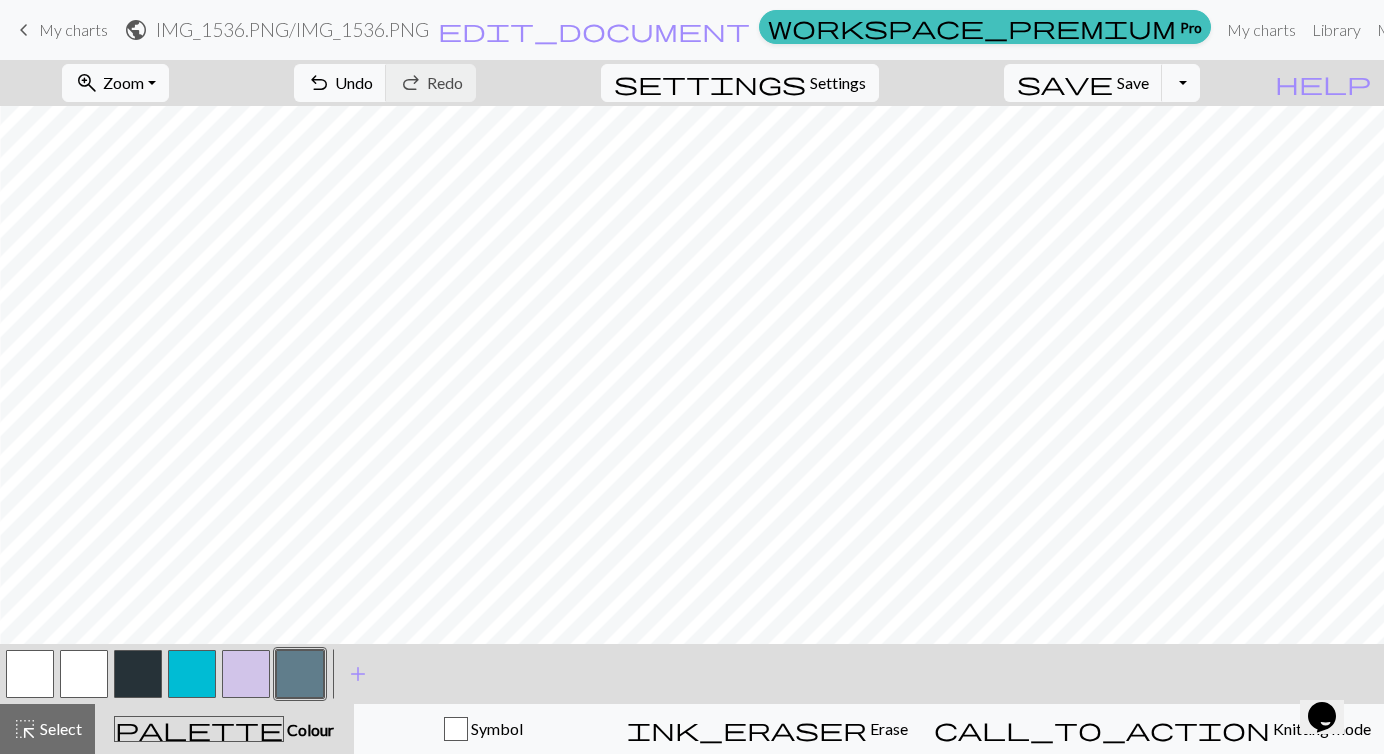 click at bounding box center (192, 674) 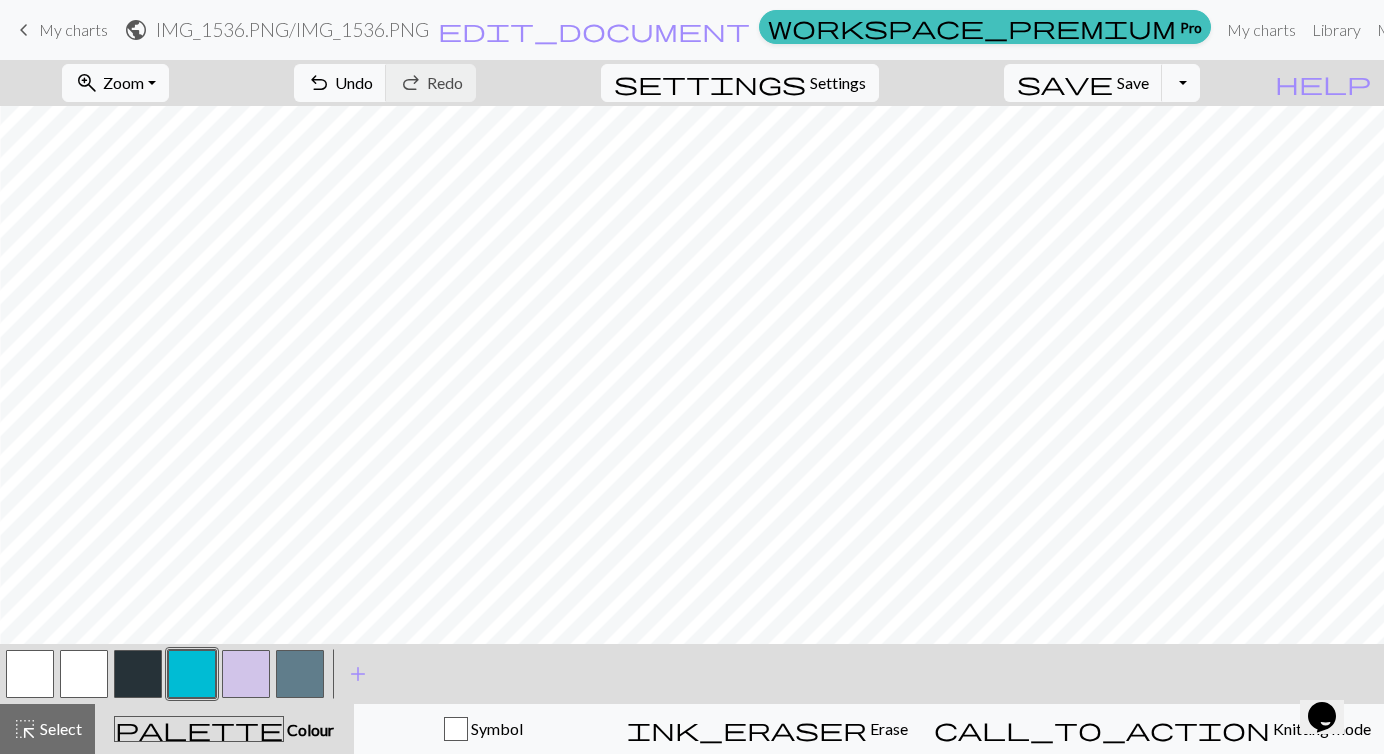 click at bounding box center (300, 674) 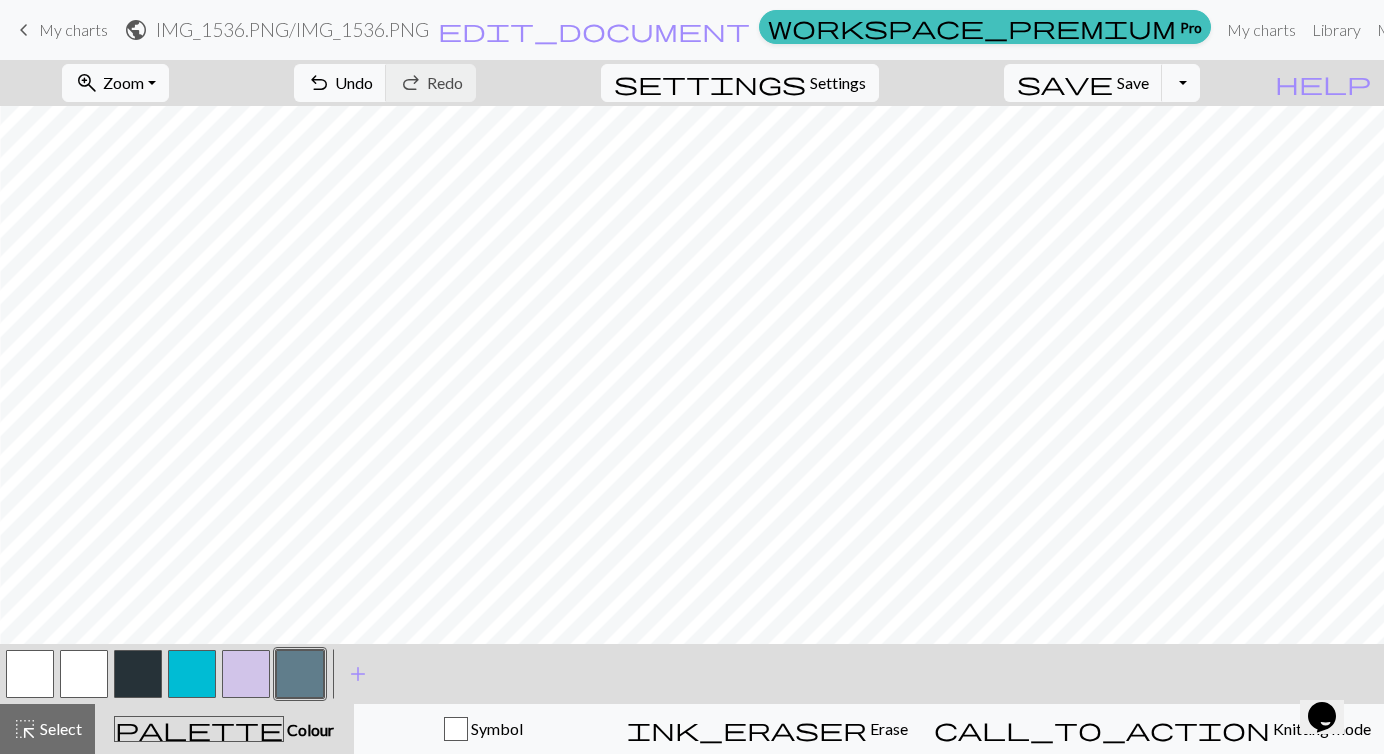 click at bounding box center (138, 674) 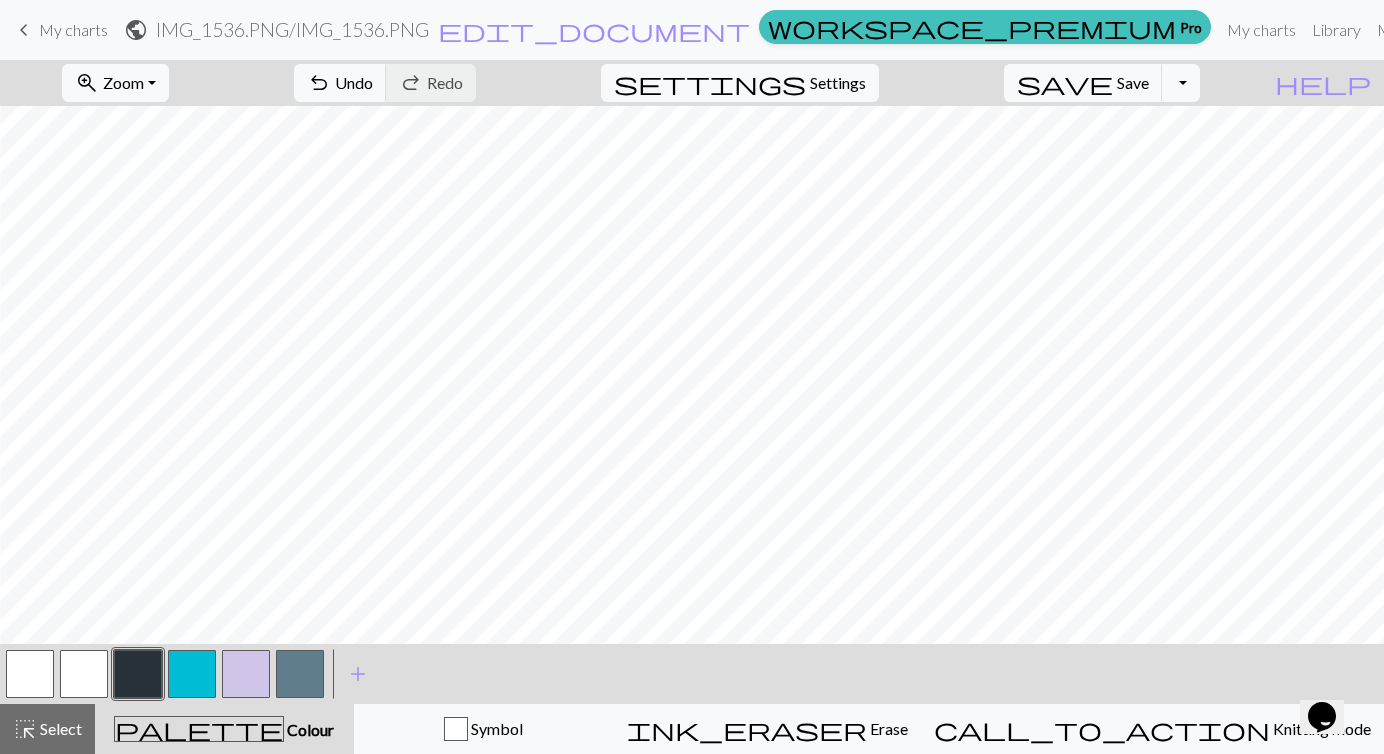 click at bounding box center [192, 674] 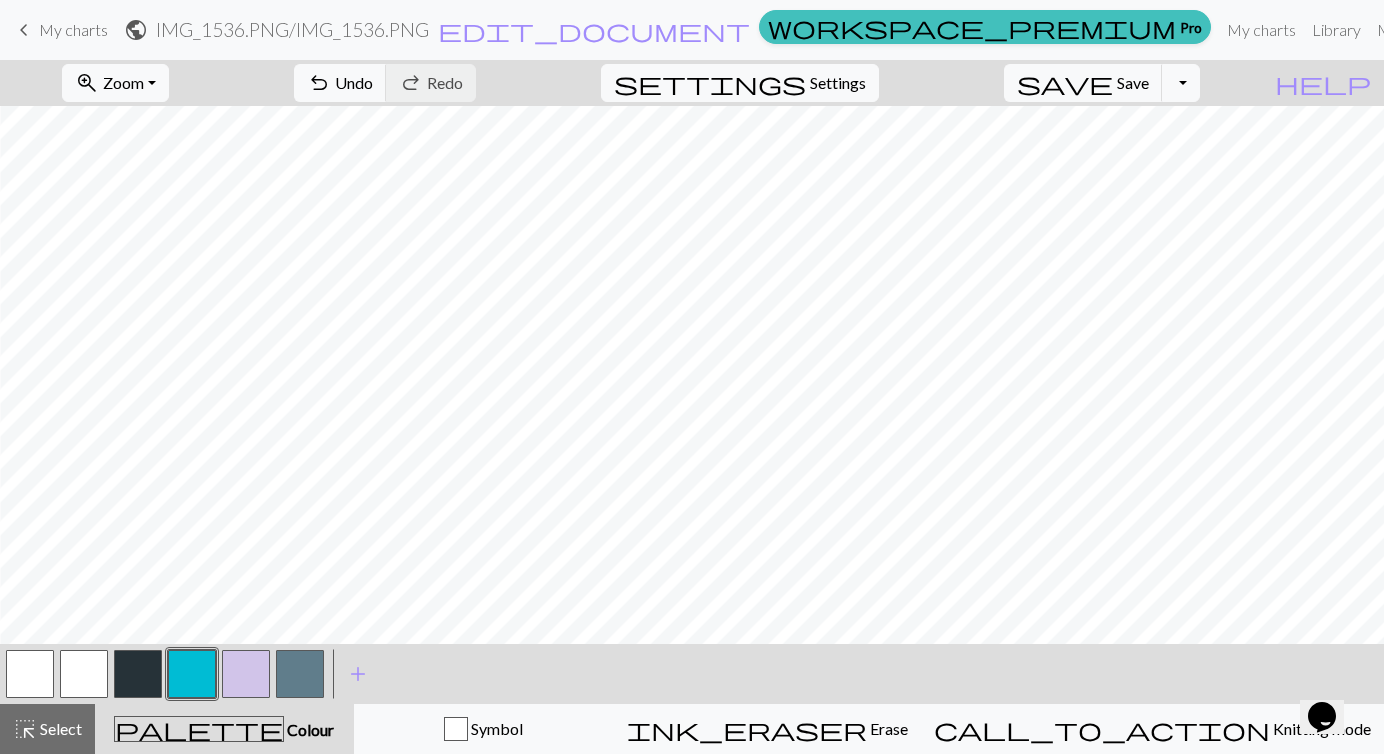 click at bounding box center [246, 674] 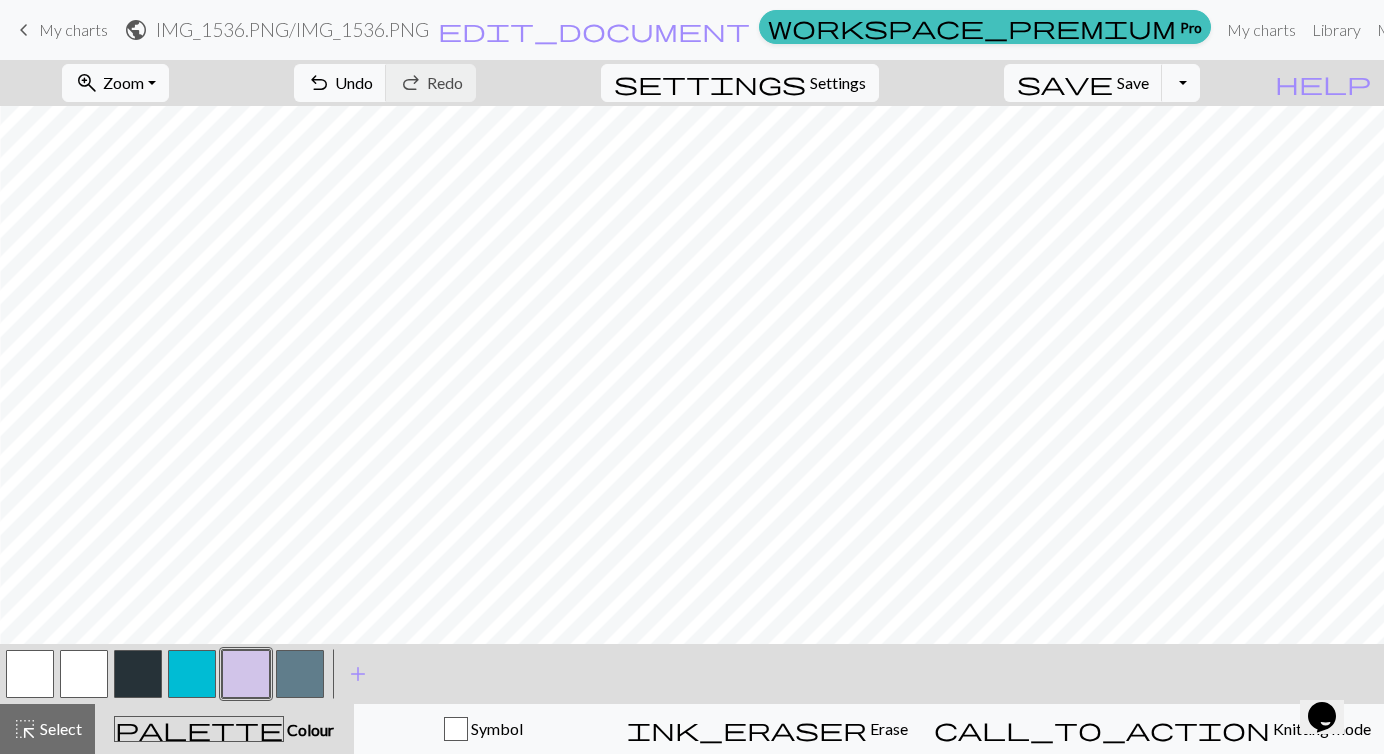 click at bounding box center [300, 674] 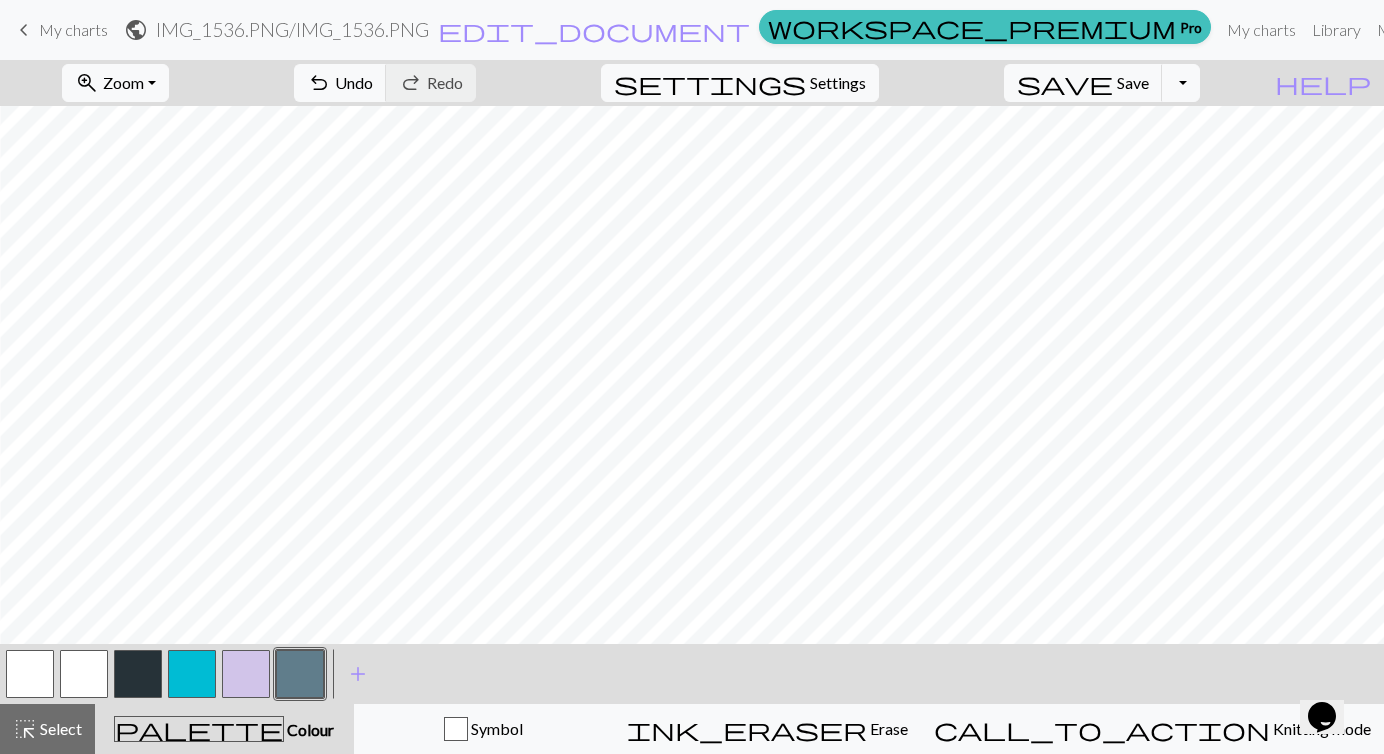 click at bounding box center [246, 674] 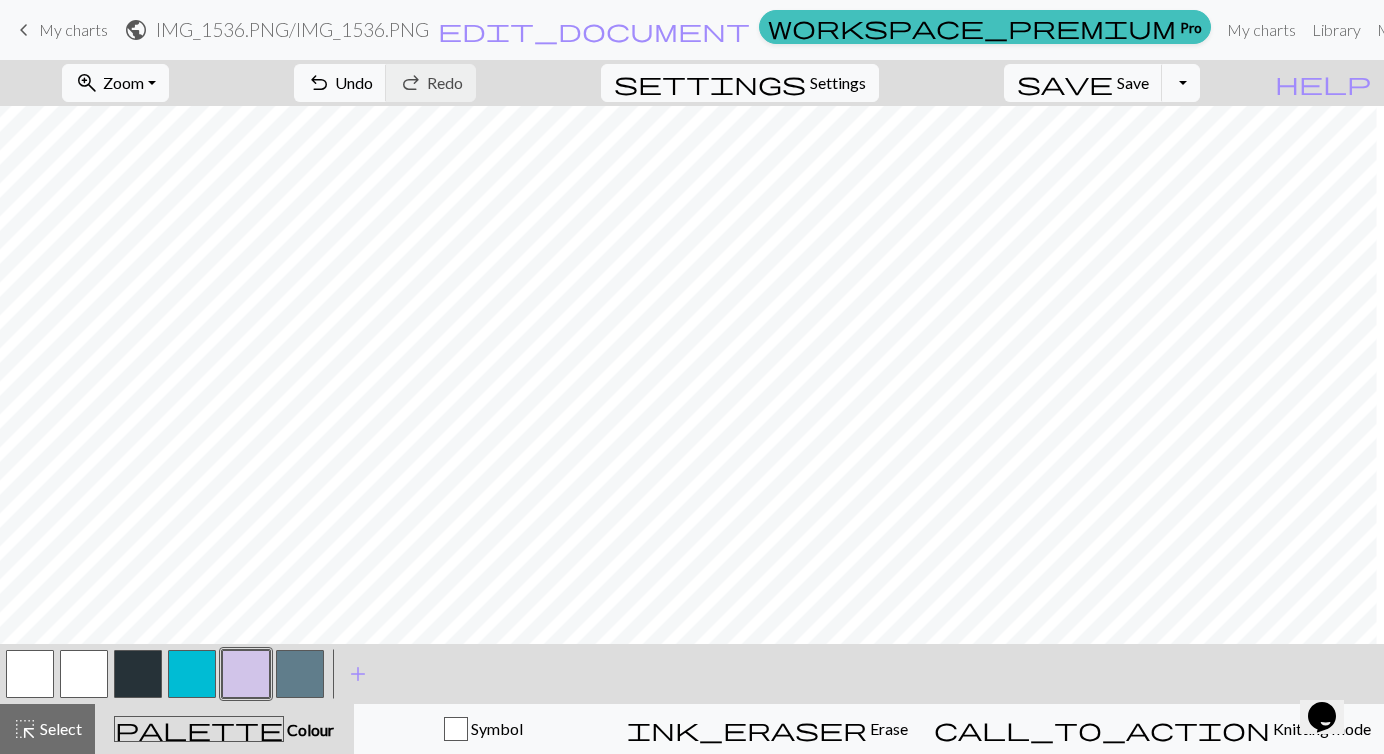 scroll, scrollTop: 0, scrollLeft: 826, axis: horizontal 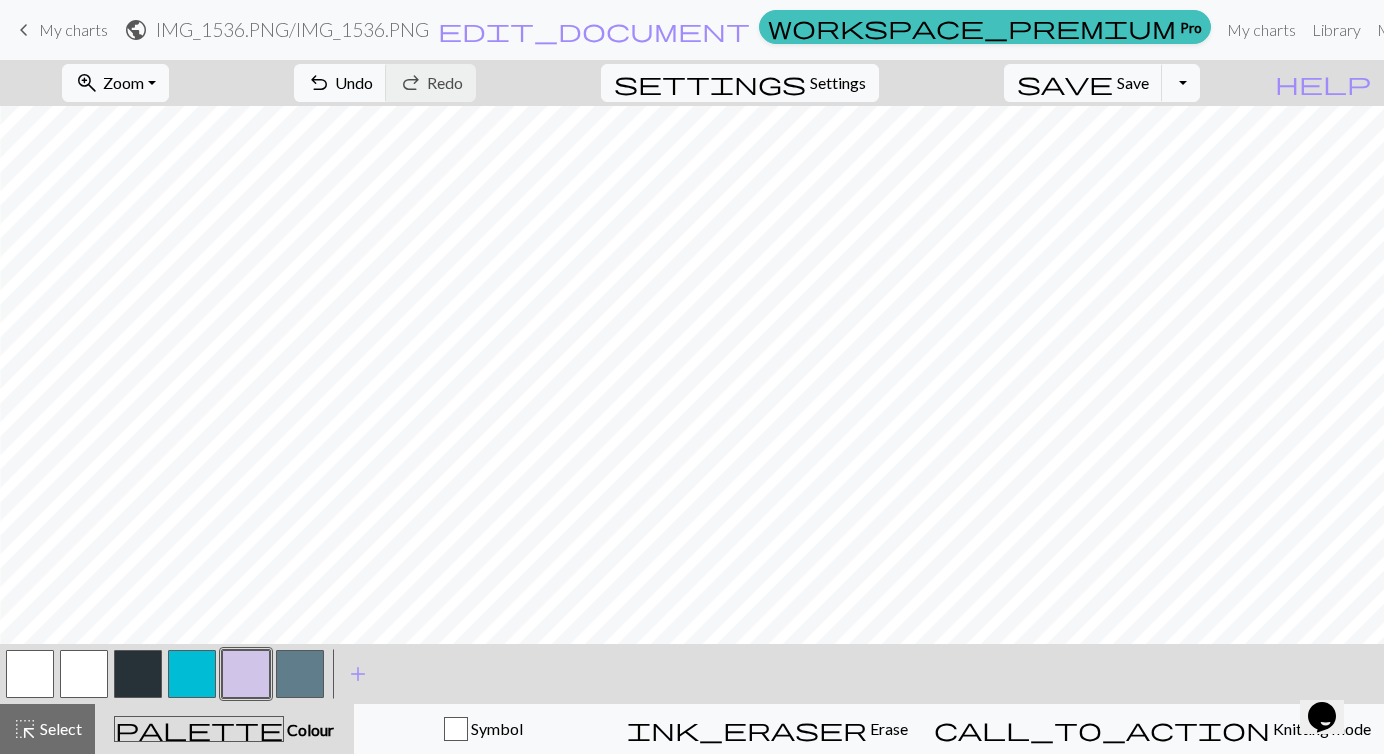 click at bounding box center (138, 674) 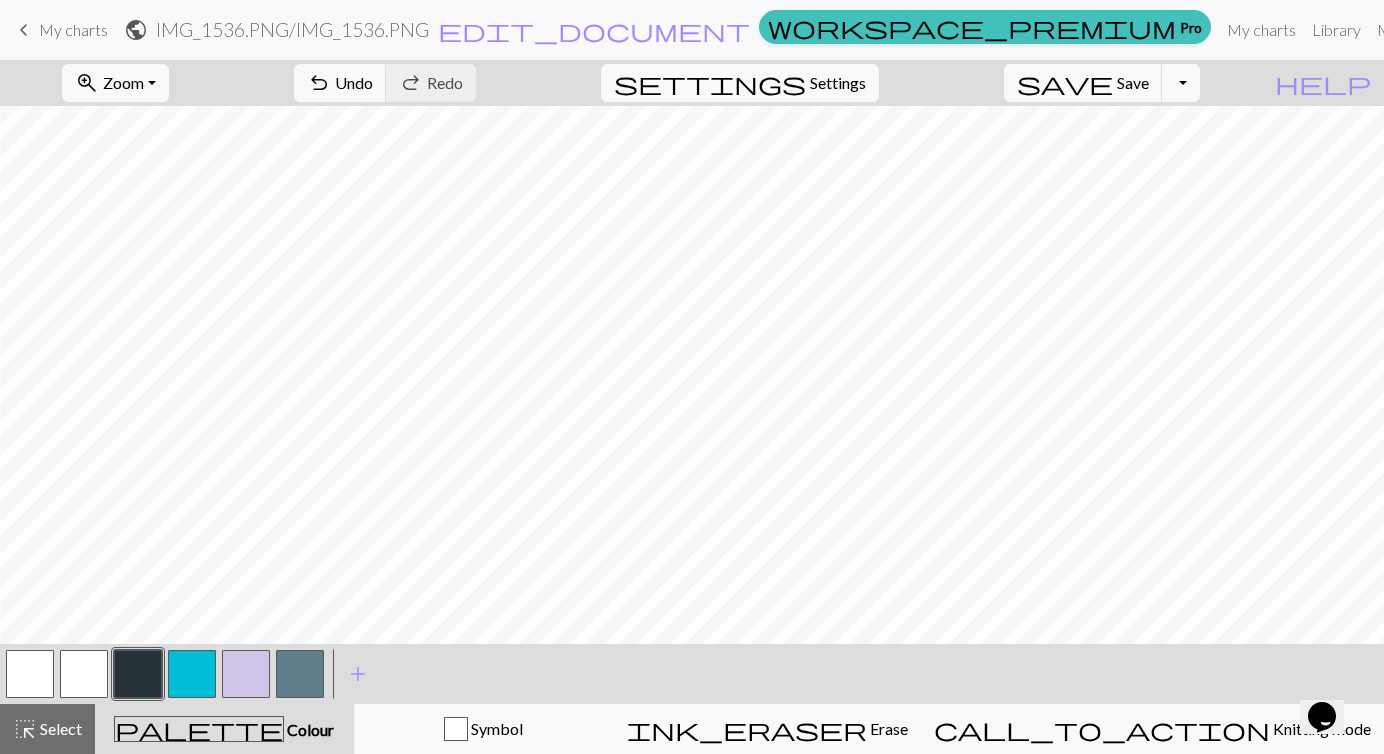 click at bounding box center [300, 674] 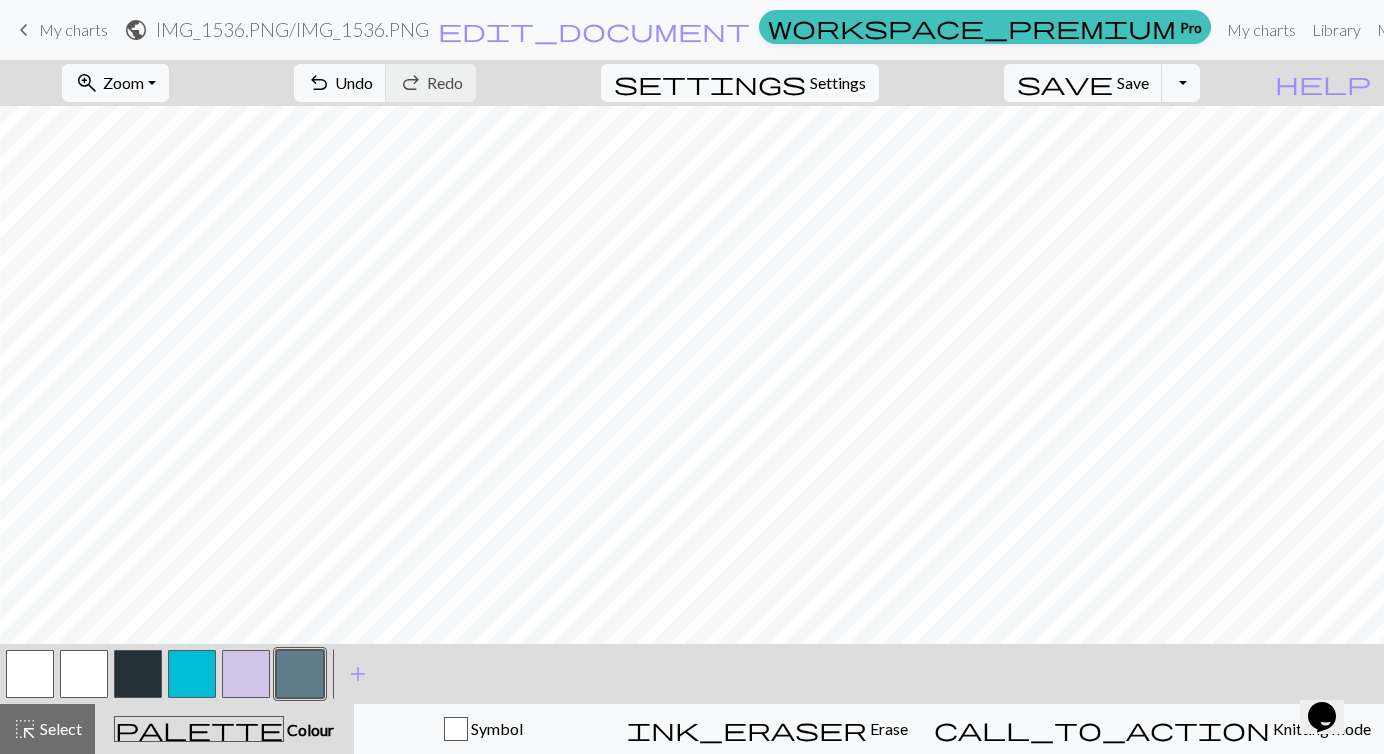 click at bounding box center (192, 674) 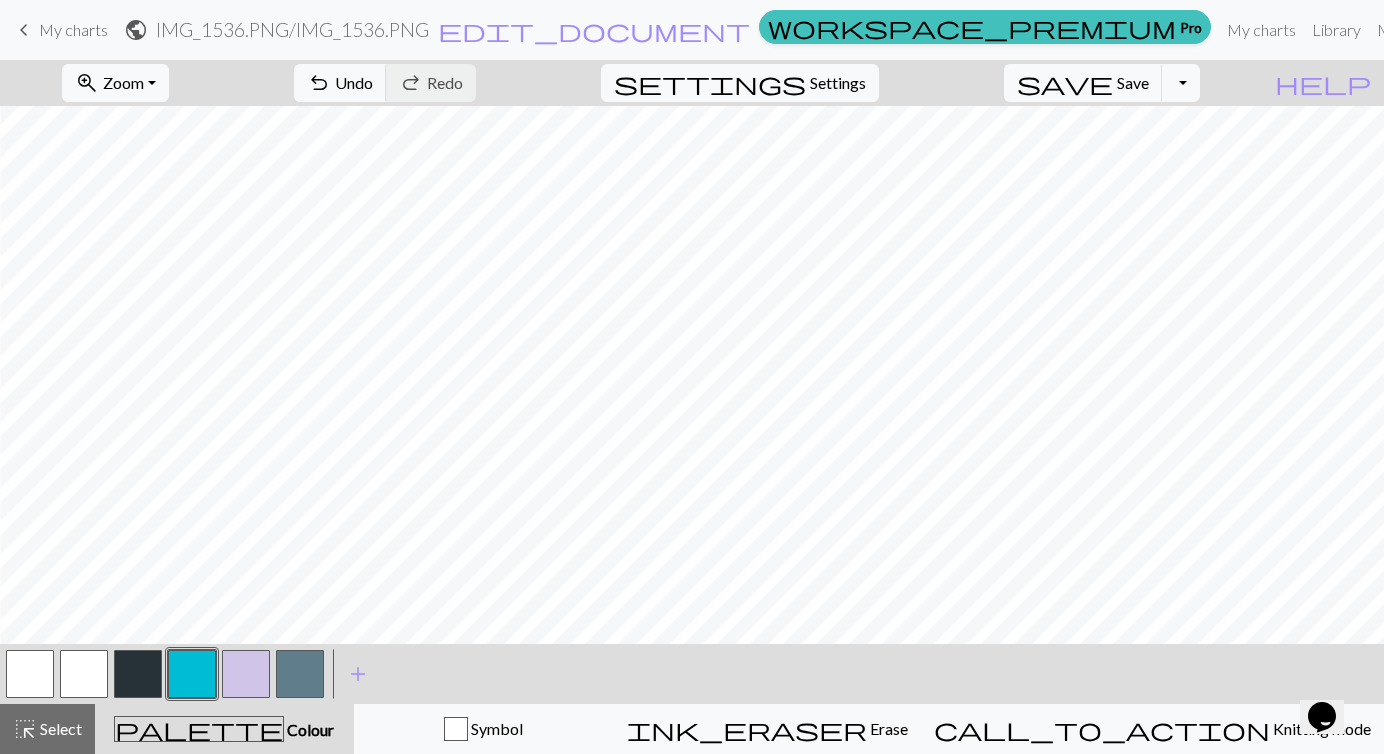 click at bounding box center (300, 674) 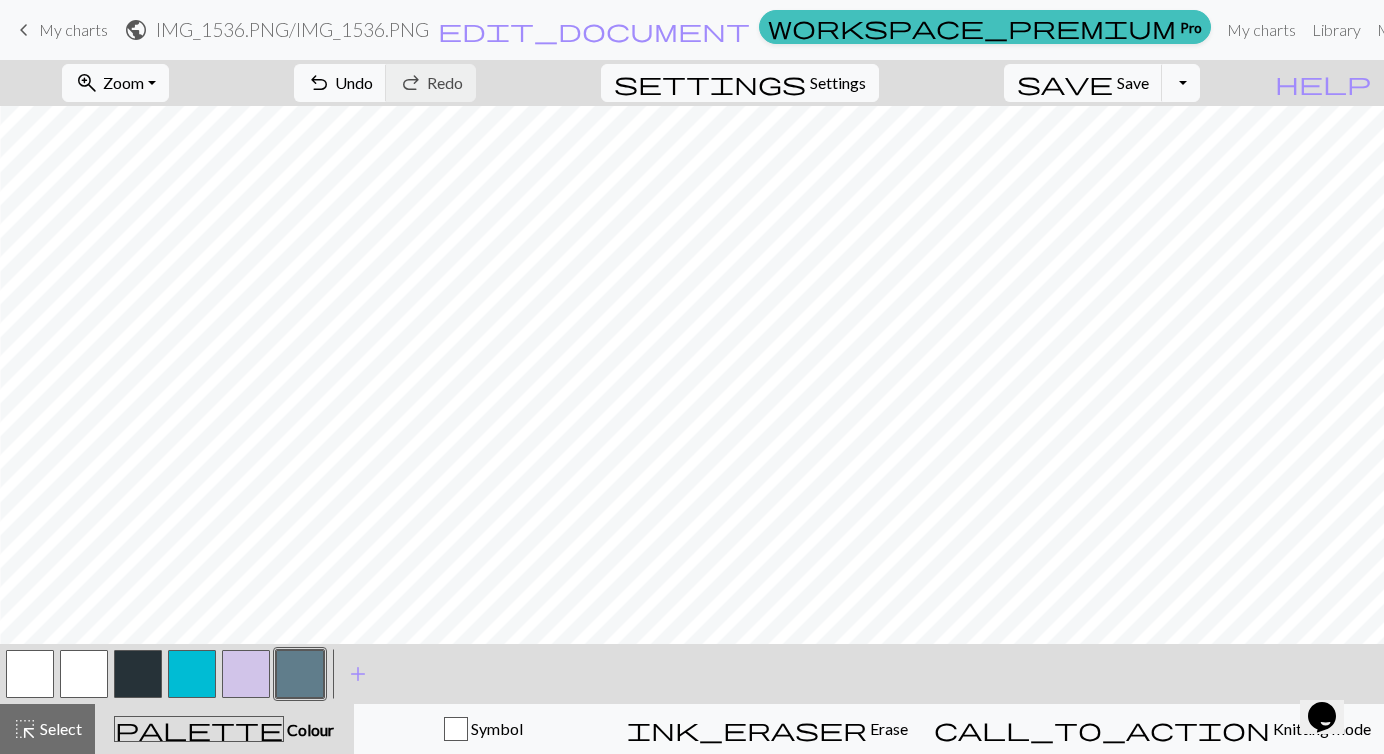 click at bounding box center (192, 674) 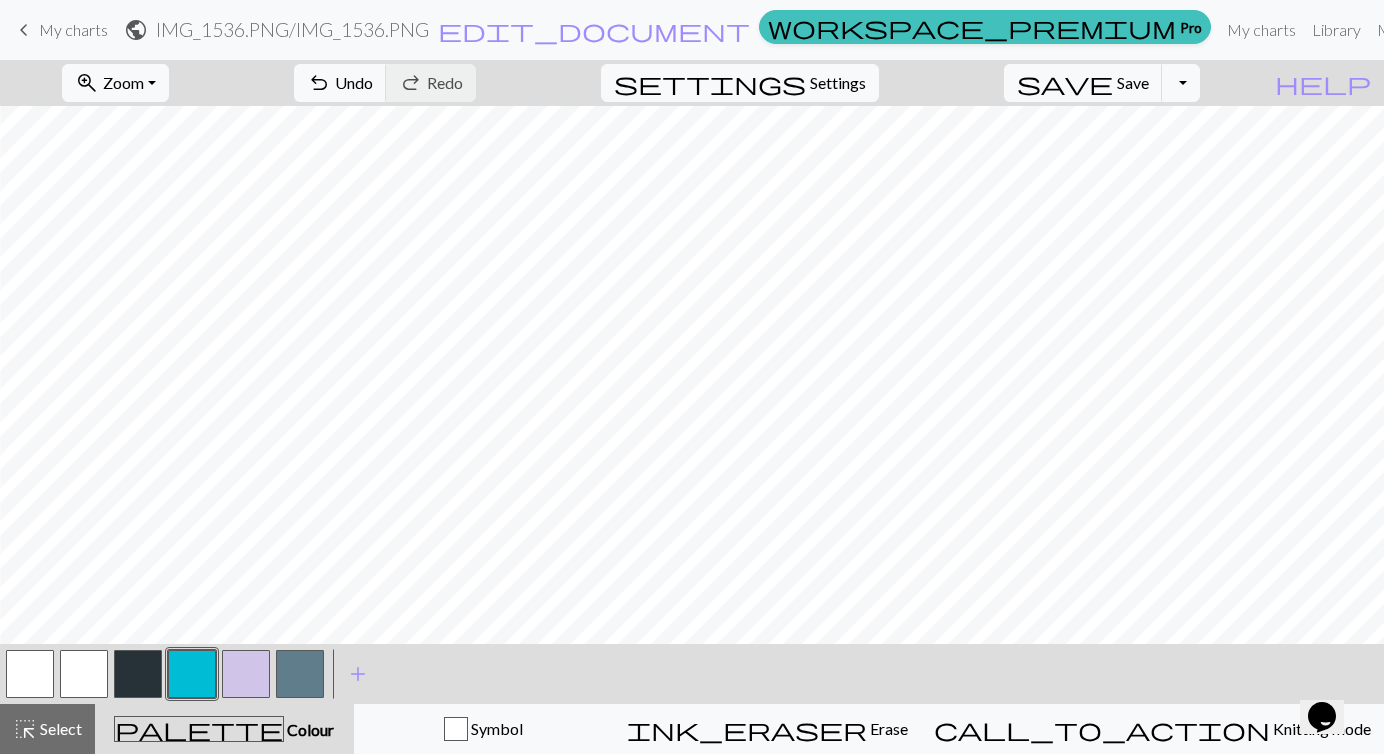 click at bounding box center (300, 674) 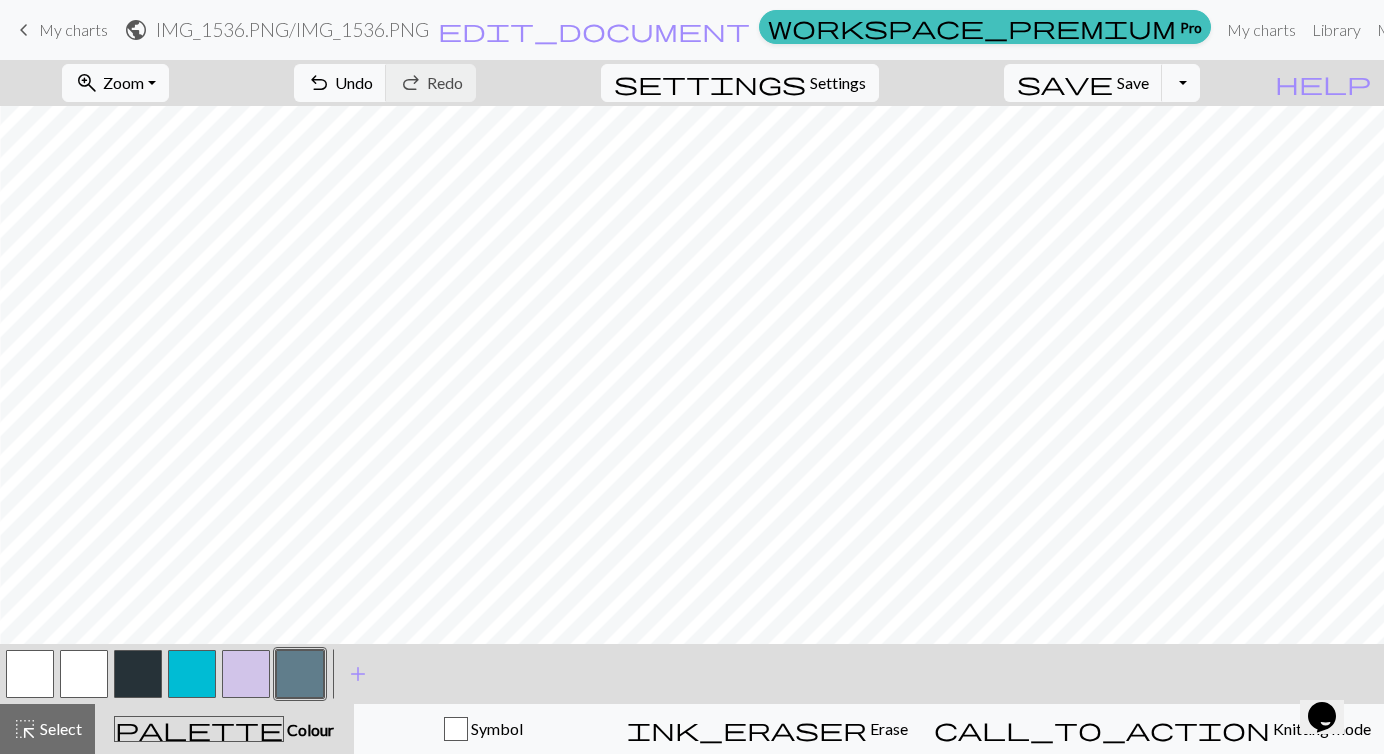 click at bounding box center [192, 674] 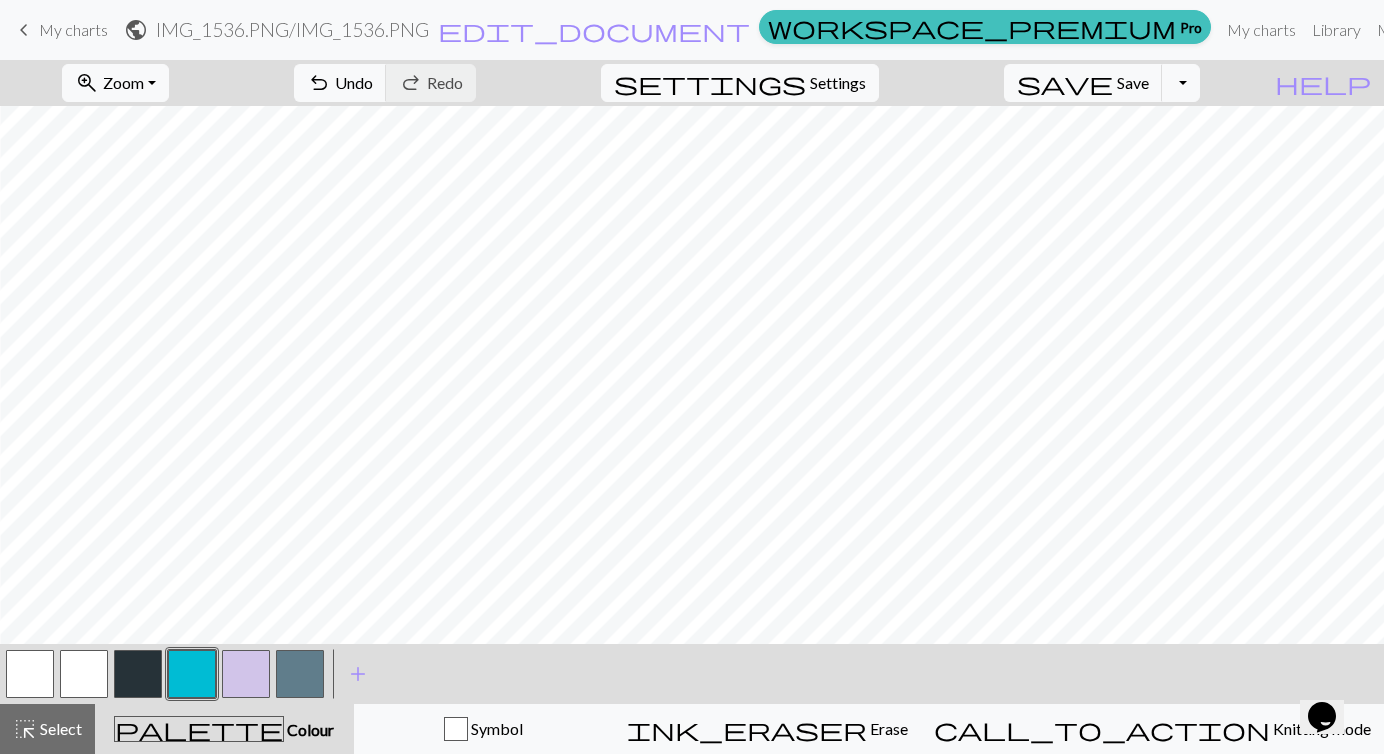 click at bounding box center (300, 674) 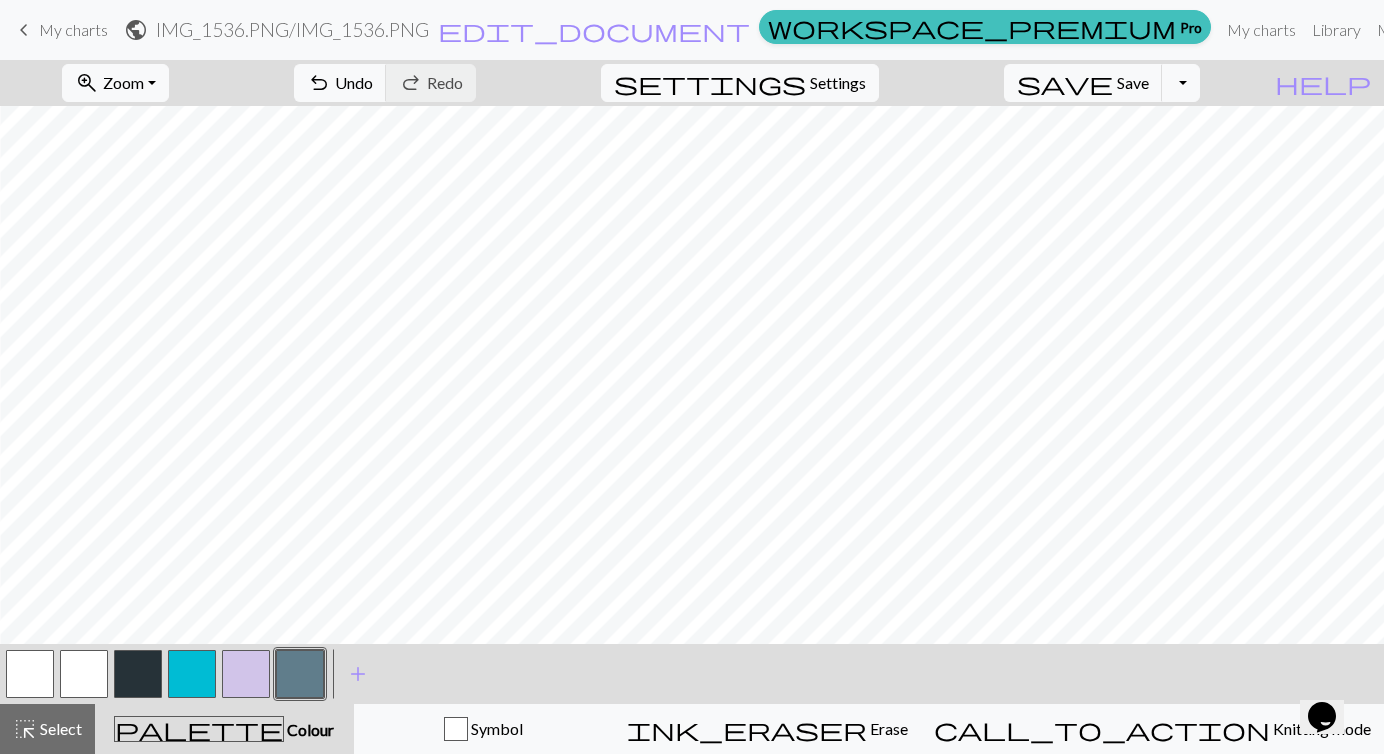 click at bounding box center [192, 674] 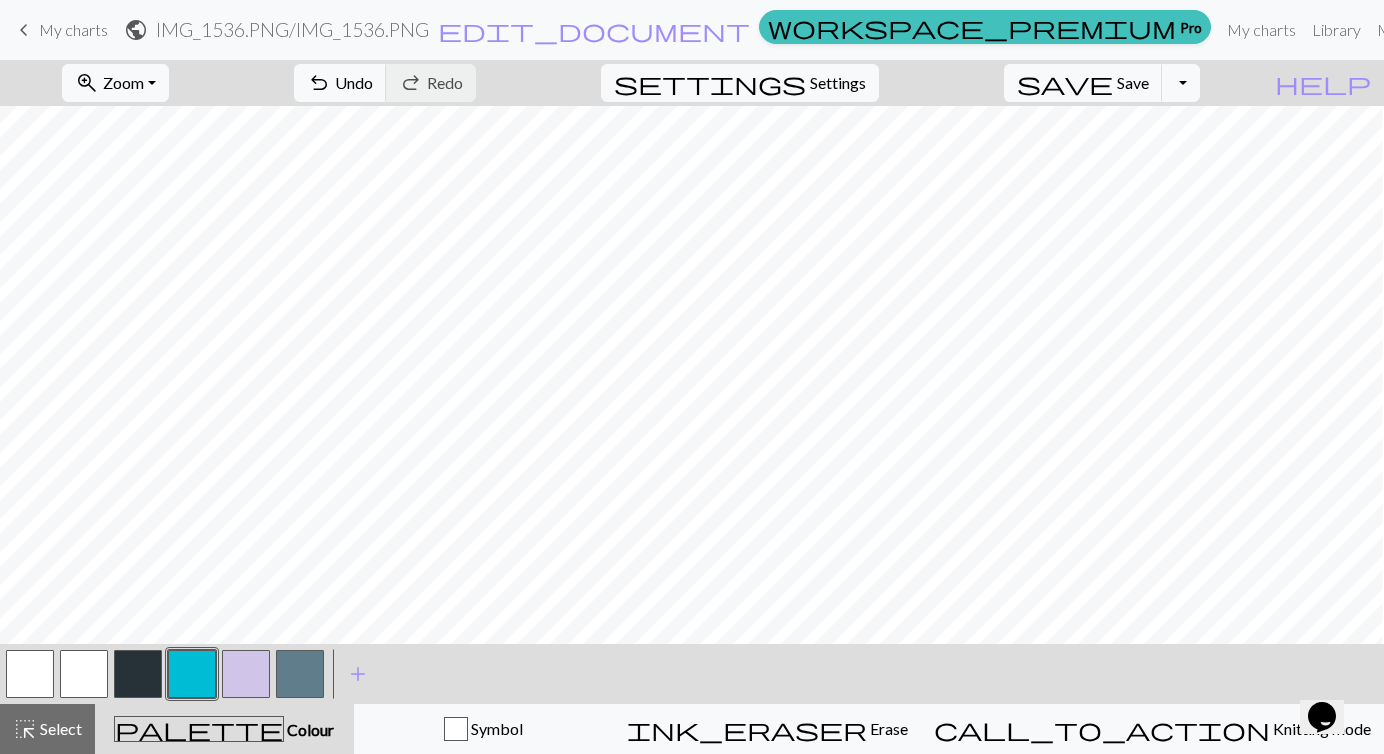 scroll, scrollTop: 0, scrollLeft: 562, axis: horizontal 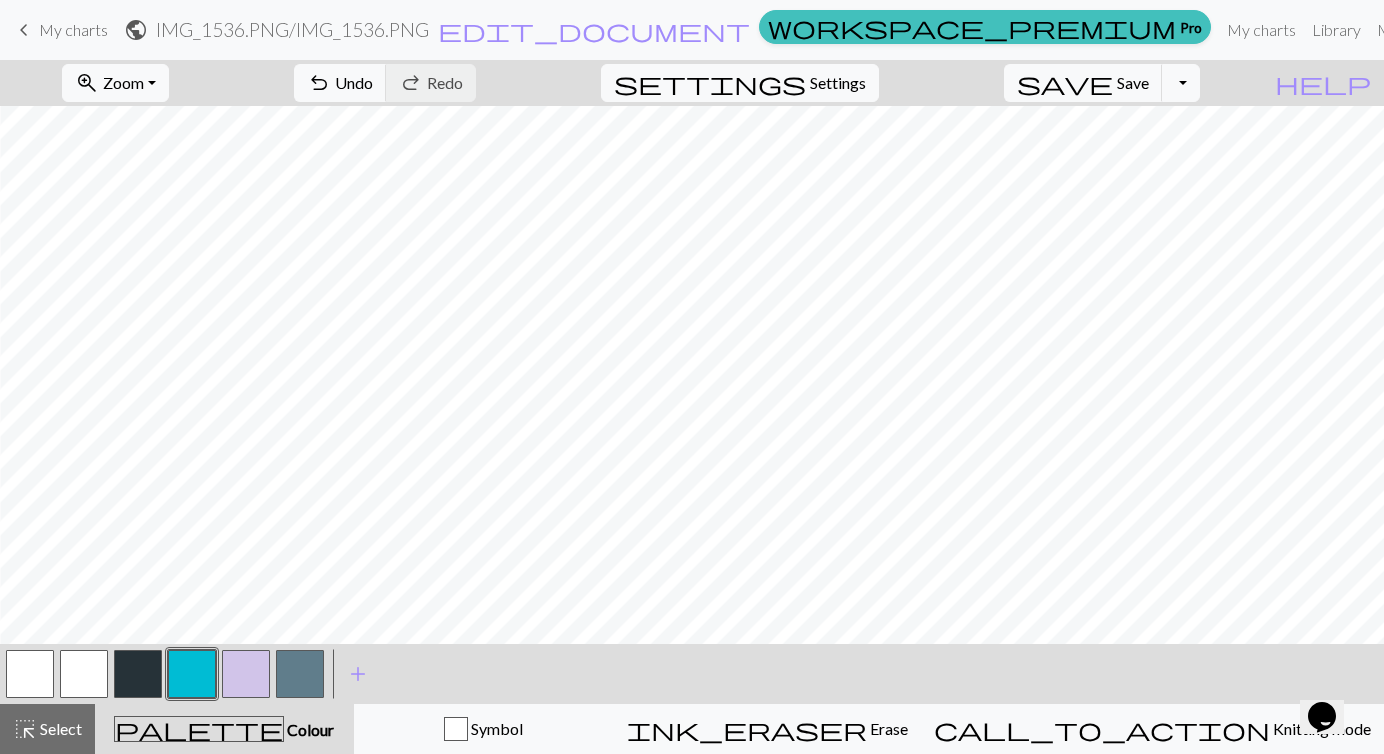 click at bounding box center (300, 674) 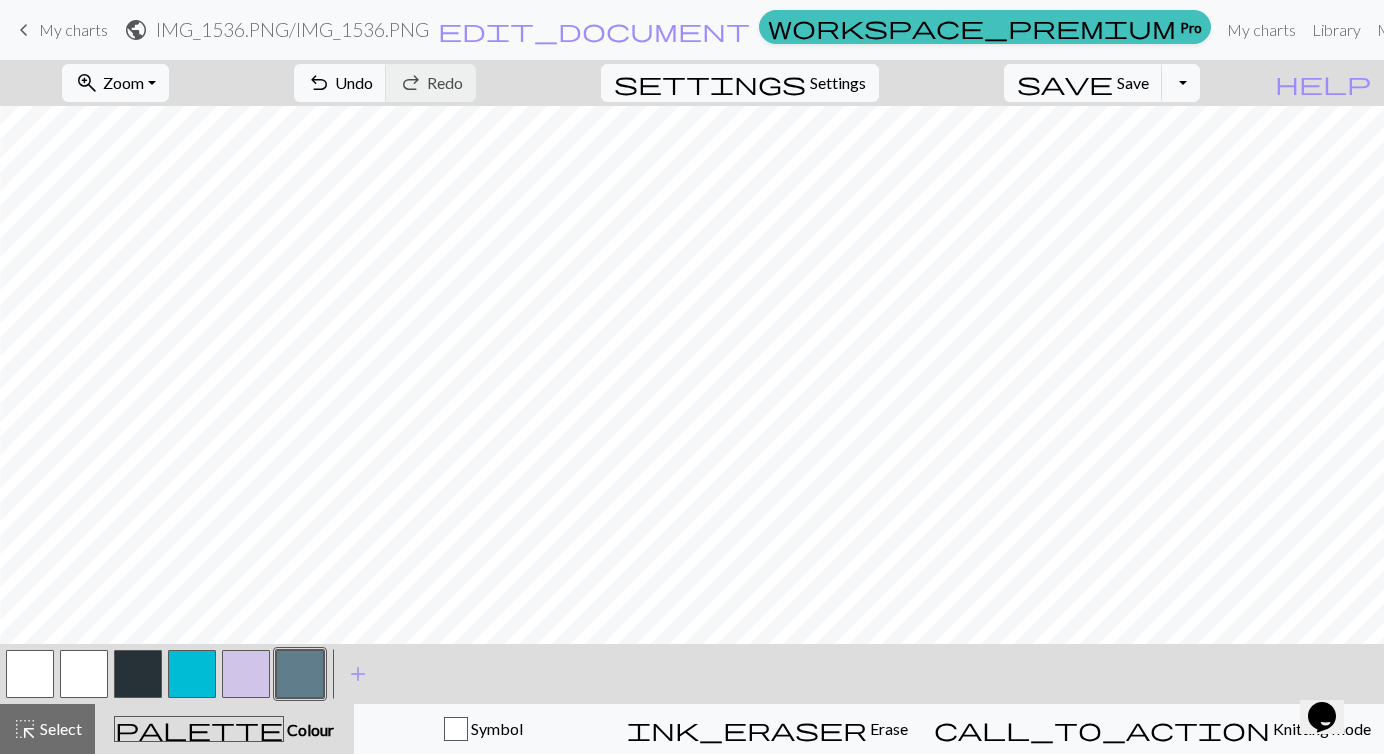 click at bounding box center [192, 674] 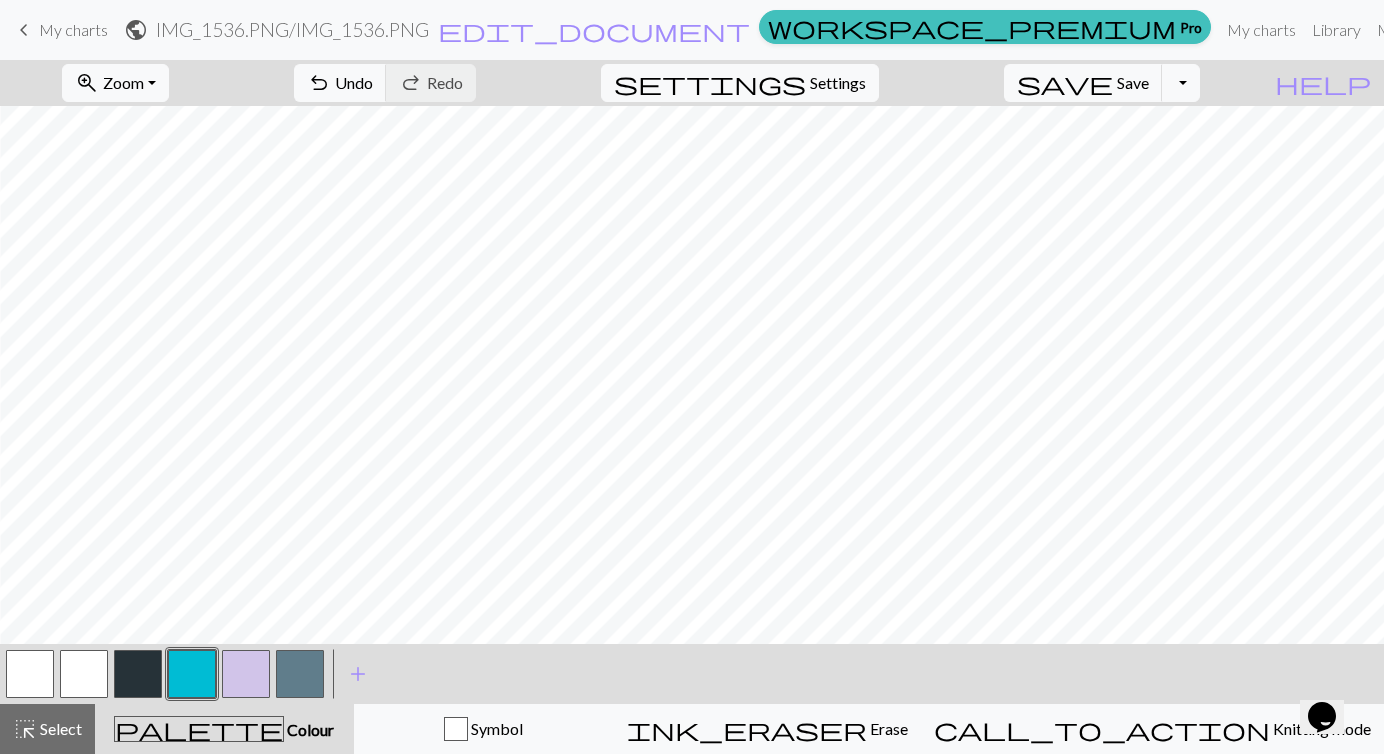 click at bounding box center (300, 674) 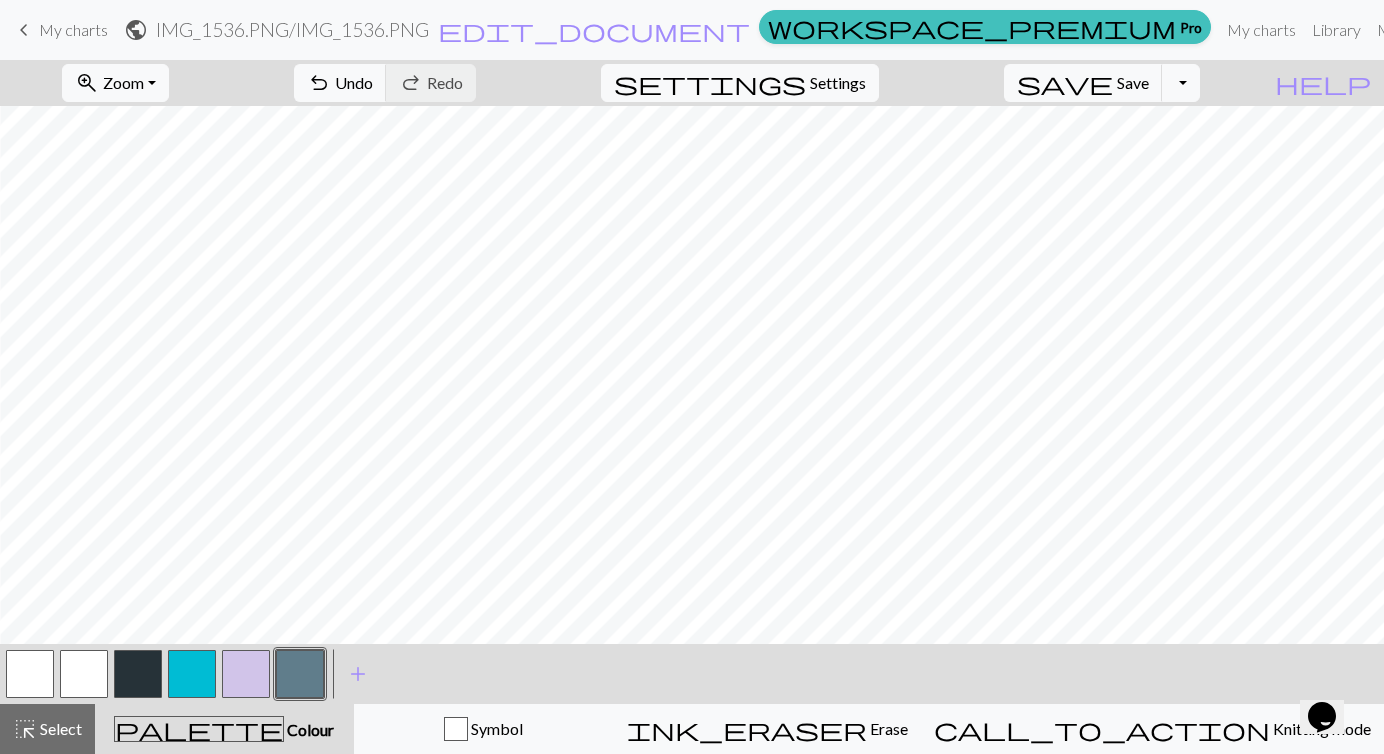 click at bounding box center [138, 674] 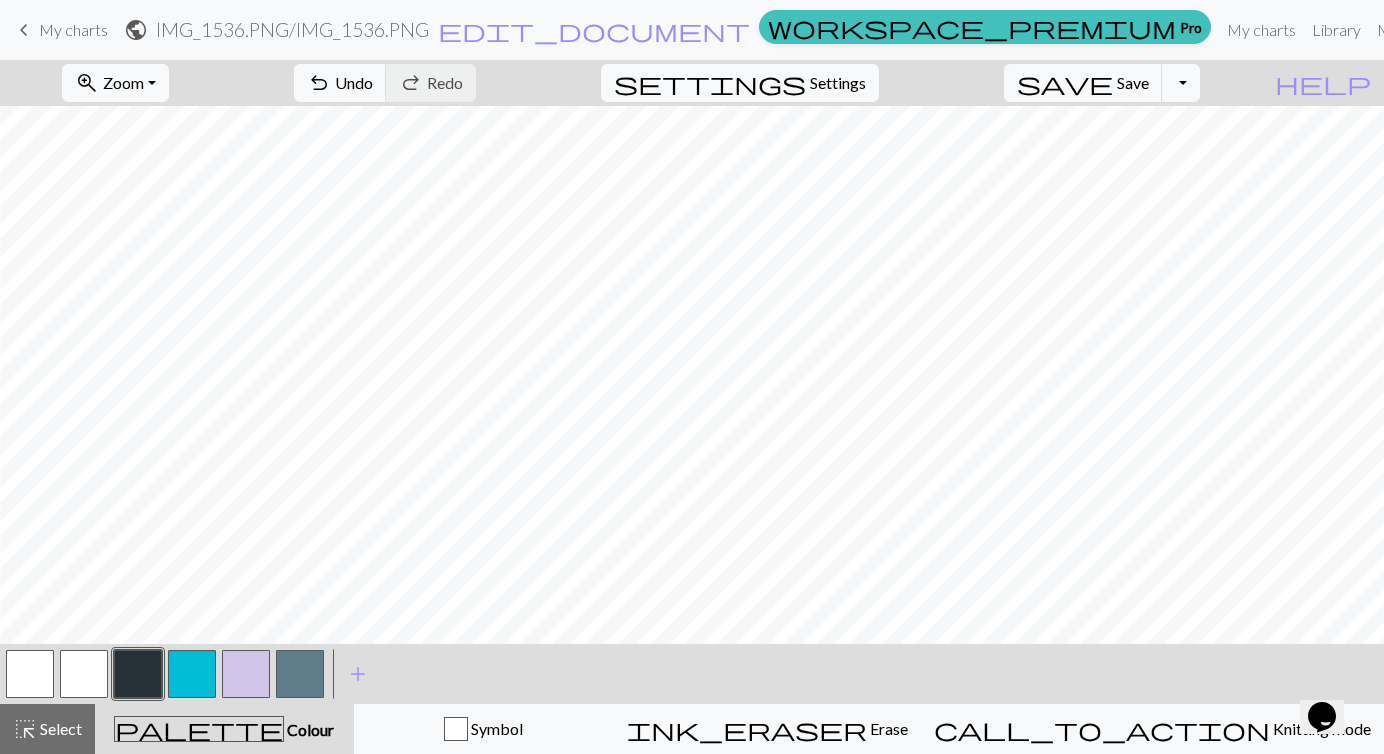 click at bounding box center [246, 674] 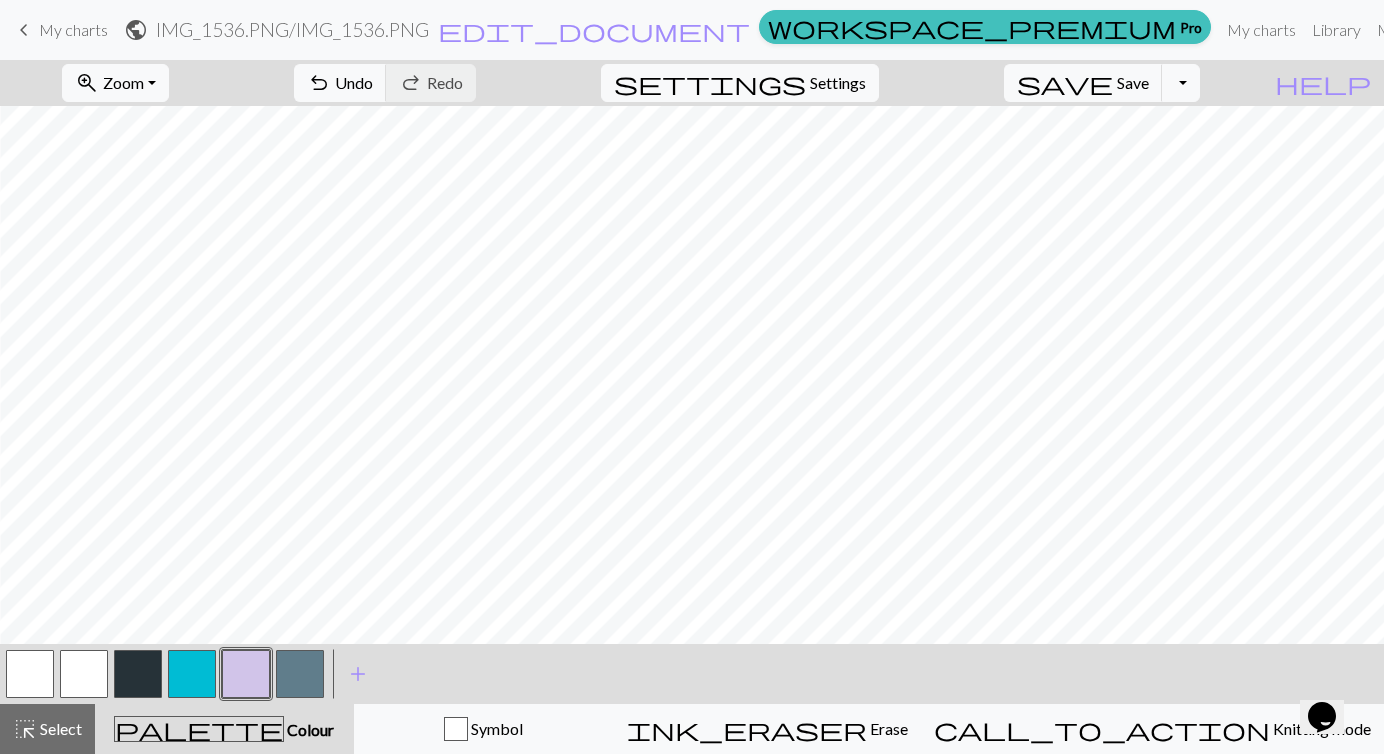 click at bounding box center (300, 674) 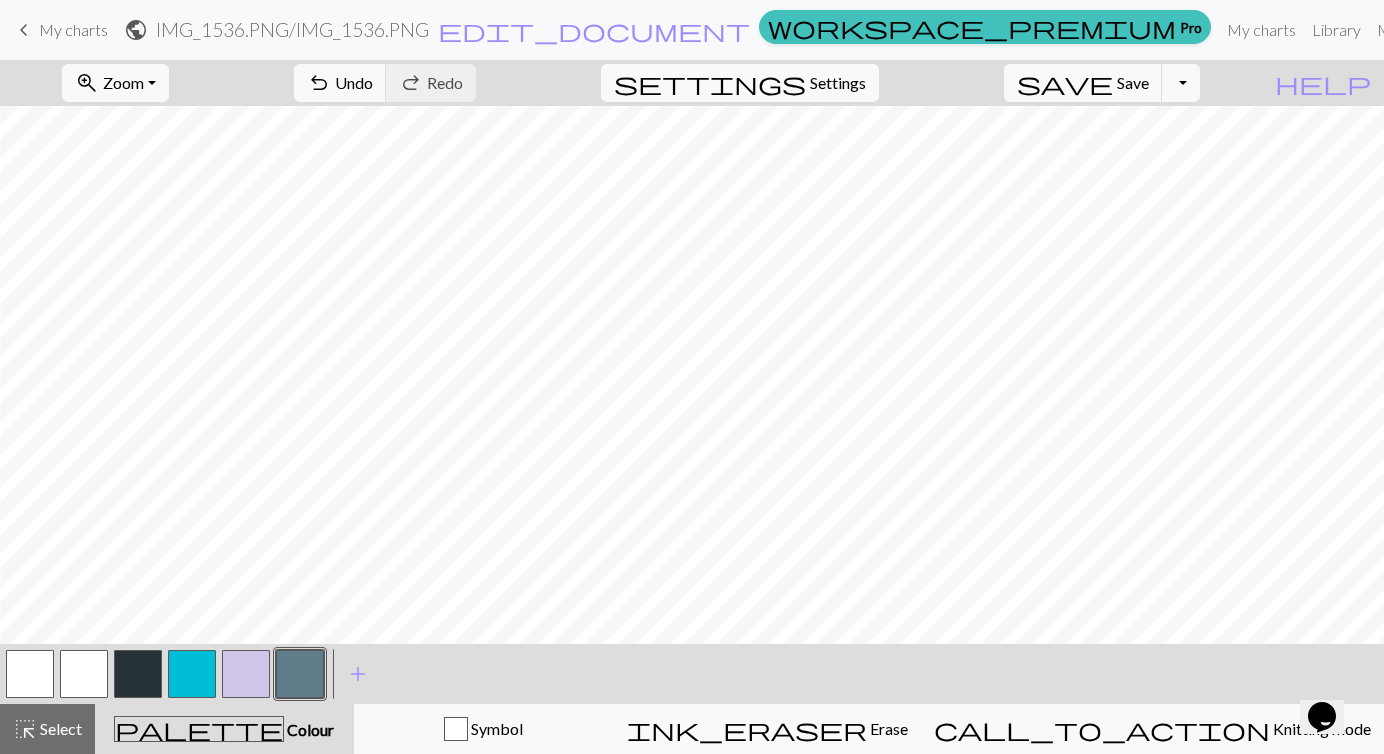 click at bounding box center [138, 674] 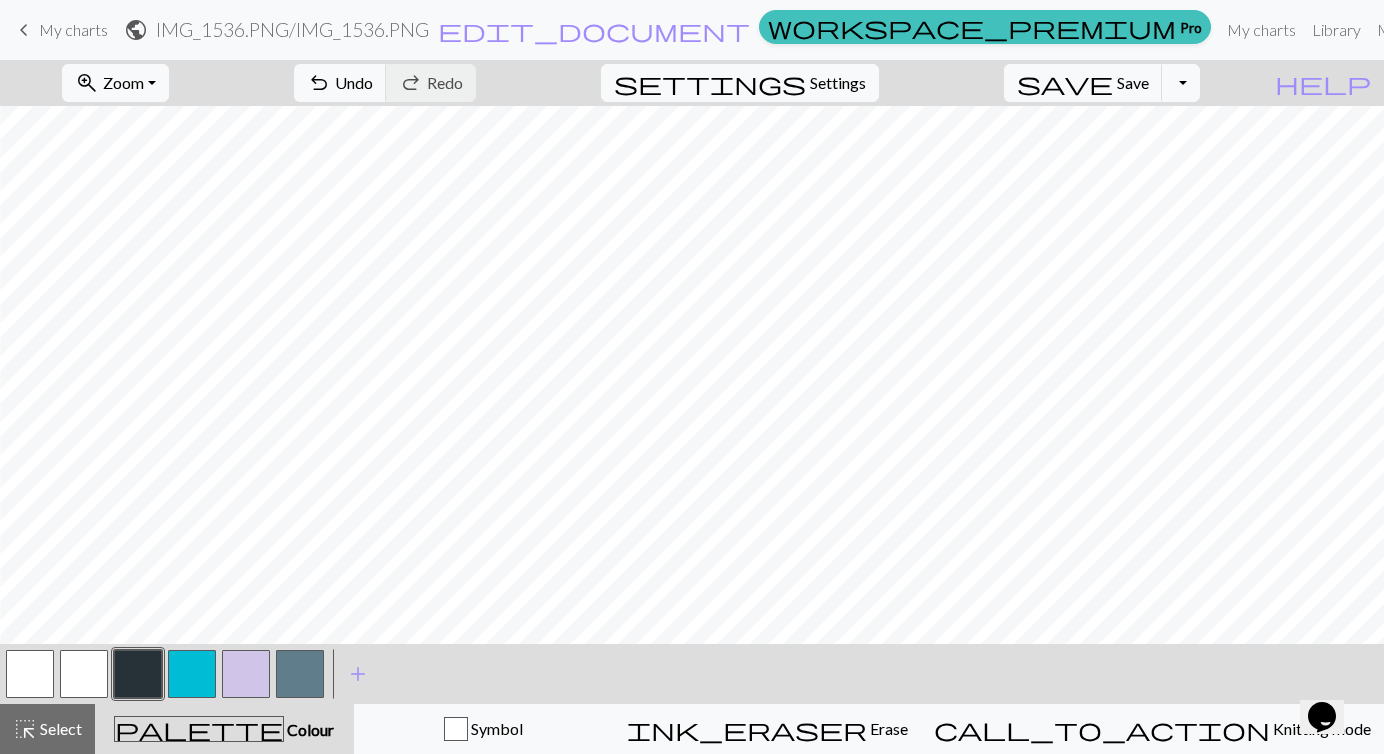 click at bounding box center [246, 674] 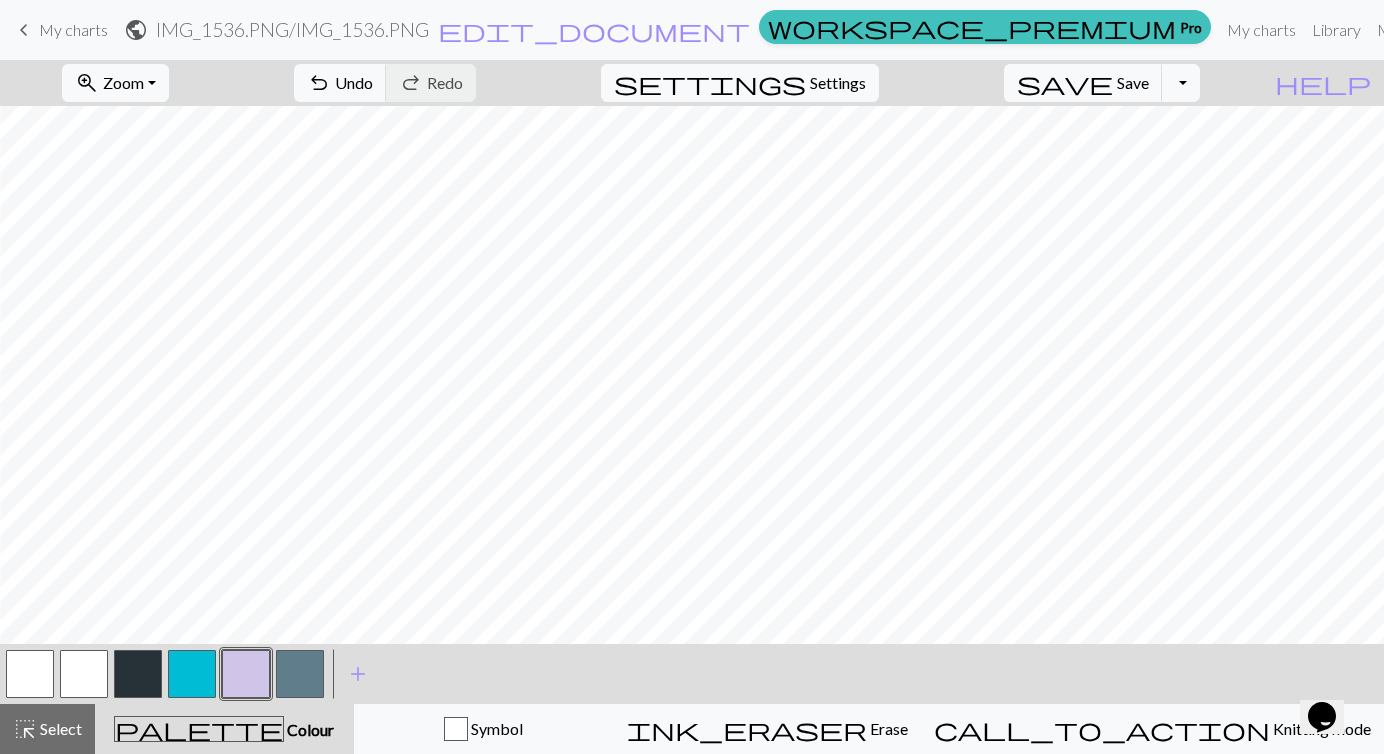 click at bounding box center (138, 674) 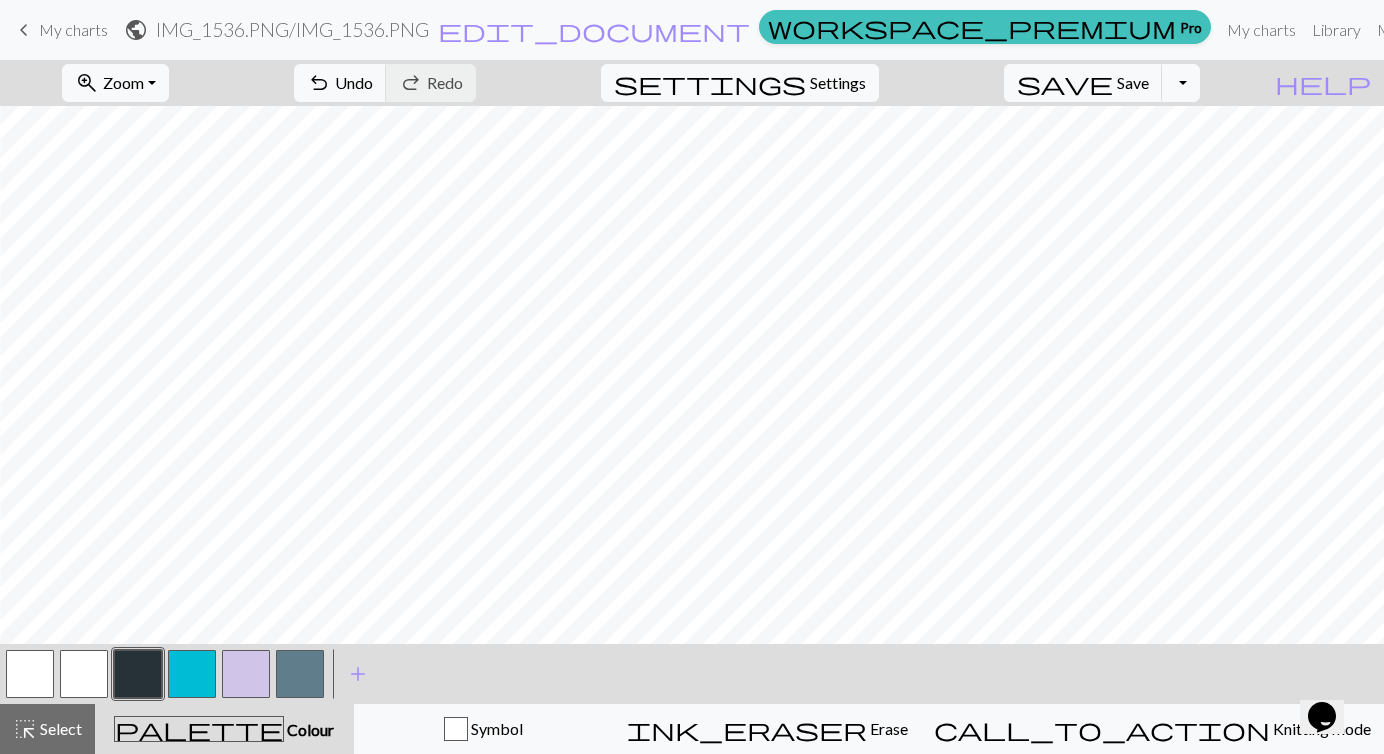 click at bounding box center (300, 674) 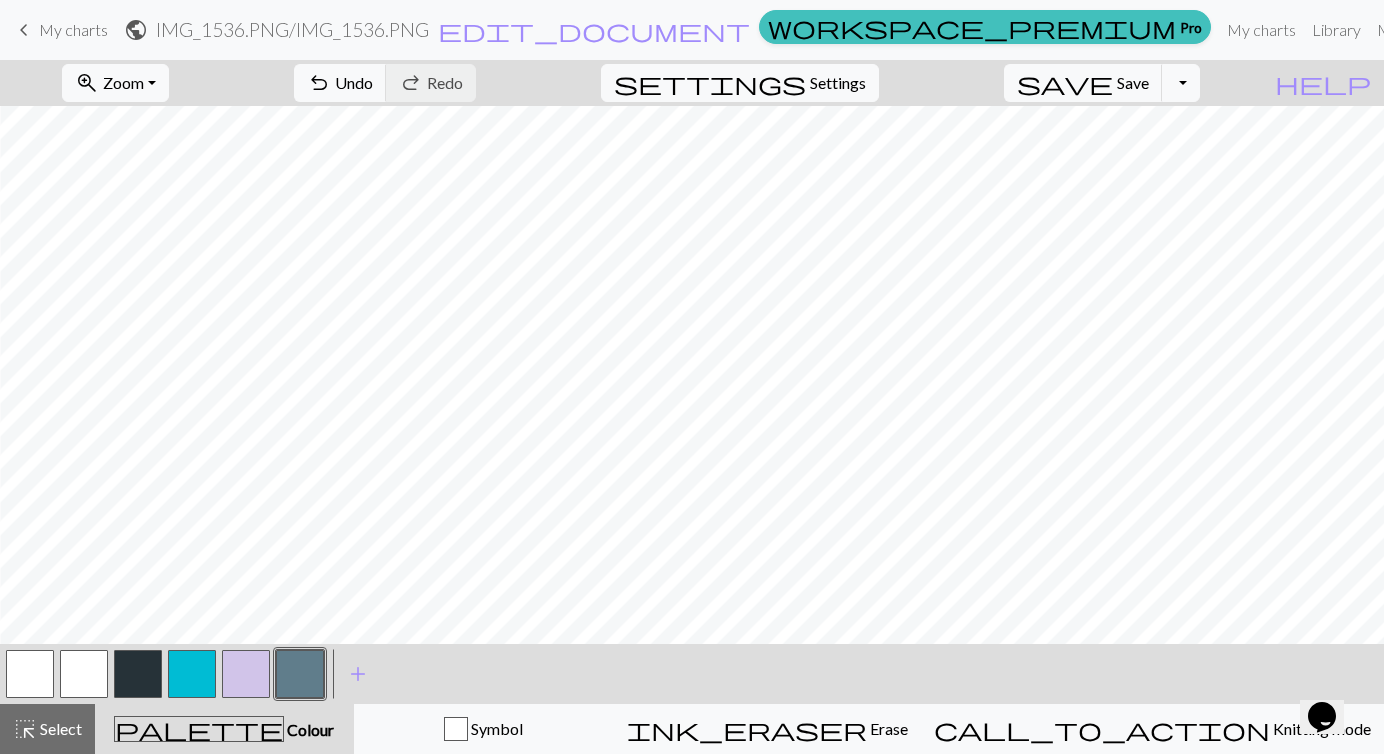 click at bounding box center (192, 674) 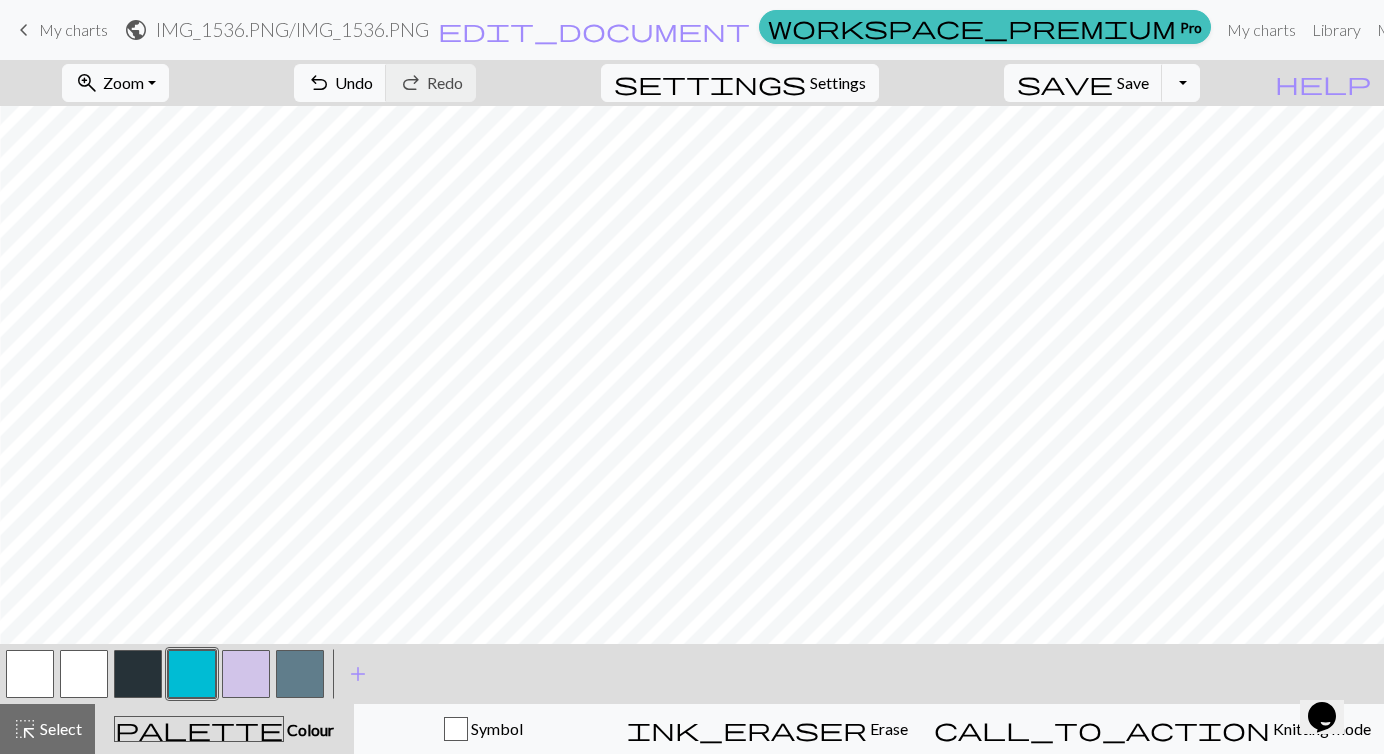 click at bounding box center (300, 674) 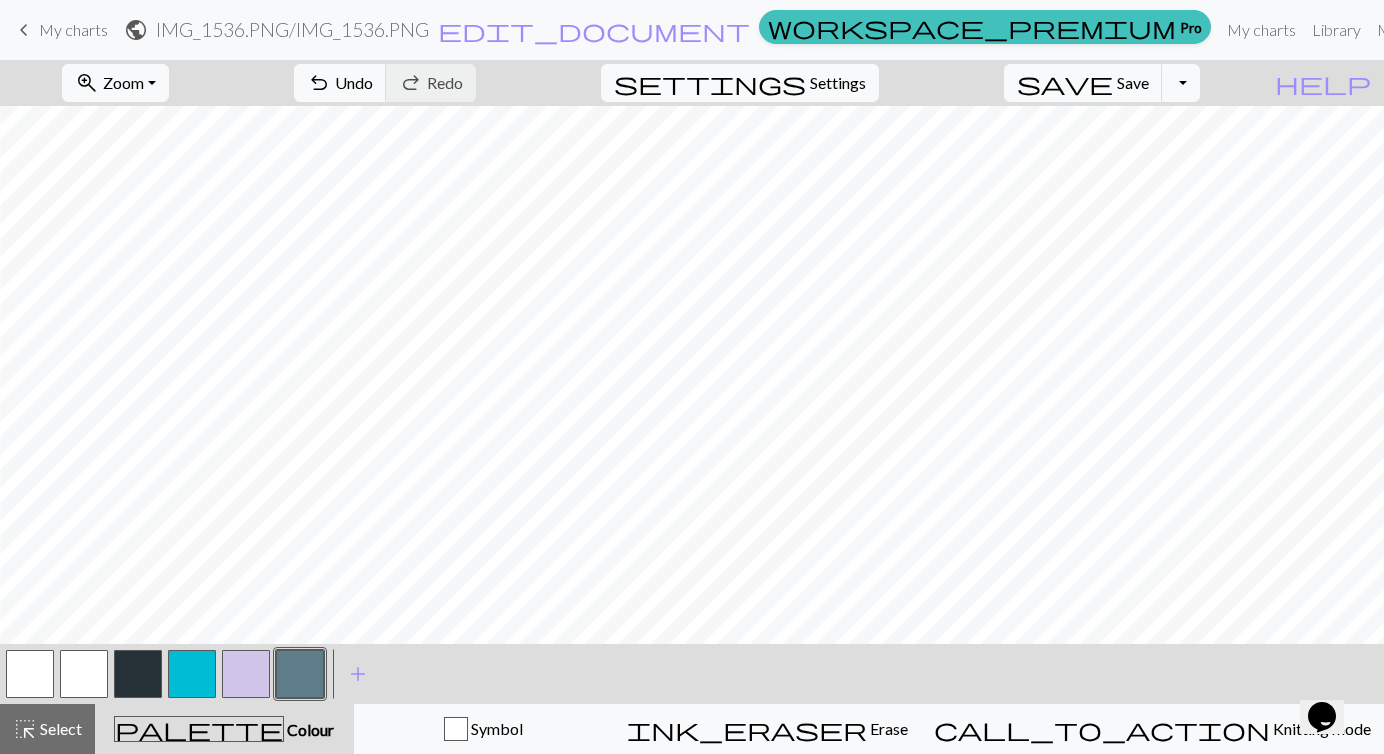 click at bounding box center (192, 674) 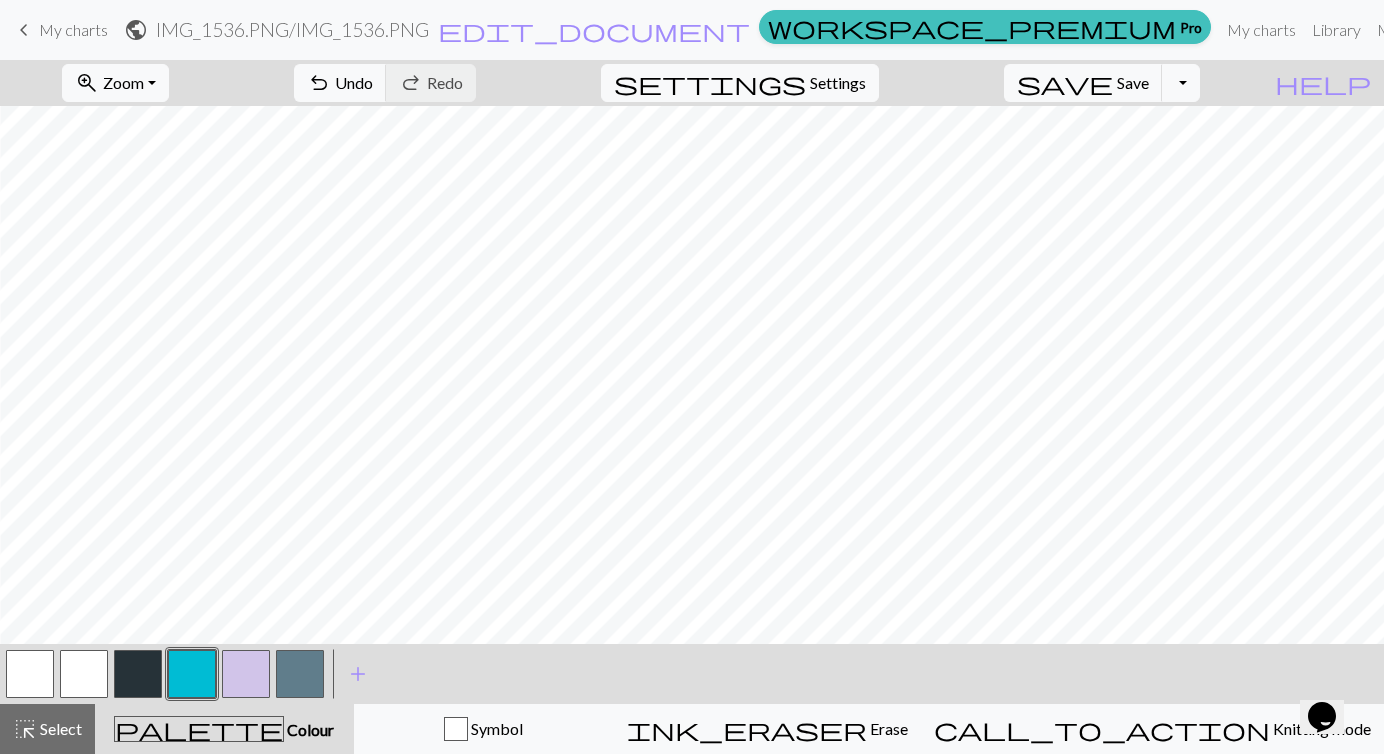 click at bounding box center [300, 674] 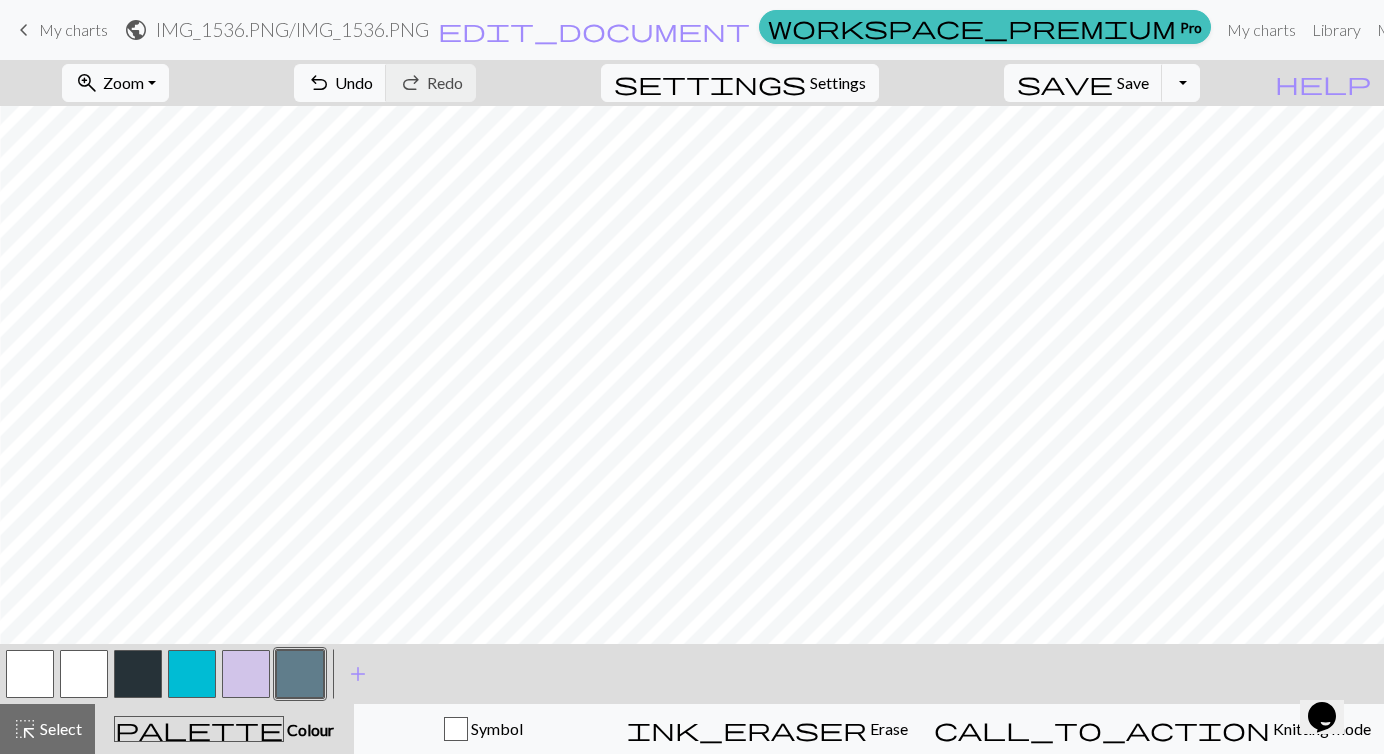 click at bounding box center (192, 674) 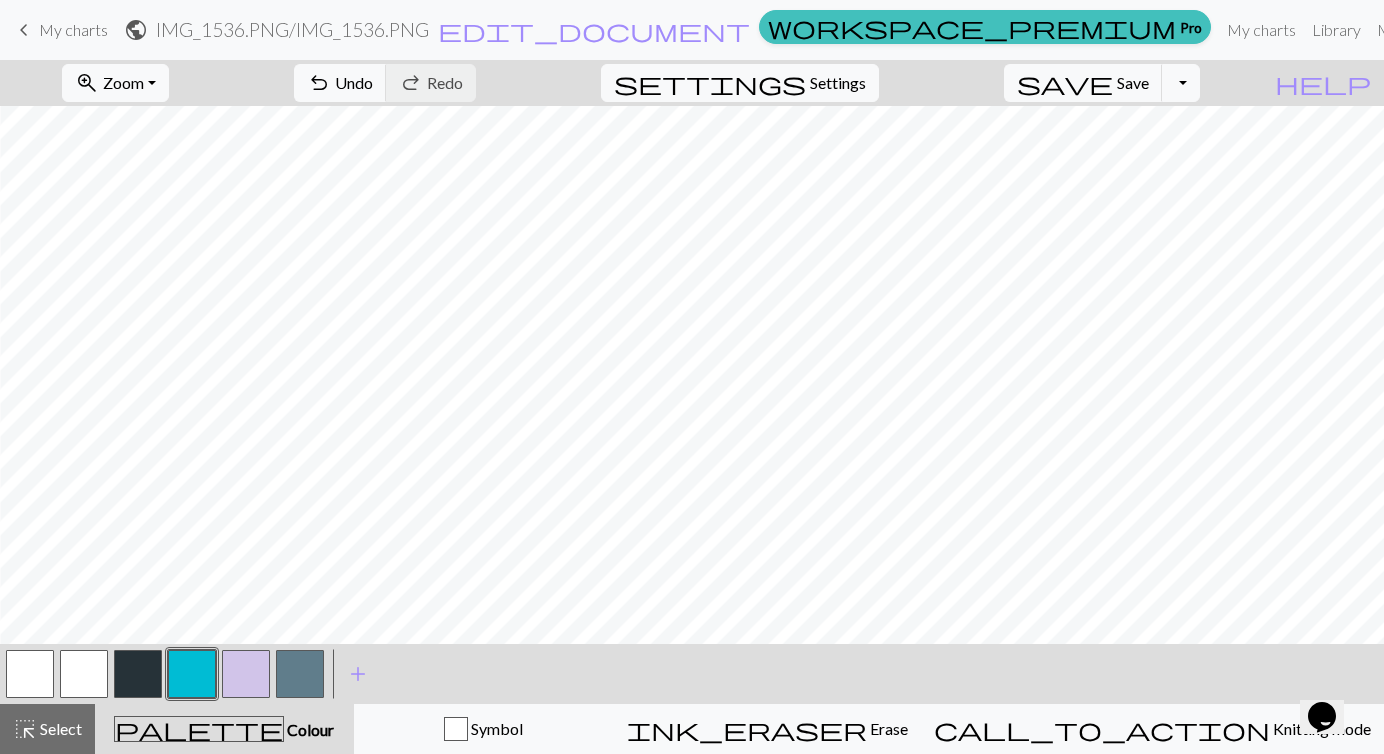 click at bounding box center (300, 674) 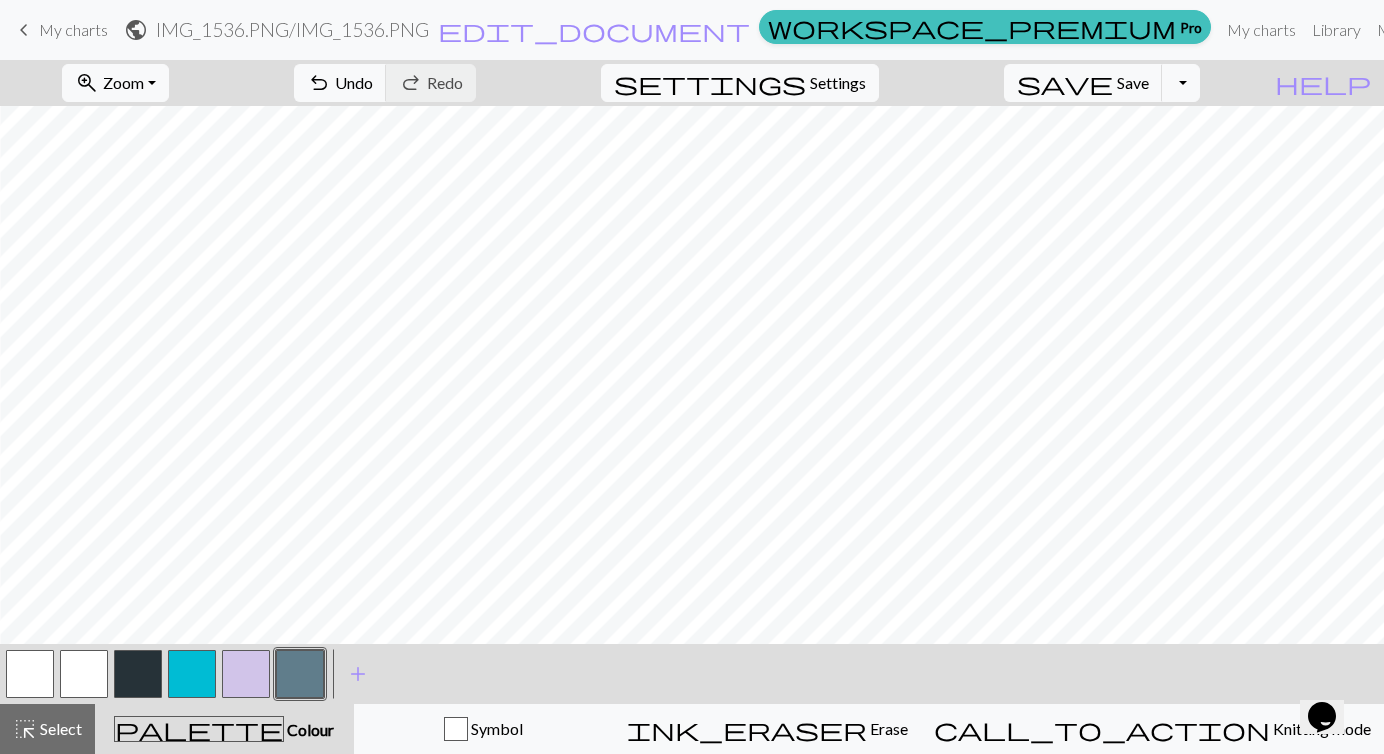 click at bounding box center [138, 674] 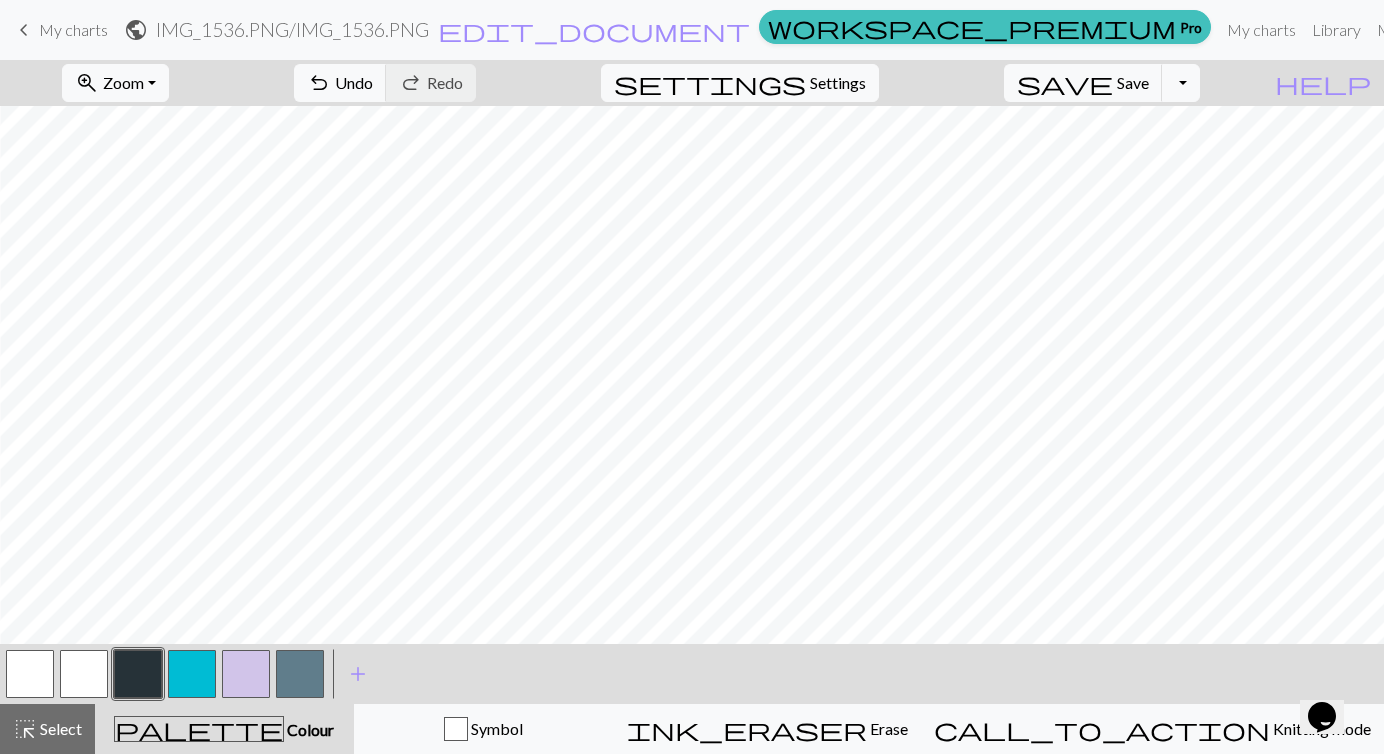 click at bounding box center [246, 674] 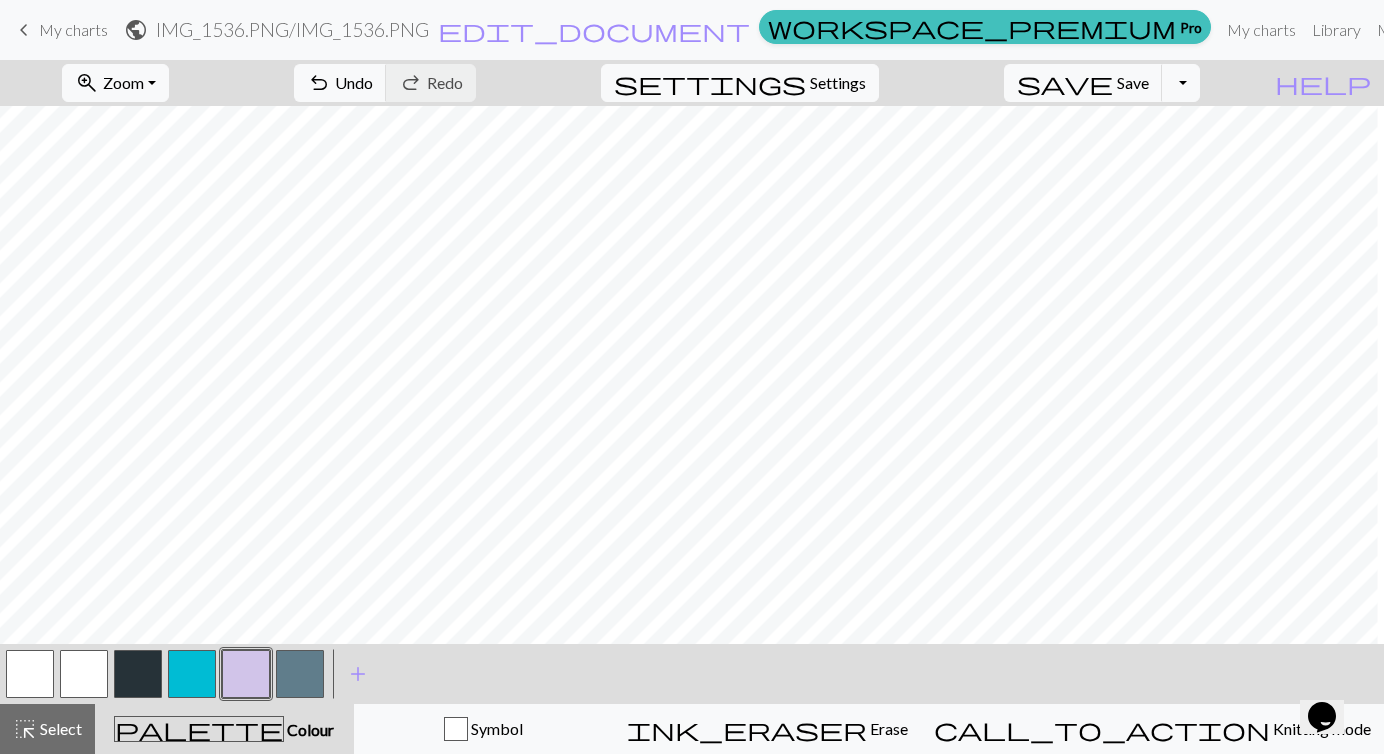 scroll, scrollTop: 0, scrollLeft: 897, axis: horizontal 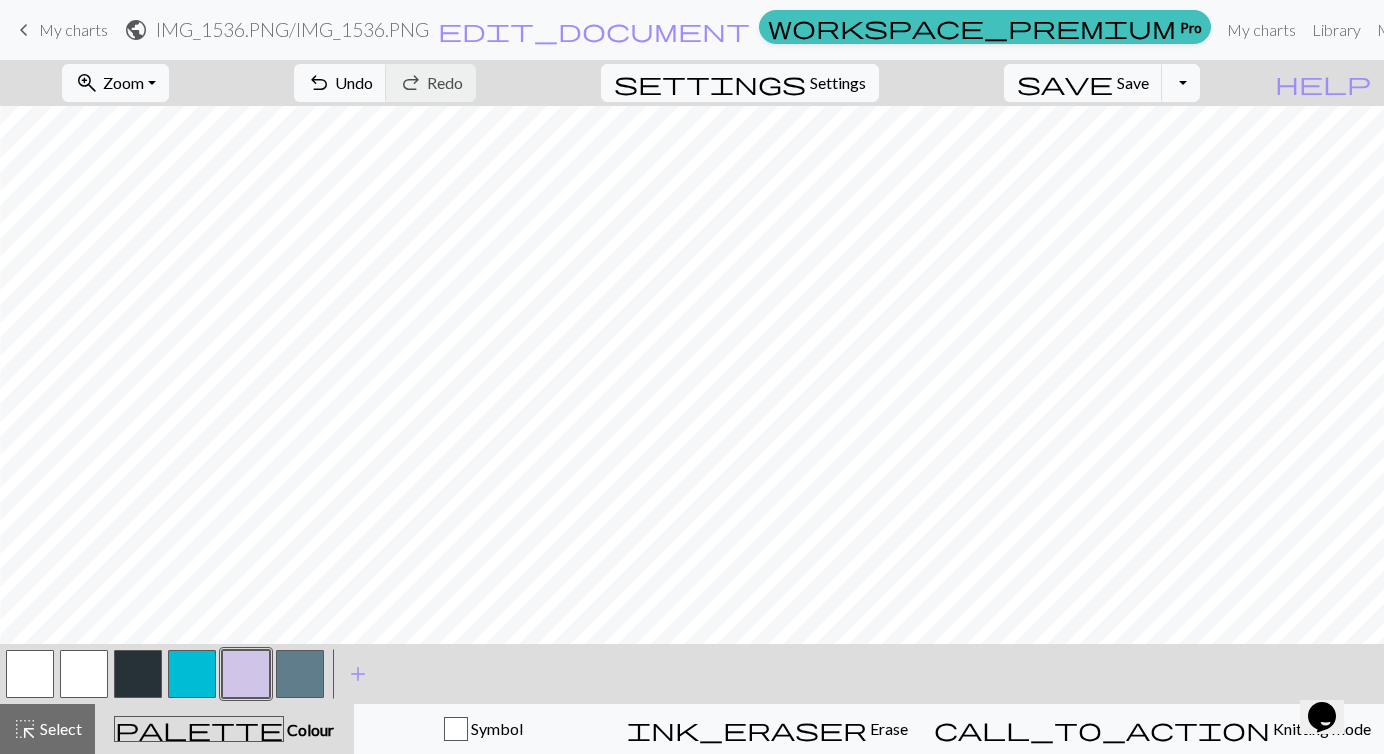 click at bounding box center [300, 674] 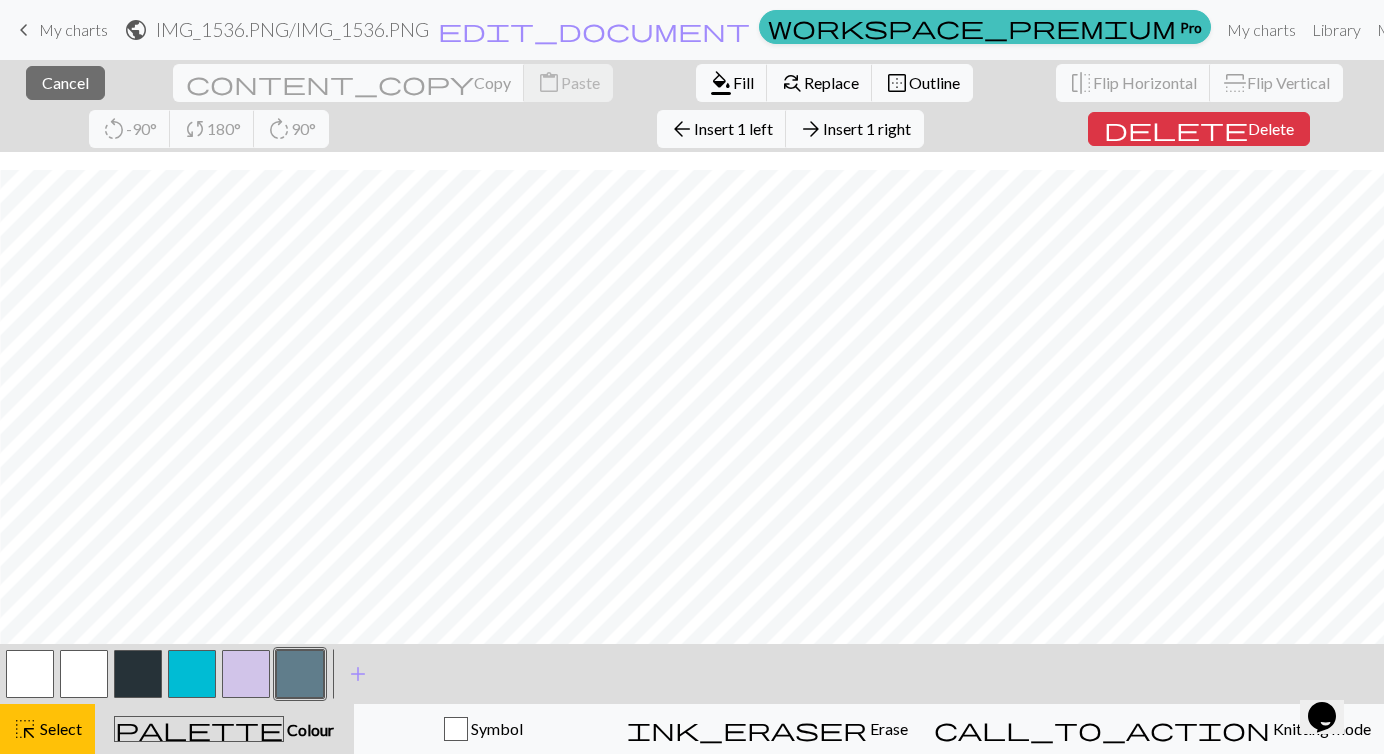 scroll, scrollTop: 110, scrollLeft: 897, axis: both 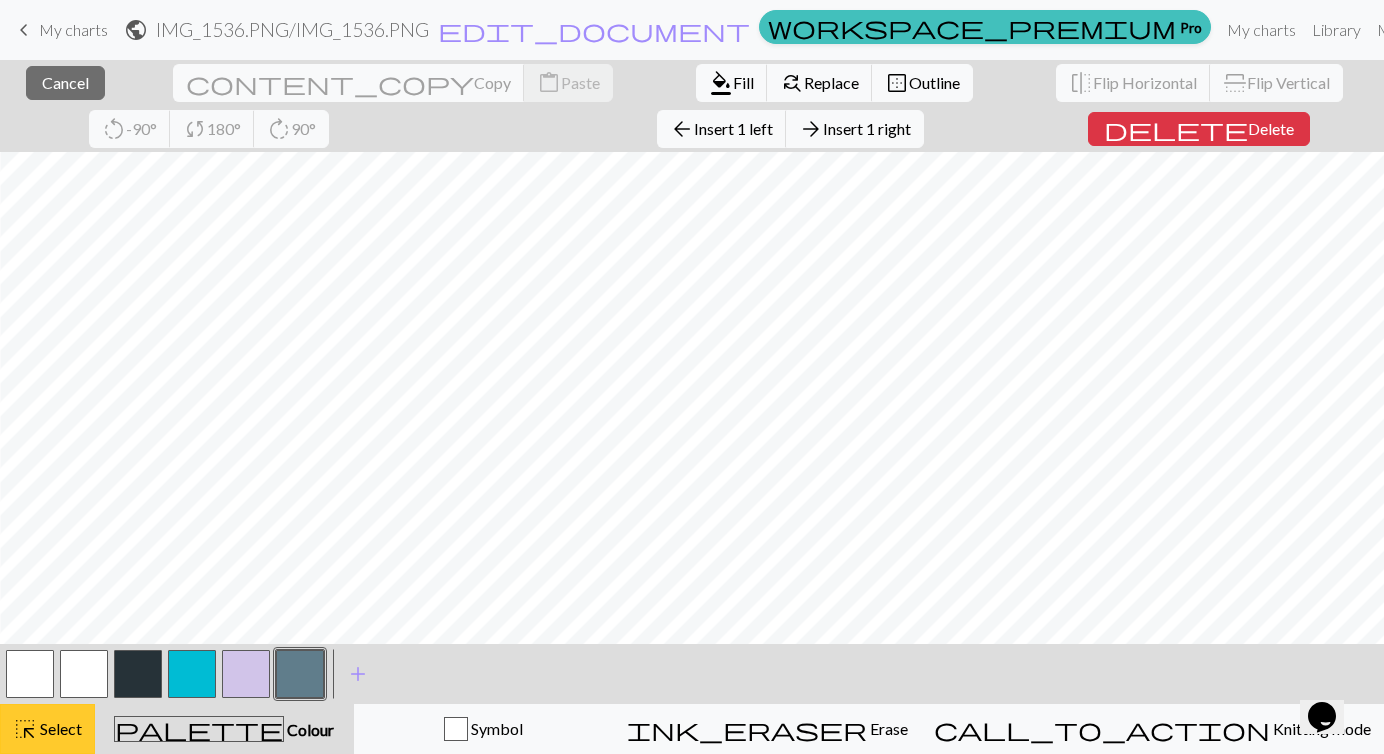 click on "Select" at bounding box center [59, 728] 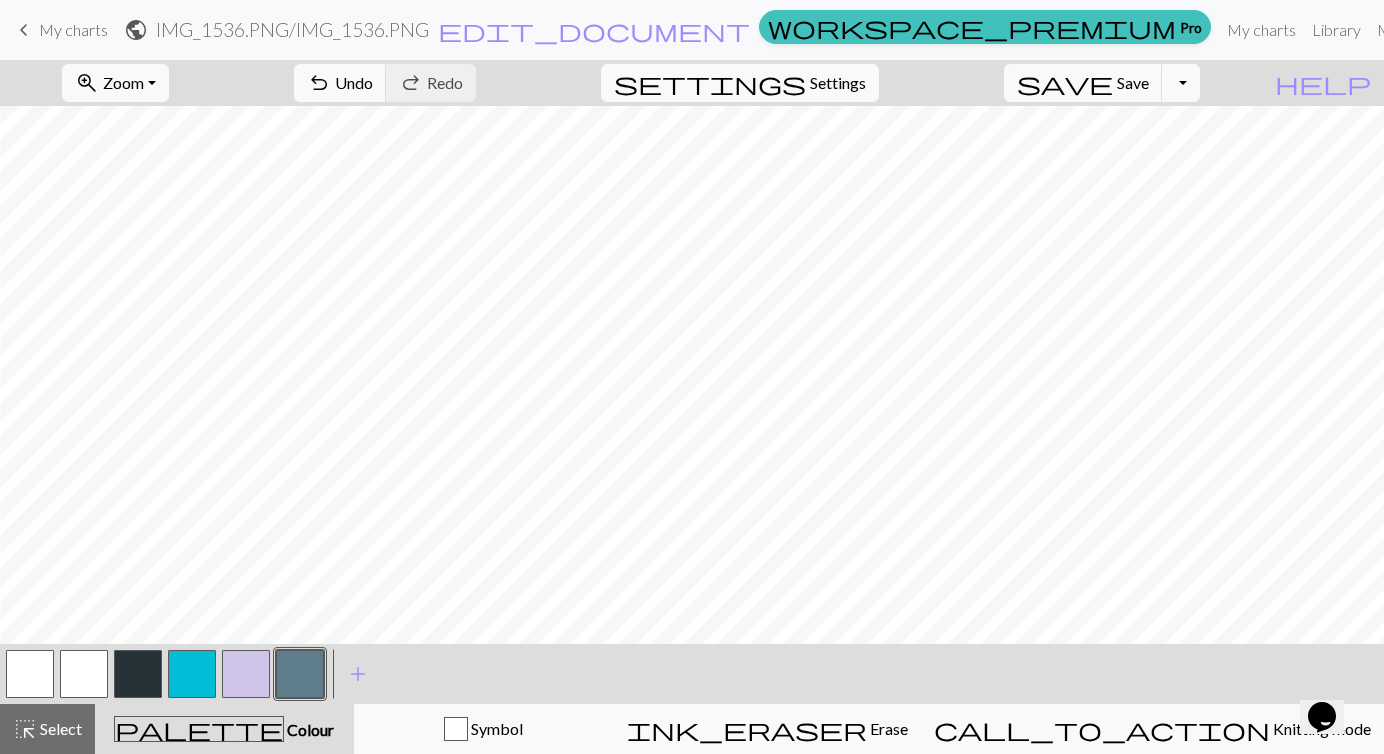 click at bounding box center (192, 674) 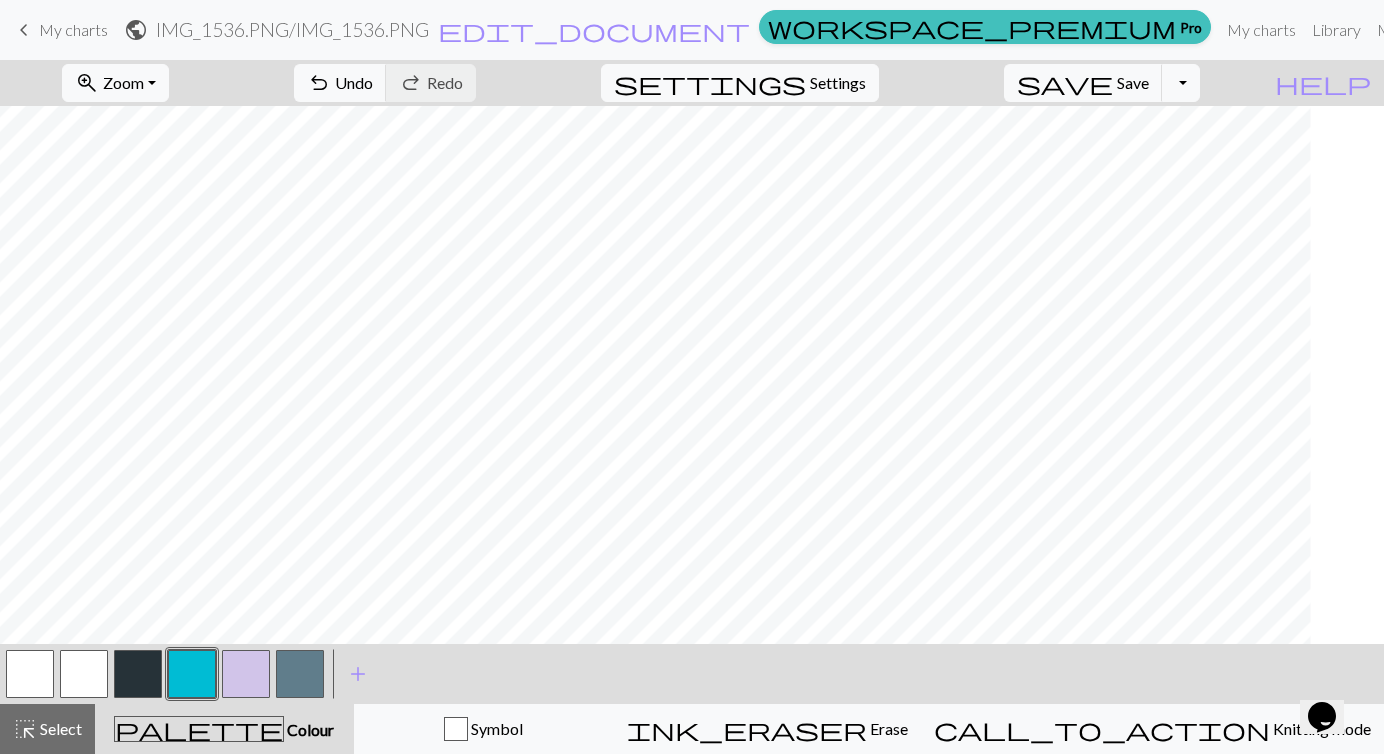 scroll, scrollTop: 119, scrollLeft: 976, axis: both 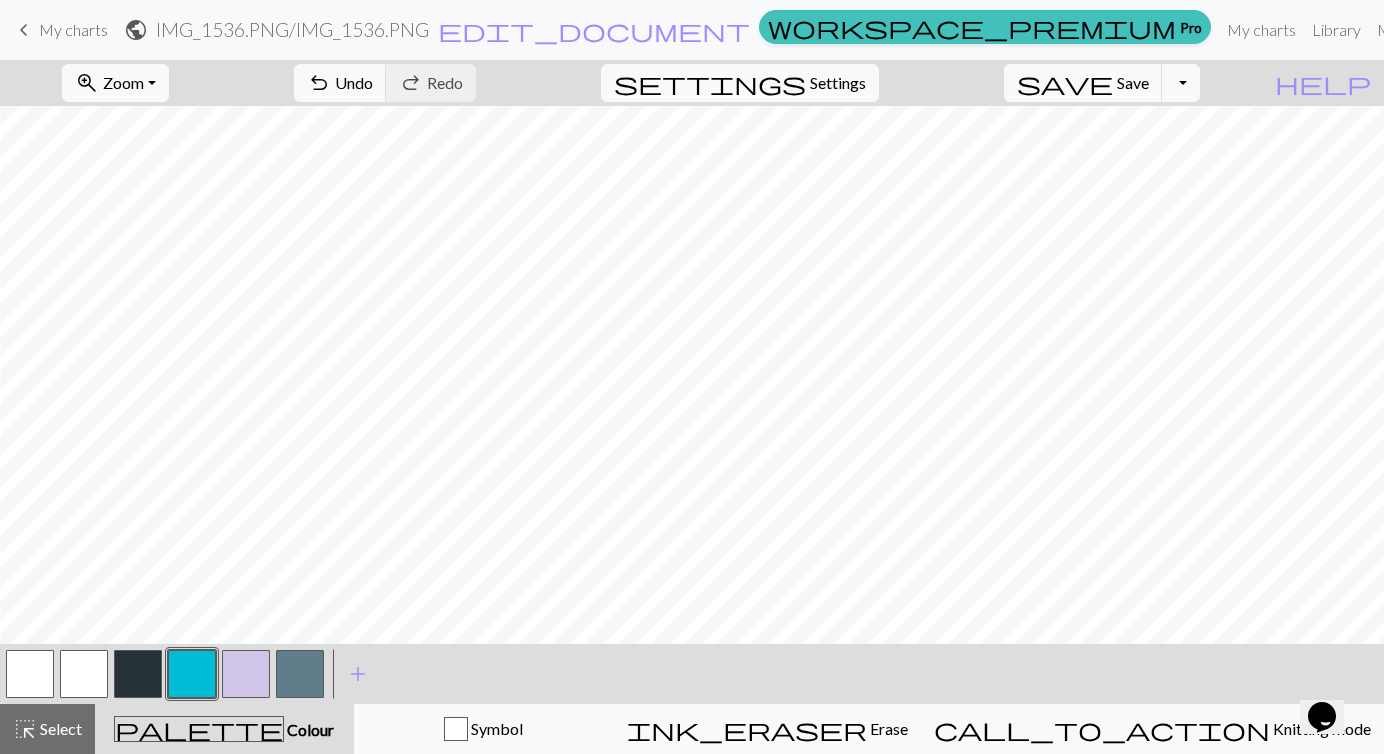 click at bounding box center (246, 674) 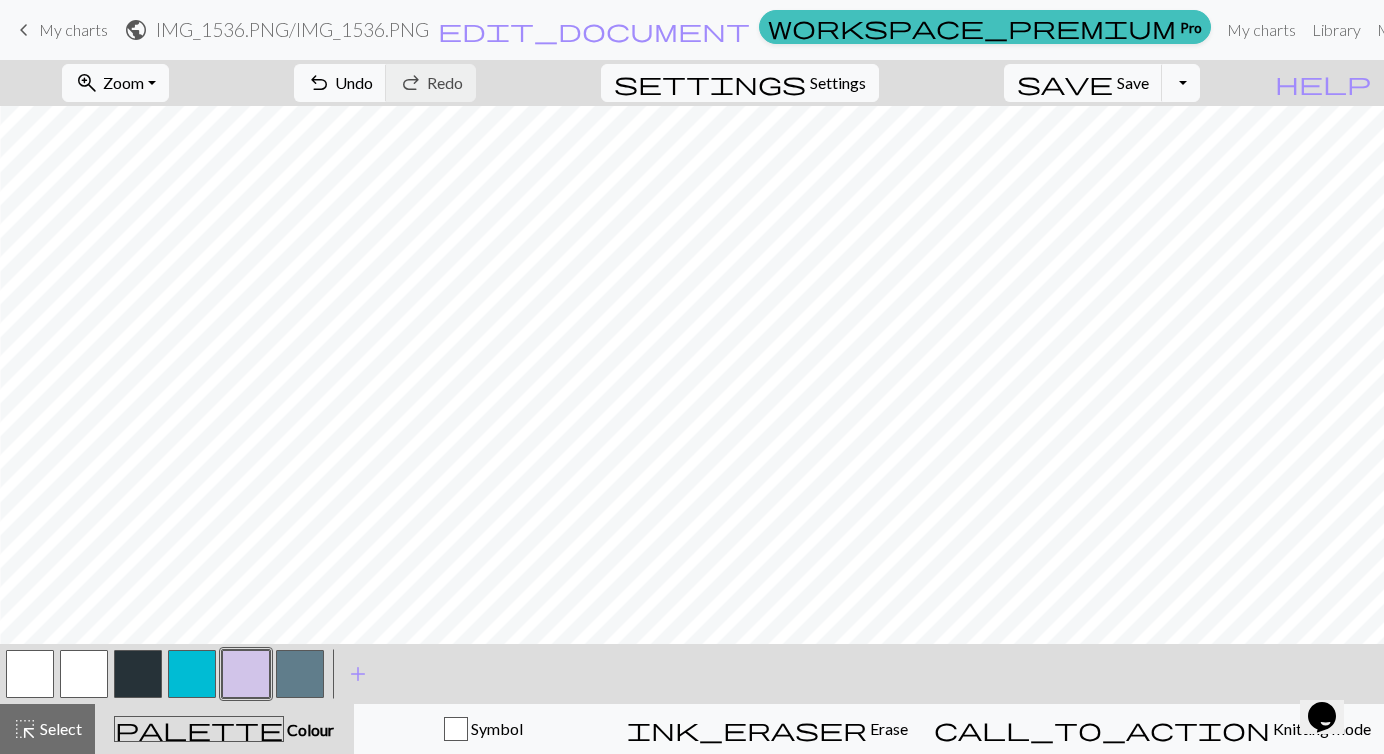 click at bounding box center [138, 674] 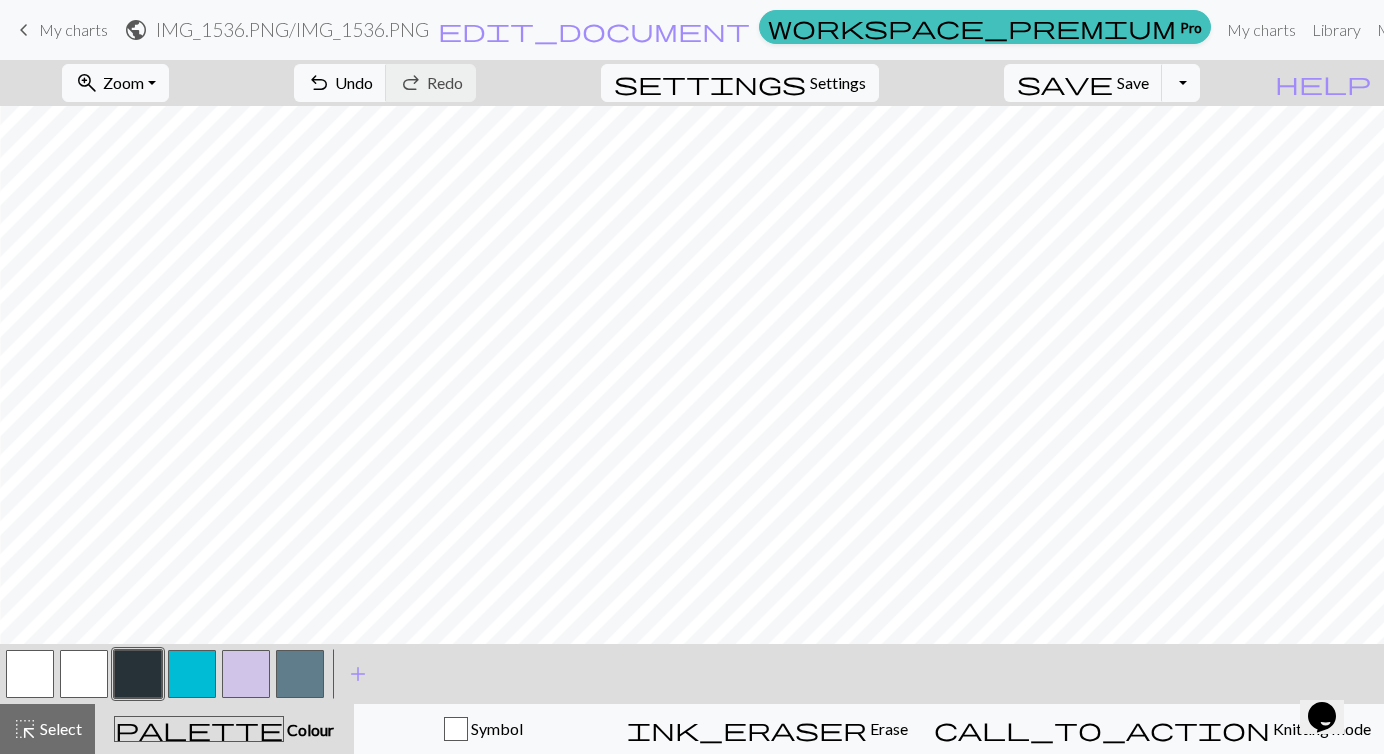 click at bounding box center [300, 674] 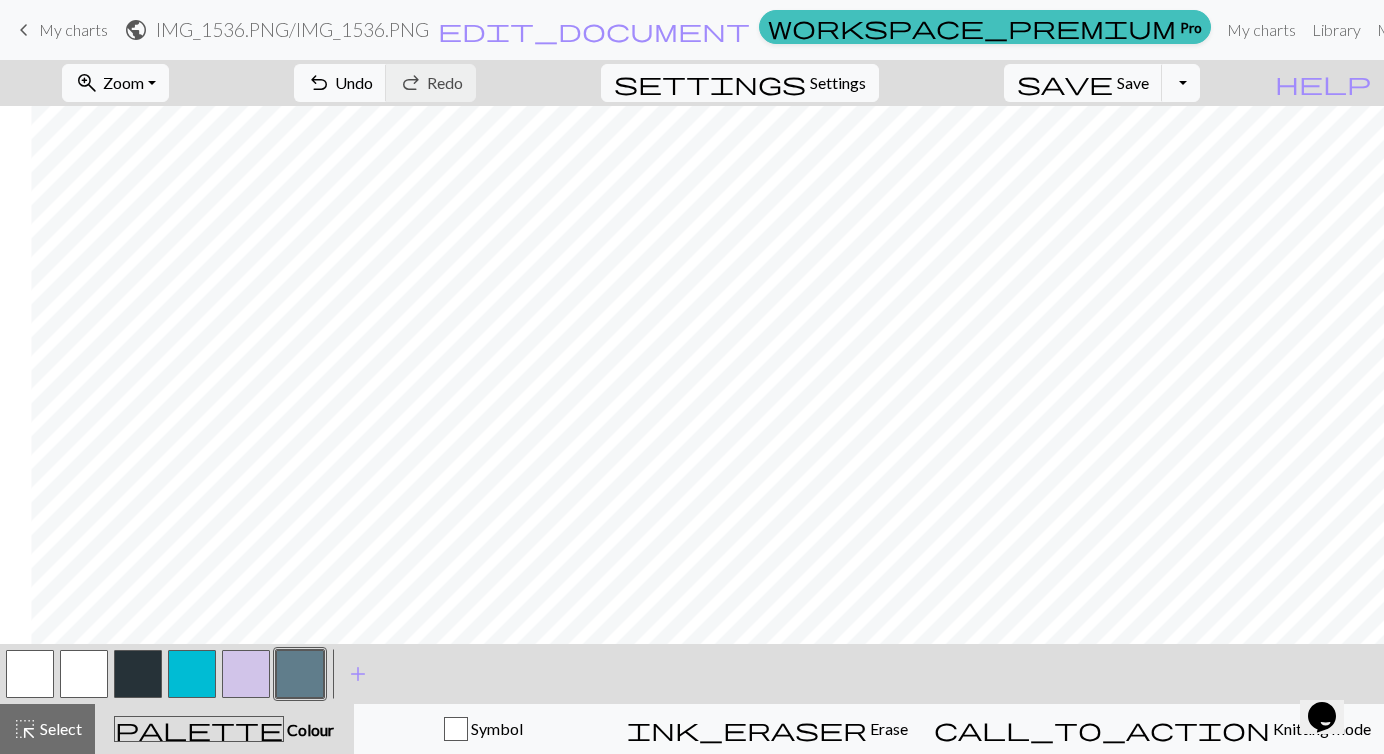 scroll, scrollTop: 119, scrollLeft: 1211, axis: both 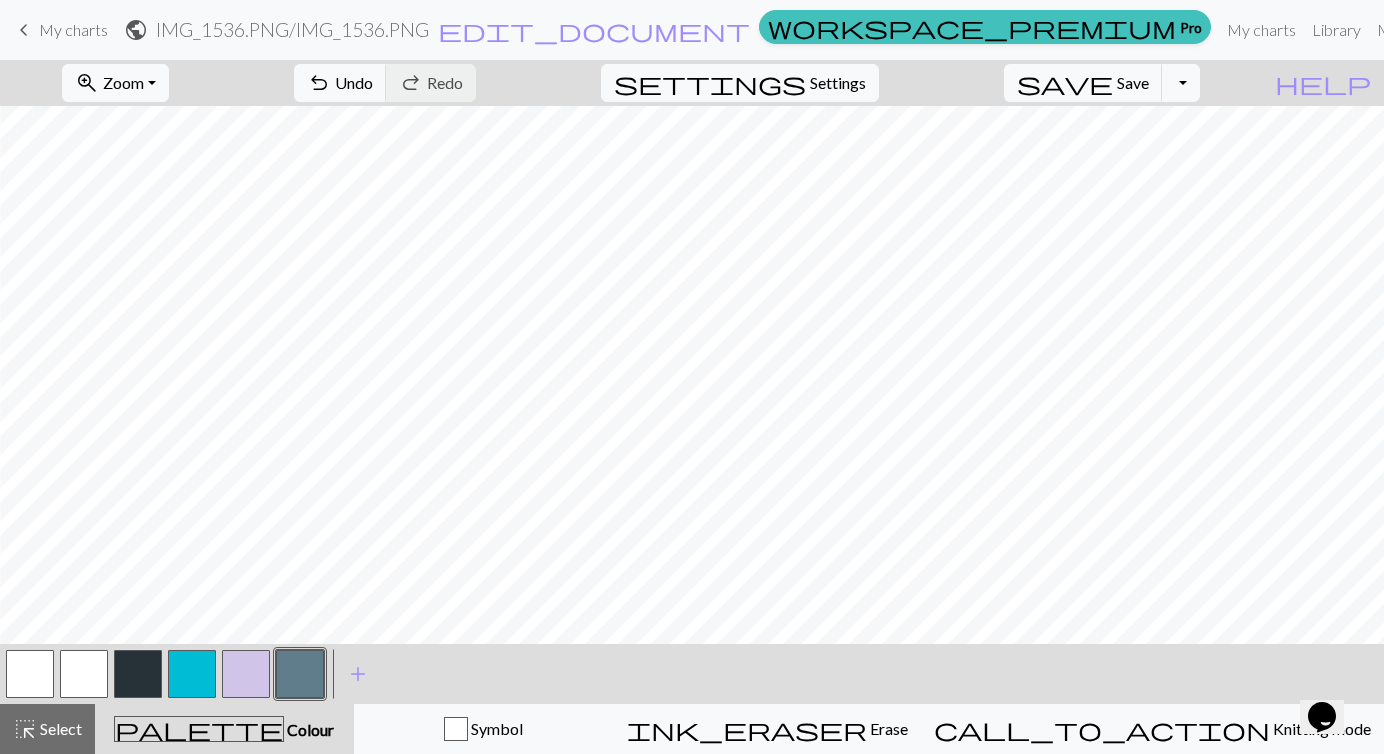 click at bounding box center [246, 674] 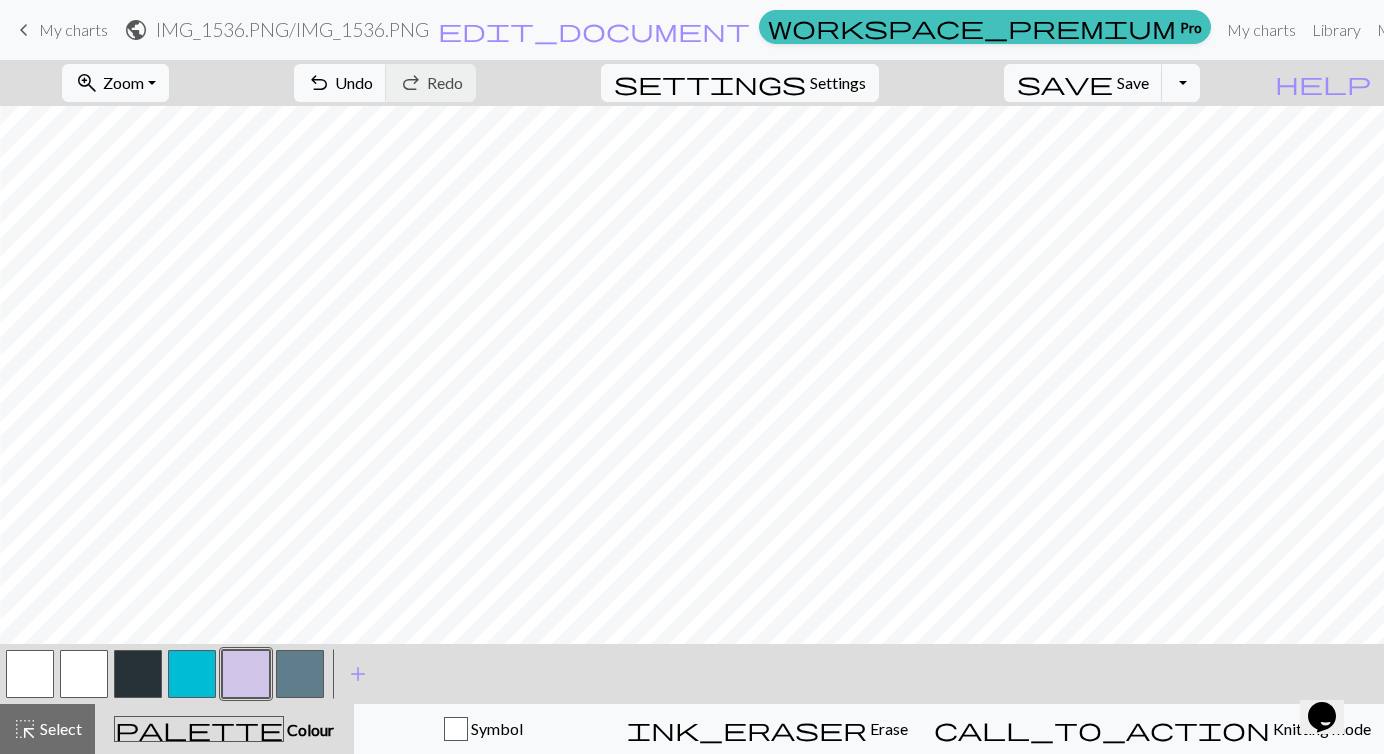 click at bounding box center (138, 674) 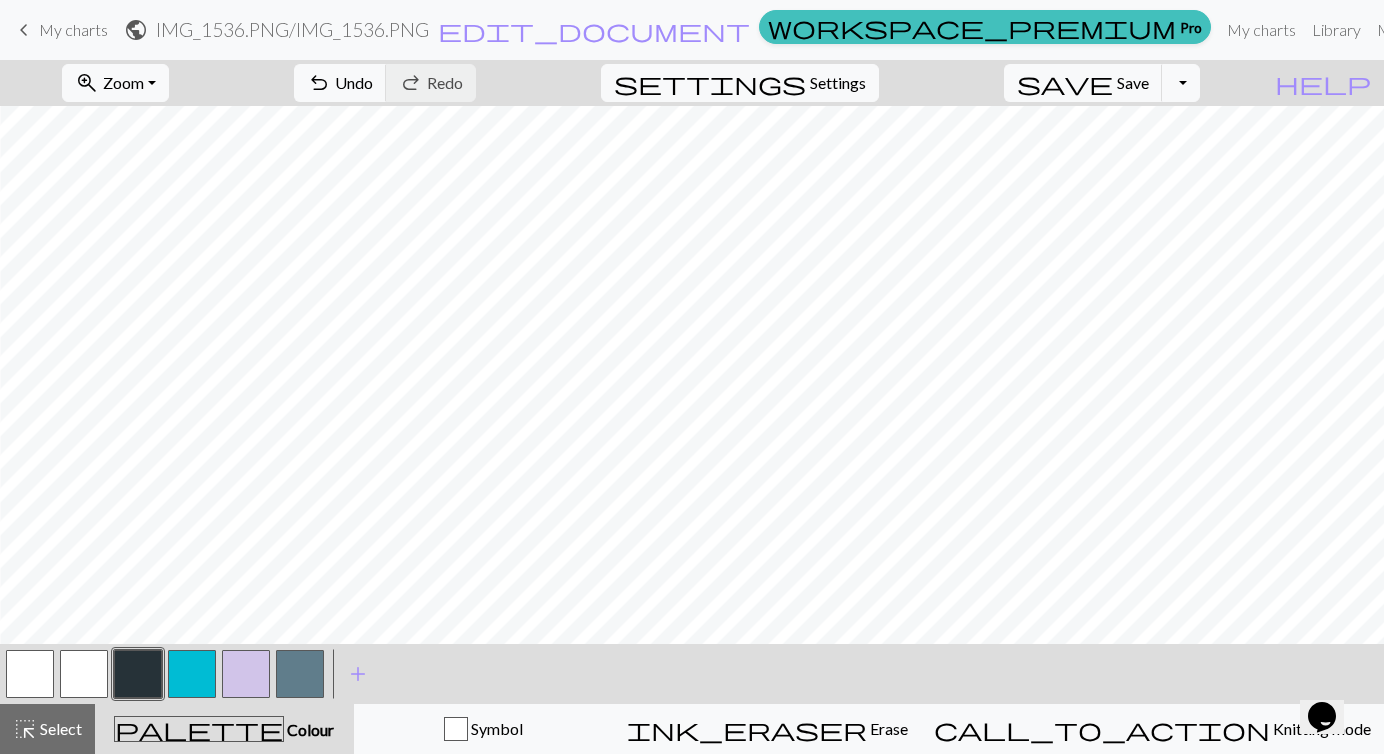 click at bounding box center (192, 674) 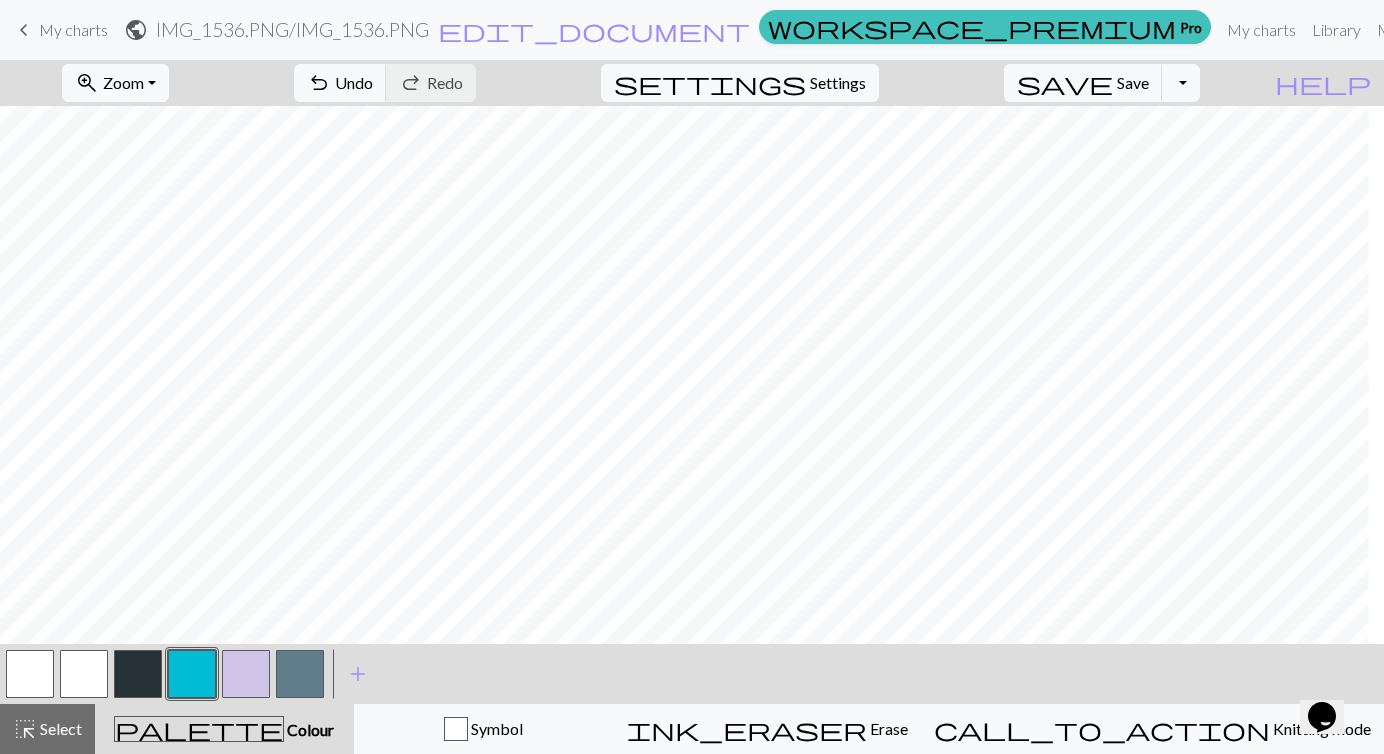 scroll, scrollTop: 119, scrollLeft: 642, axis: both 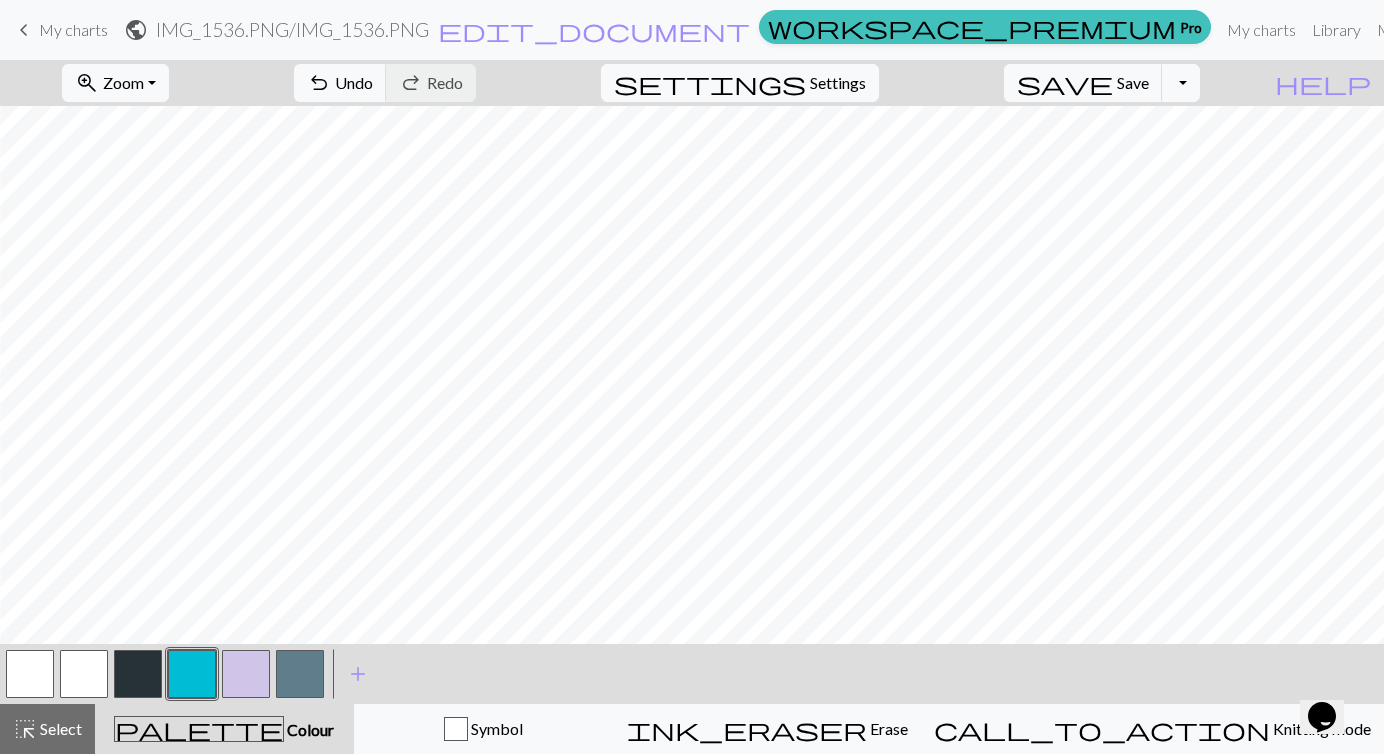 click at bounding box center (300, 674) 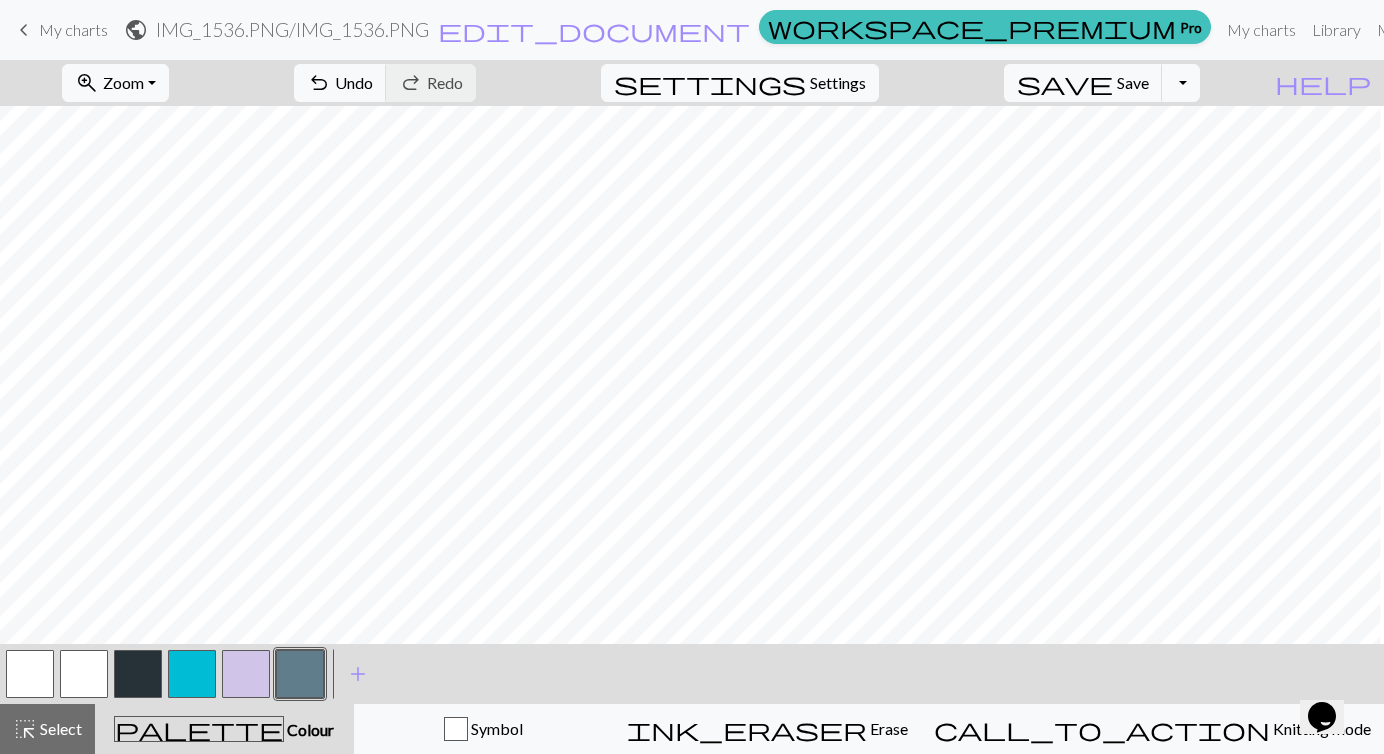 scroll, scrollTop: 119, scrollLeft: 554, axis: both 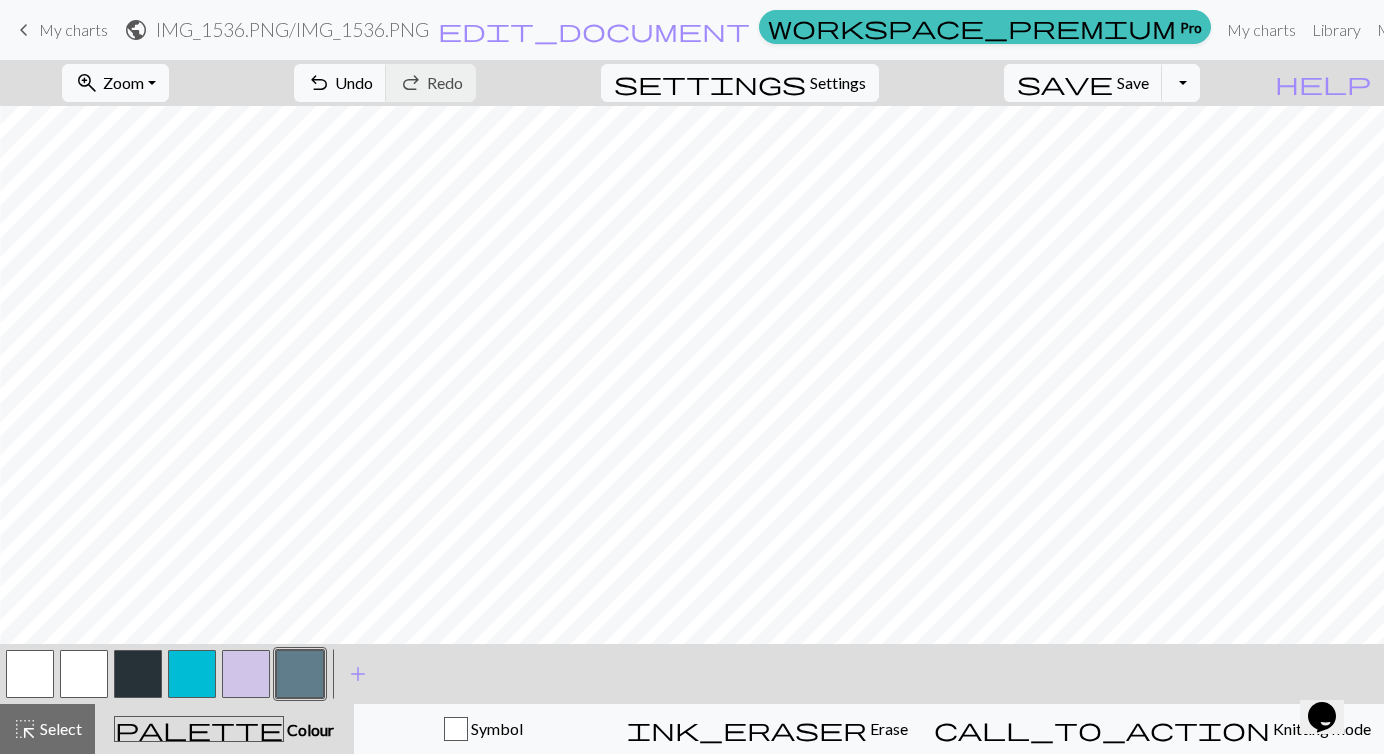 click at bounding box center (192, 674) 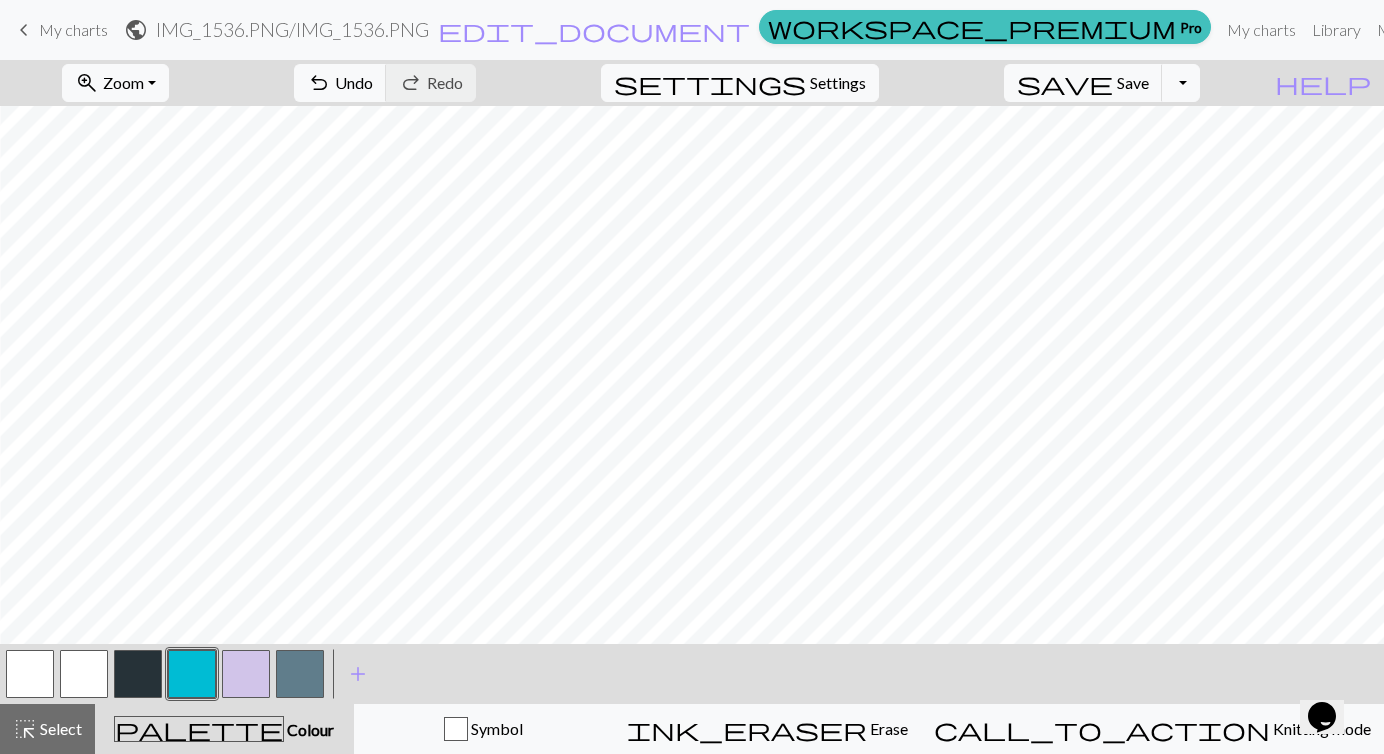 click at bounding box center (138, 674) 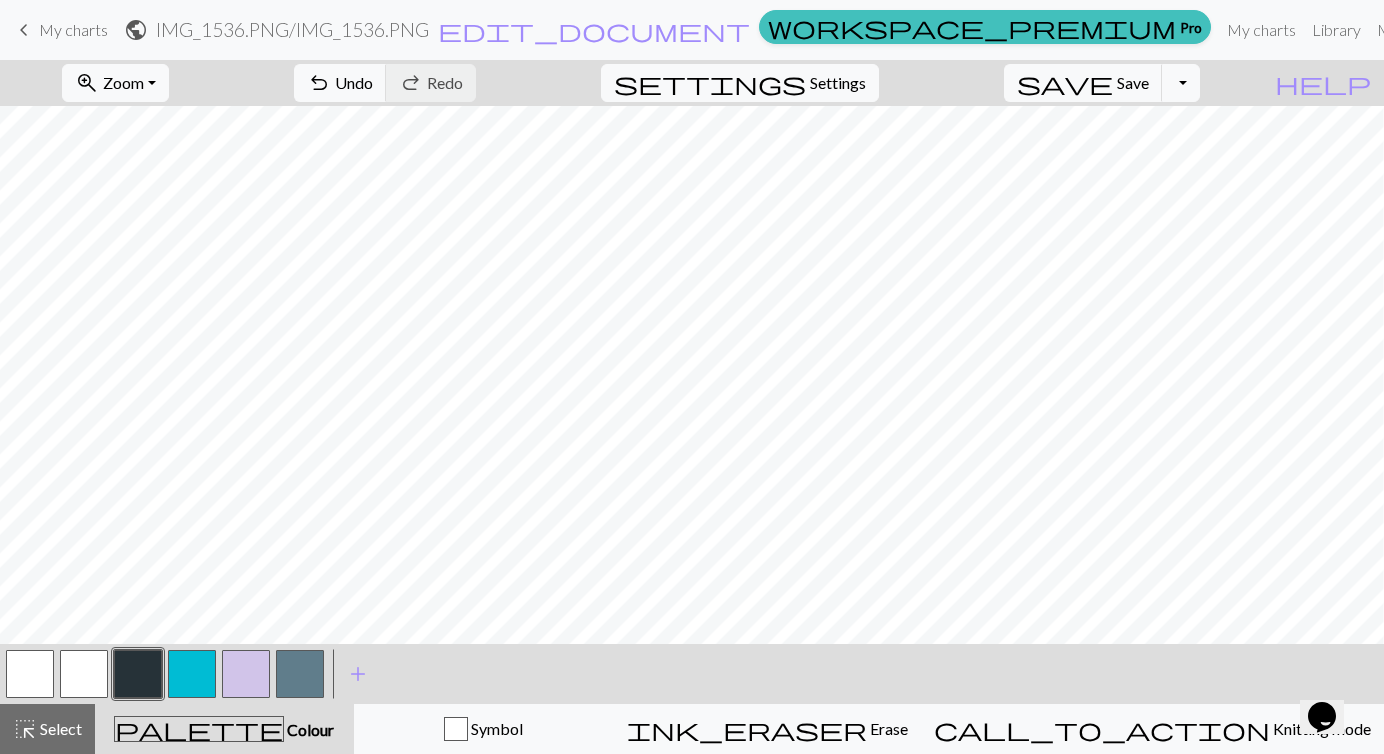 scroll, scrollTop: 119, scrollLeft: 239, axis: both 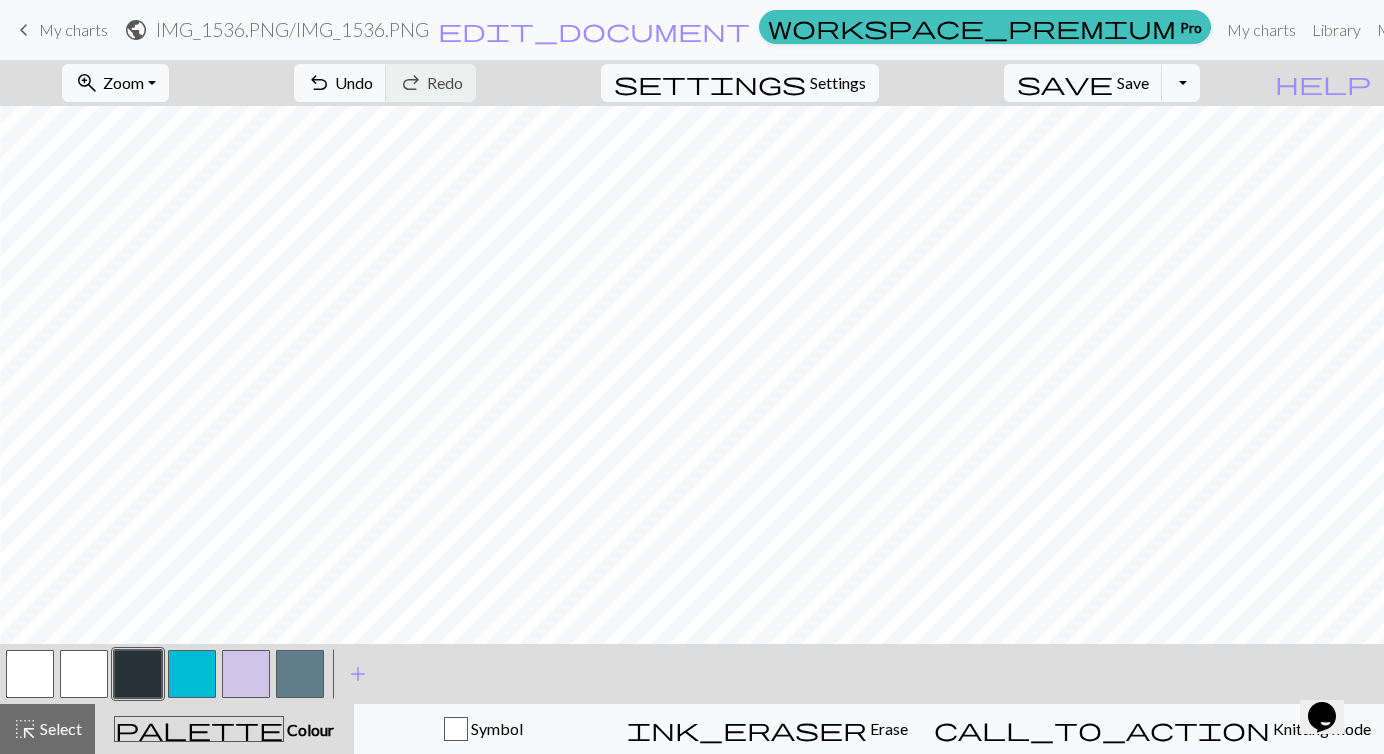 click at bounding box center [246, 674] 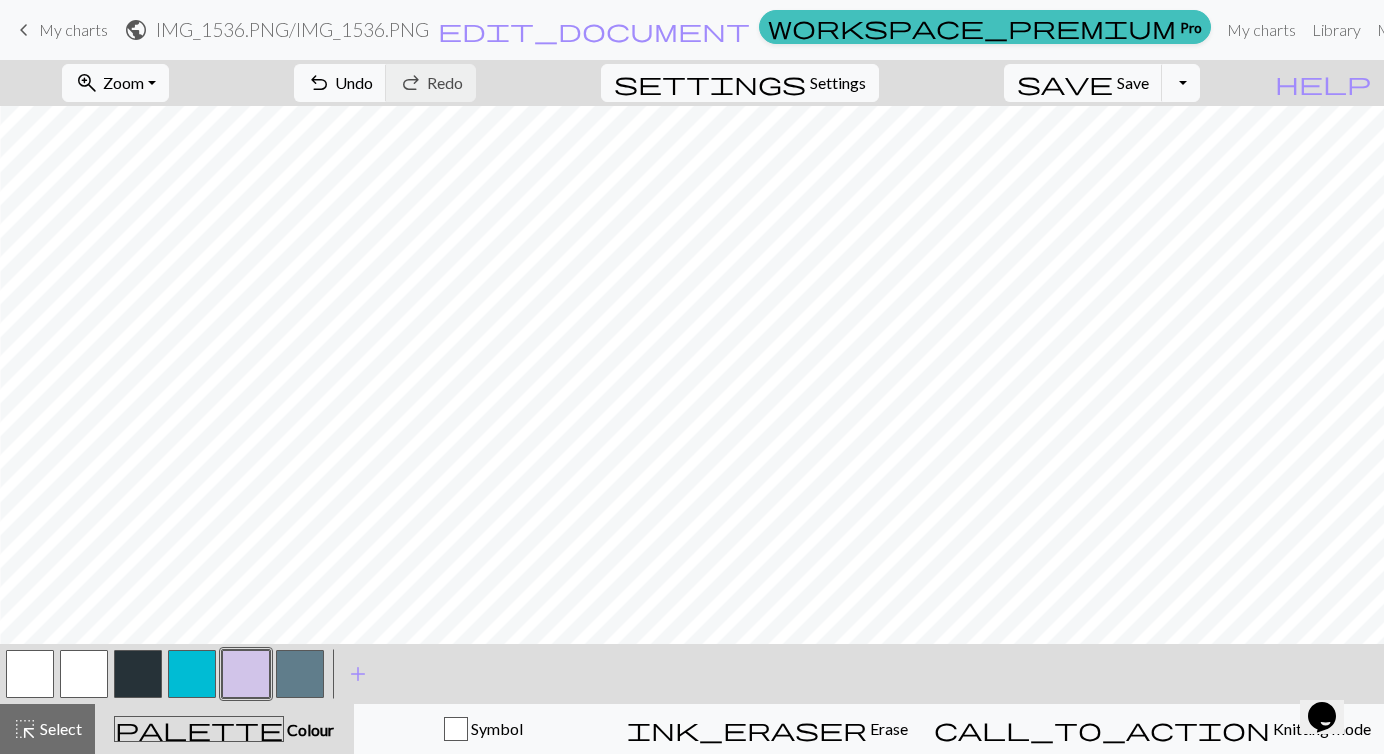 click at bounding box center [138, 674] 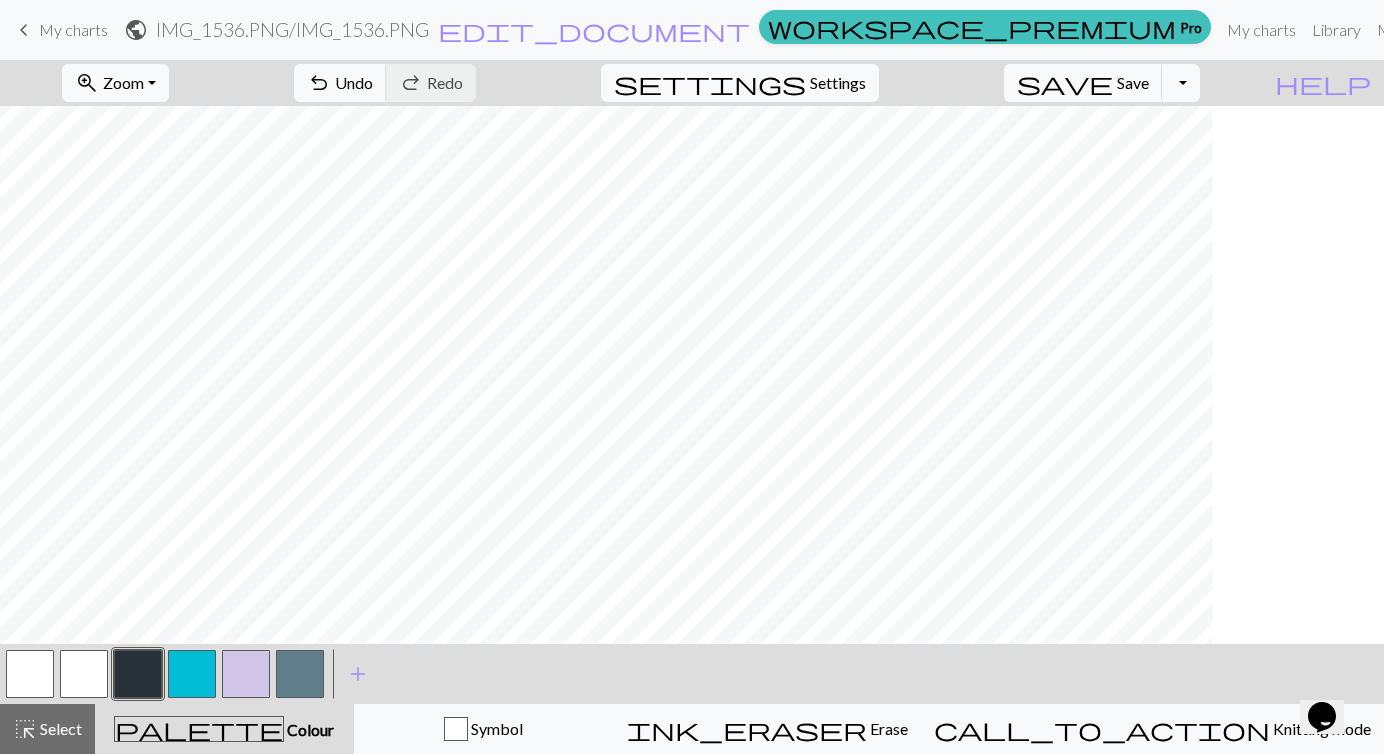scroll, scrollTop: 119, scrollLeft: 1037, axis: both 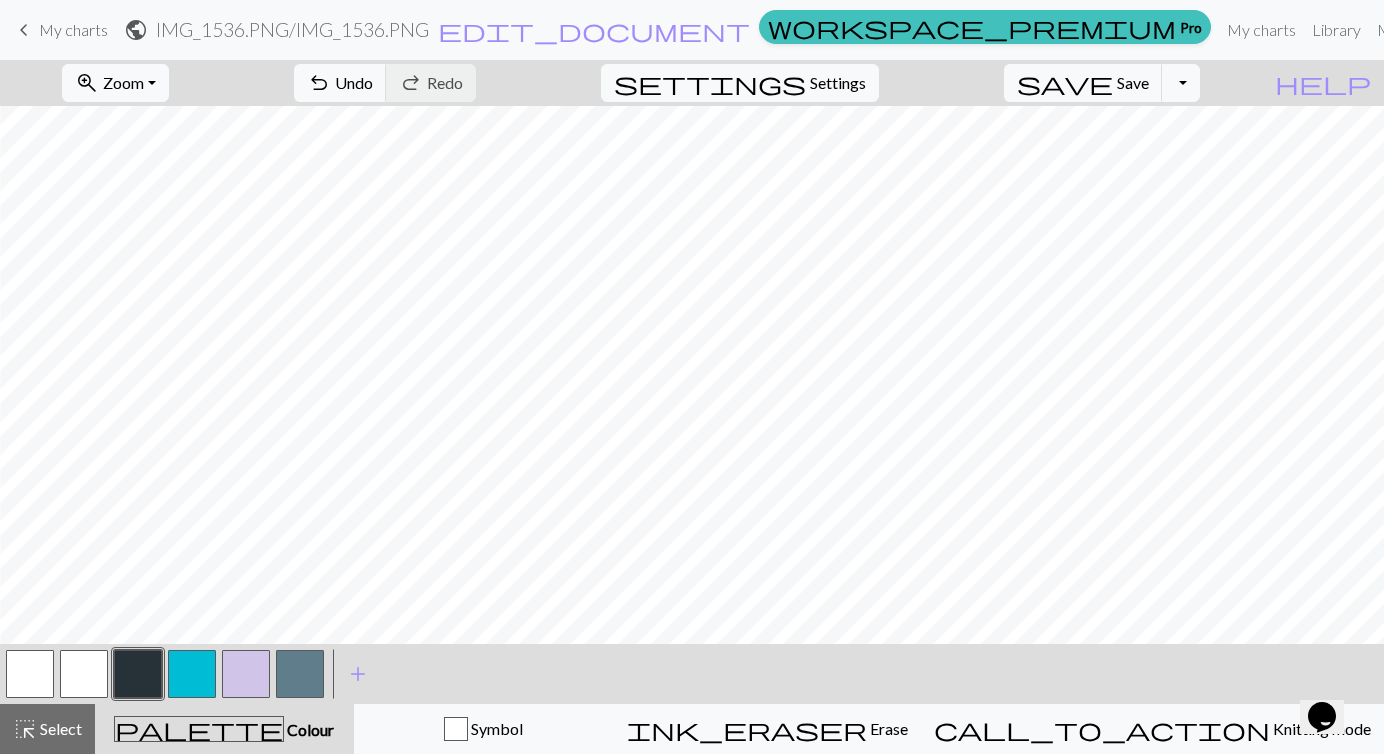 click at bounding box center [300, 674] 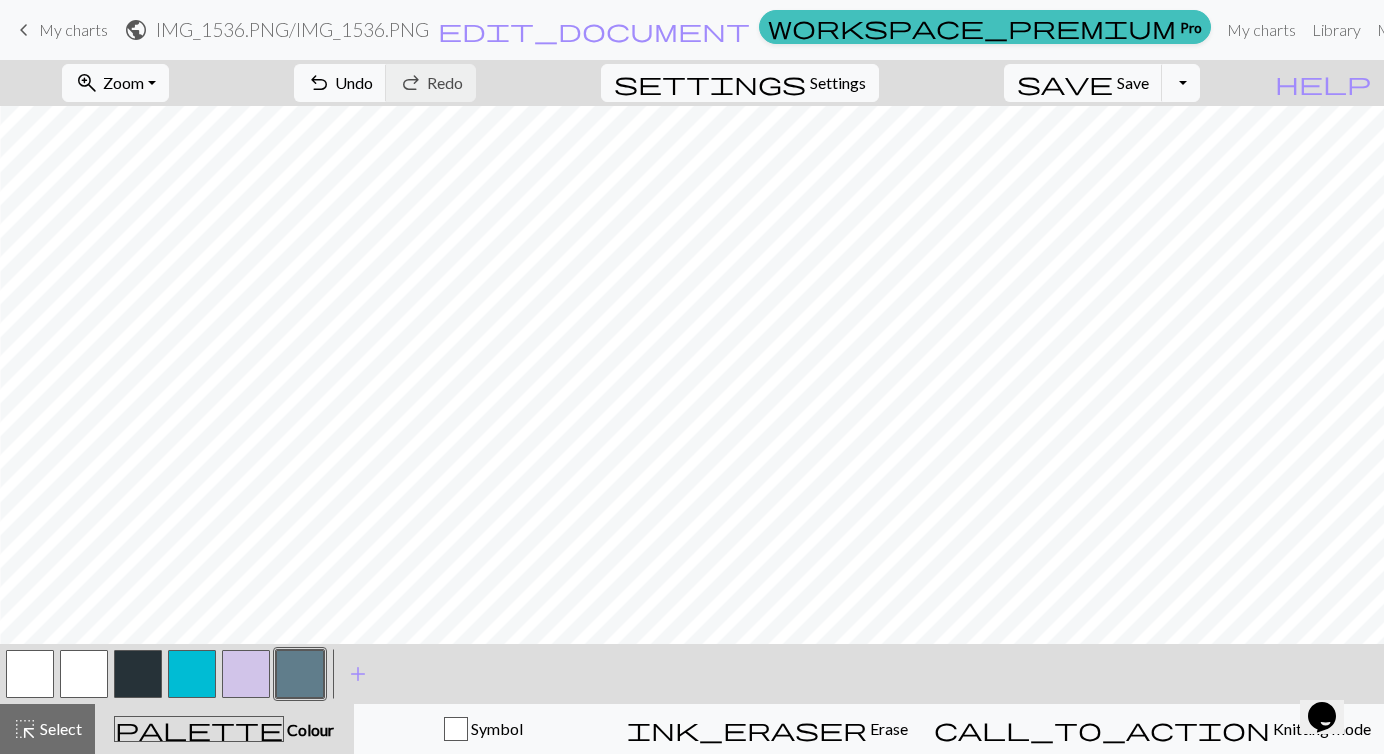 click at bounding box center [192, 674] 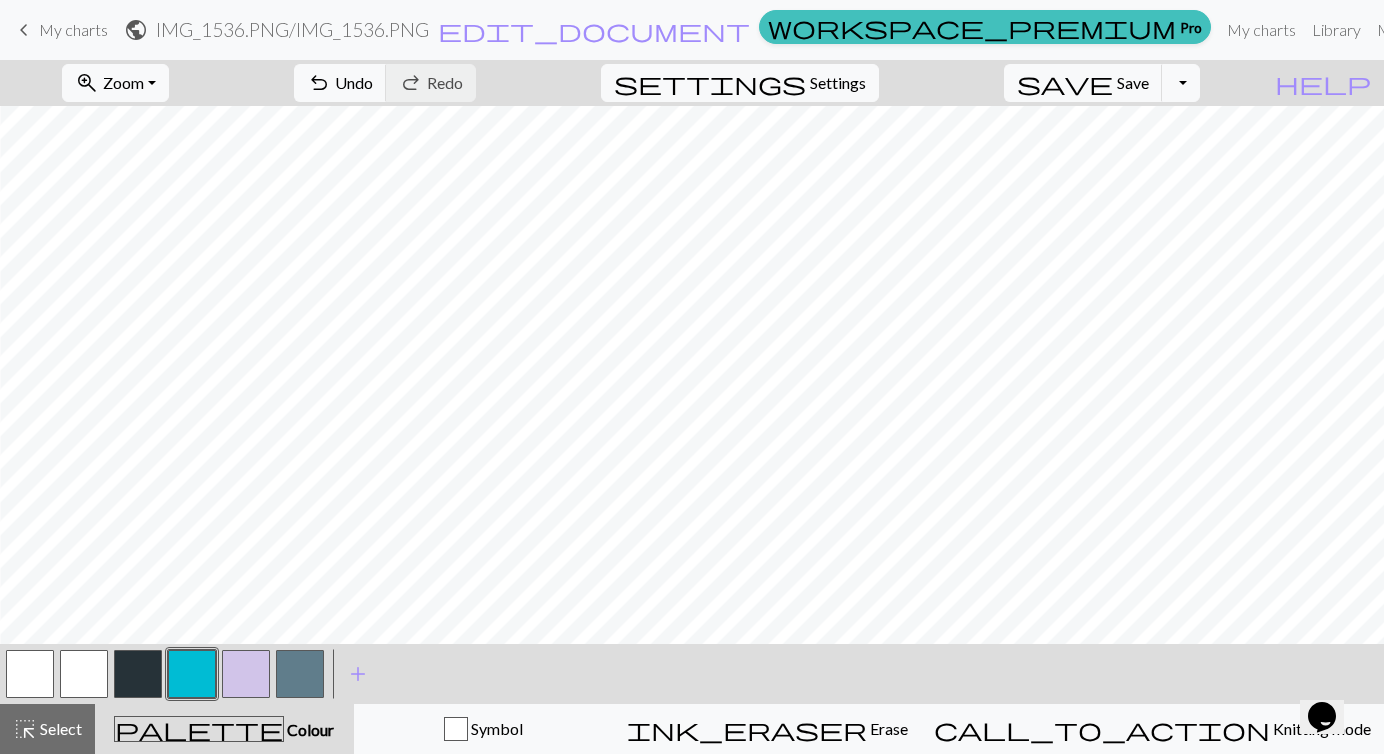 click at bounding box center (300, 674) 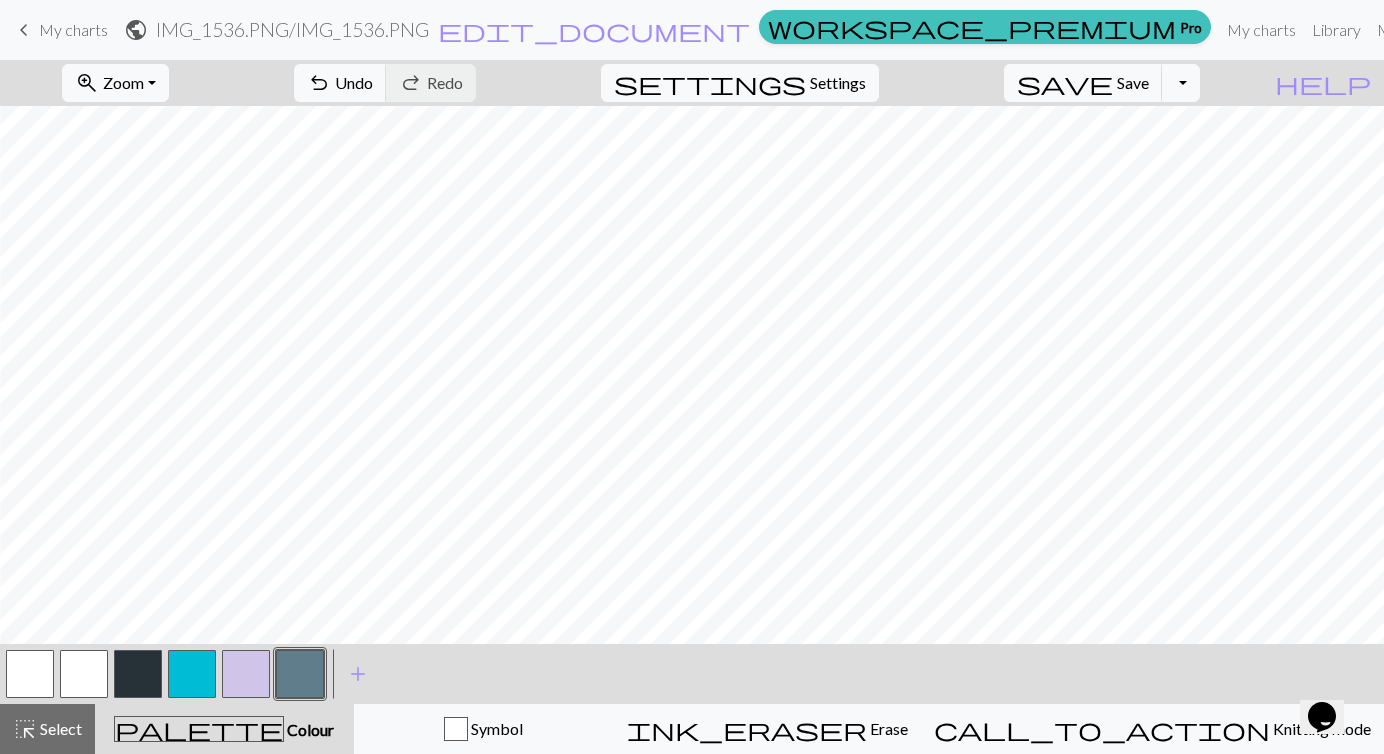 click at bounding box center (192, 674) 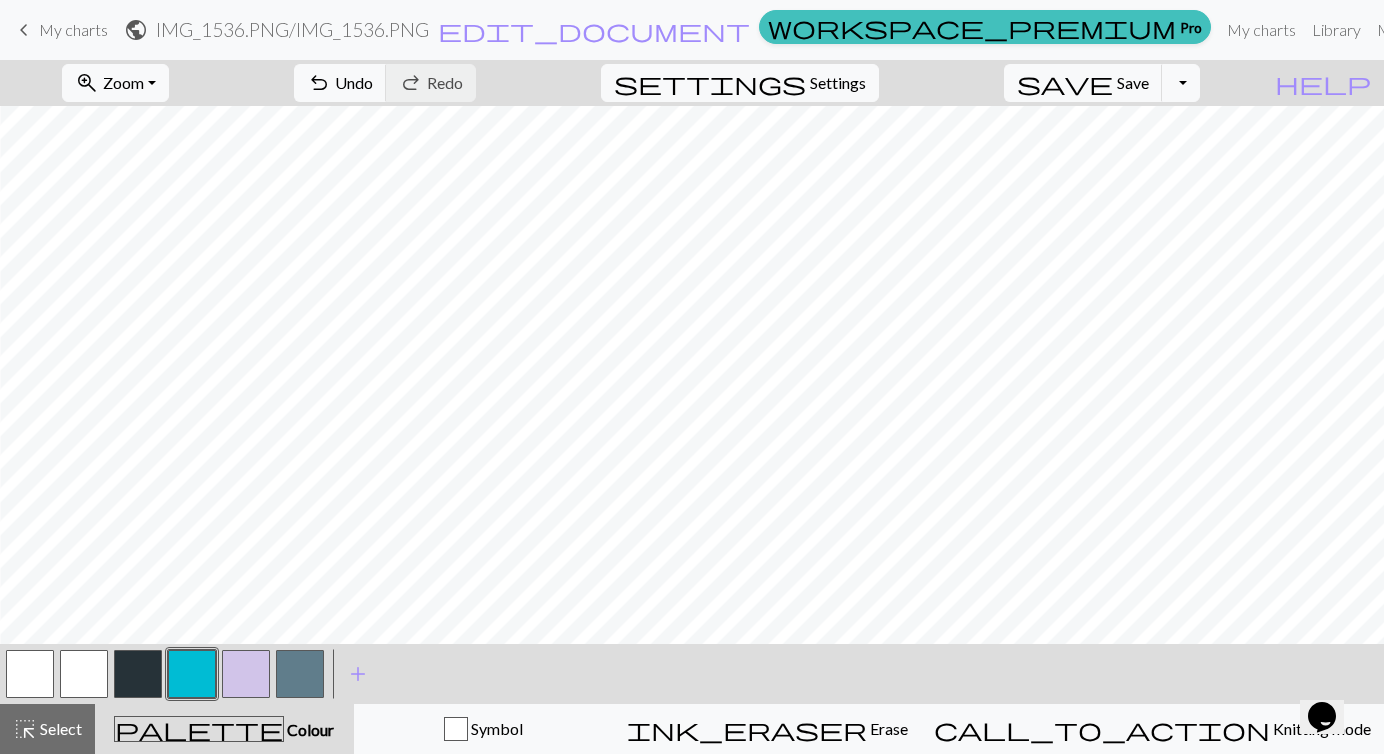 click at bounding box center (300, 674) 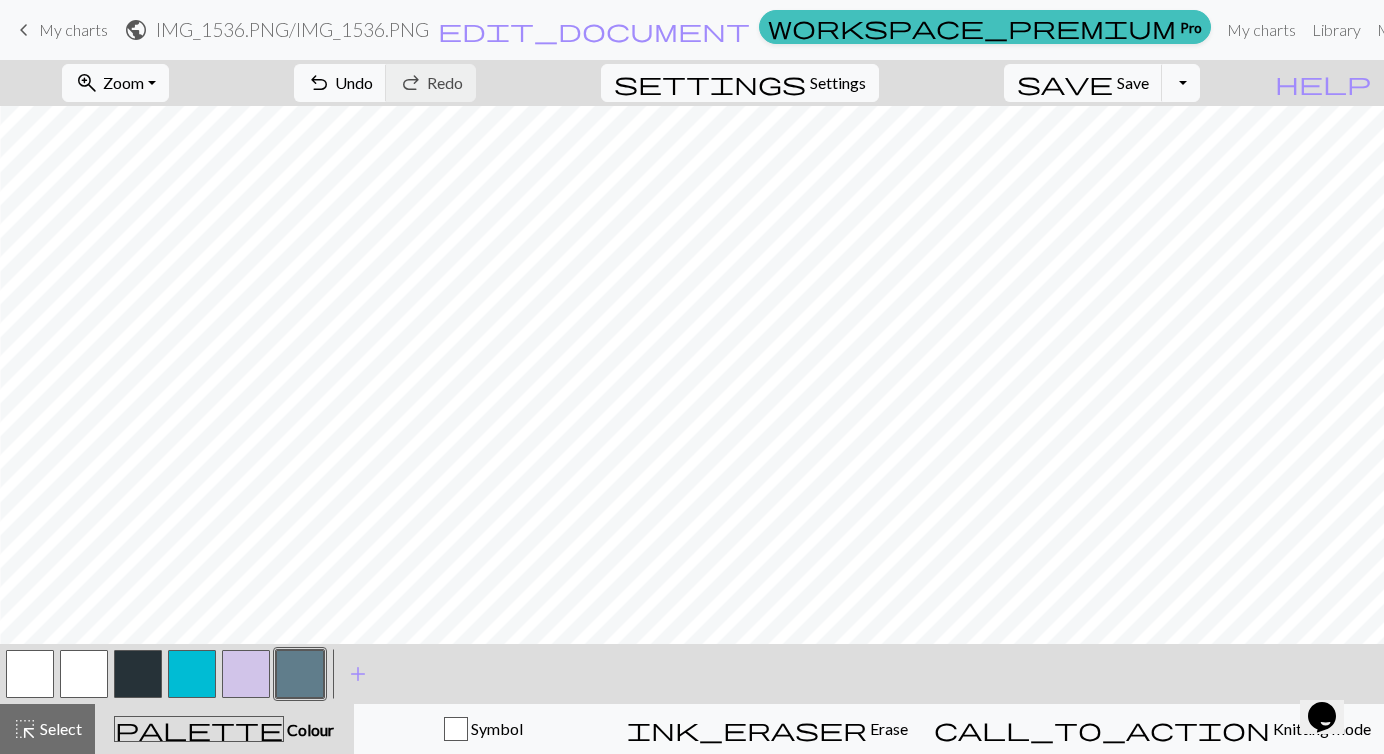 click at bounding box center (192, 674) 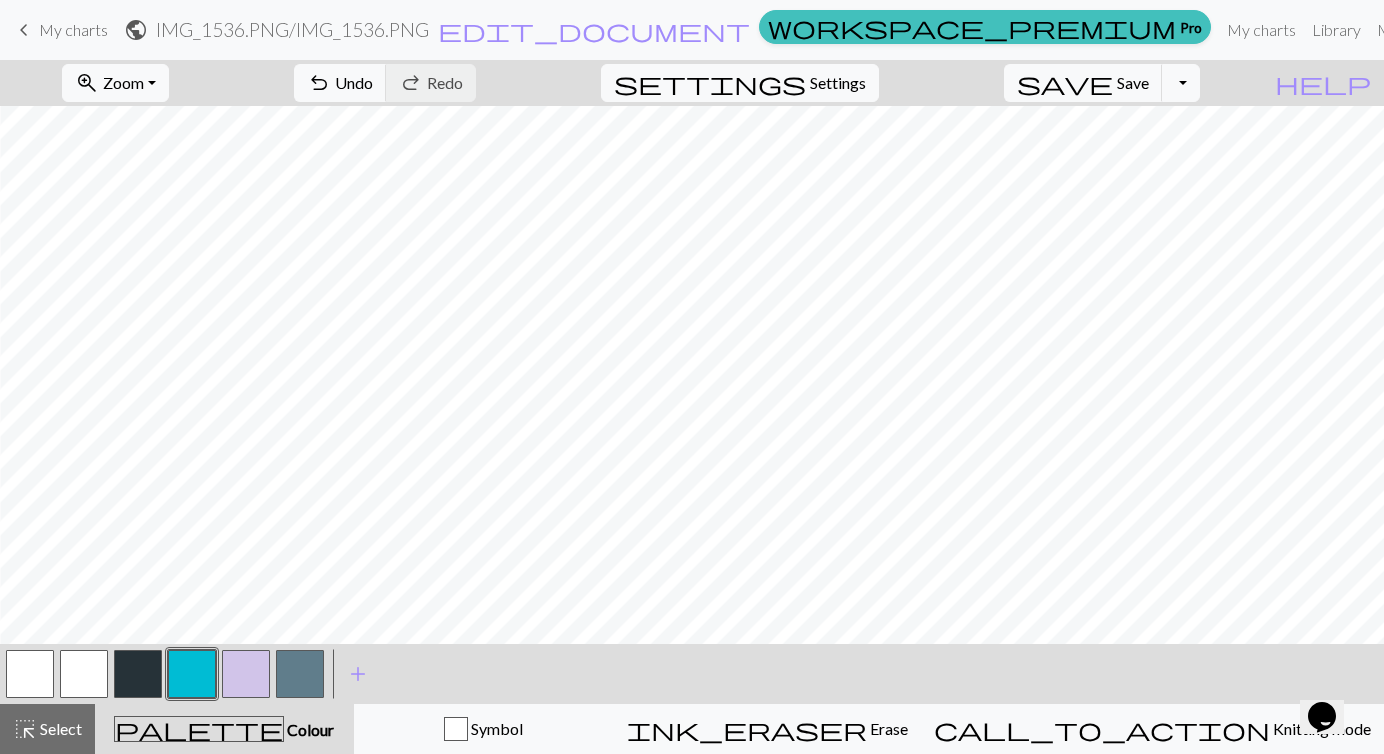 click at bounding box center (300, 674) 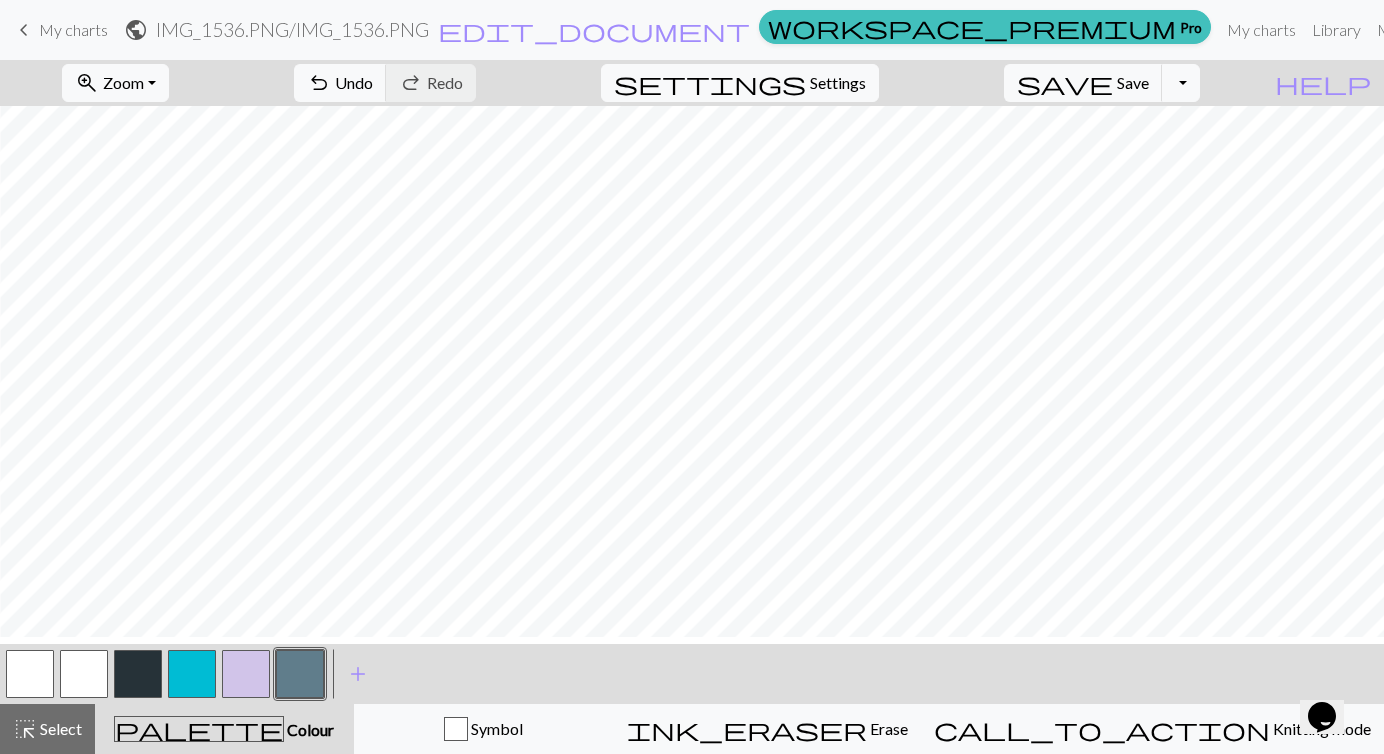scroll, scrollTop: 0, scrollLeft: 1211, axis: horizontal 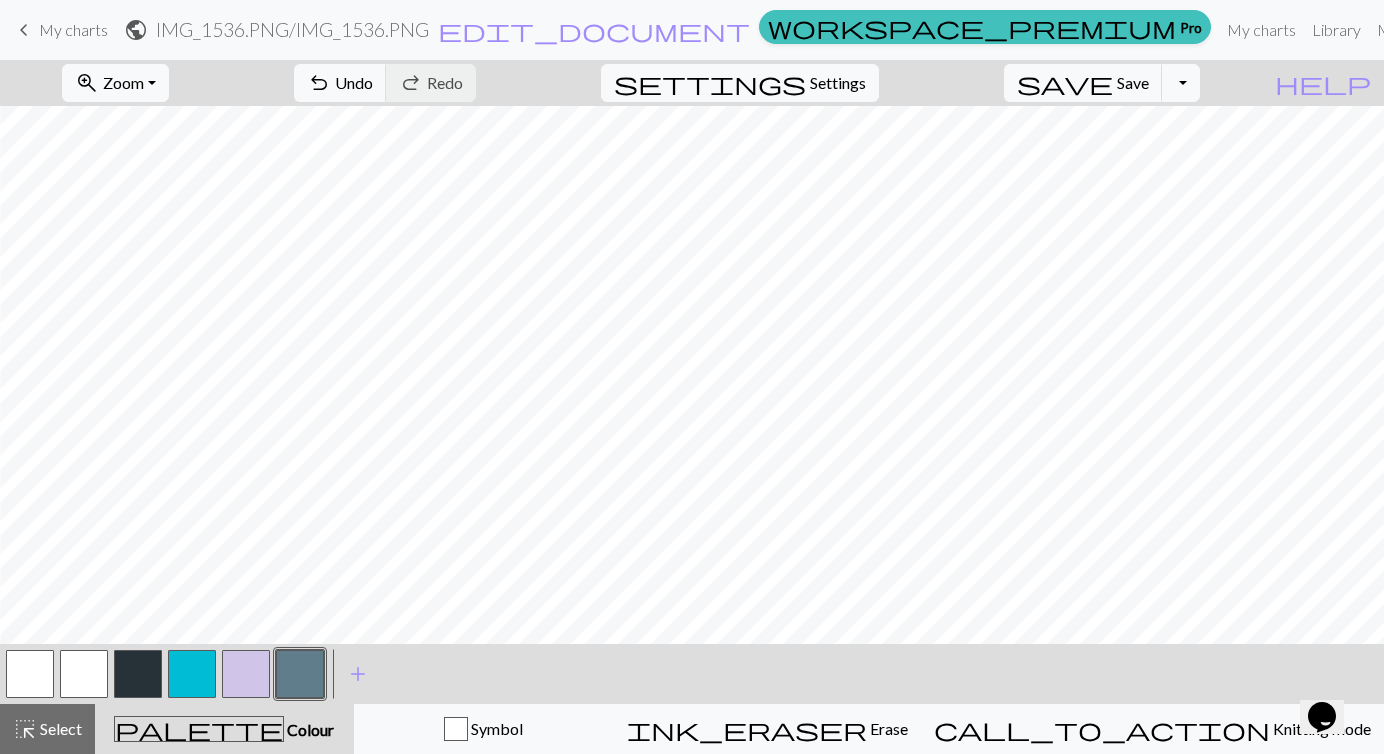 click at bounding box center [192, 674] 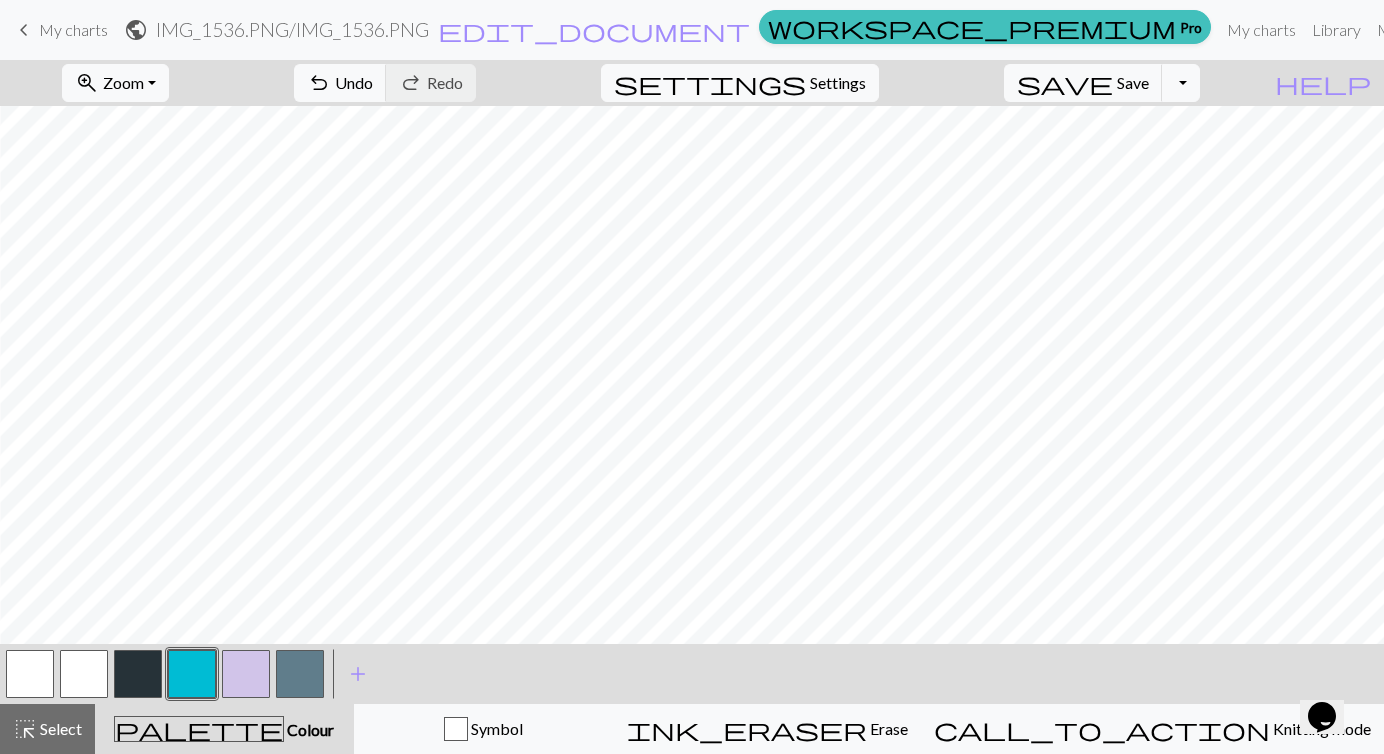 click at bounding box center (300, 674) 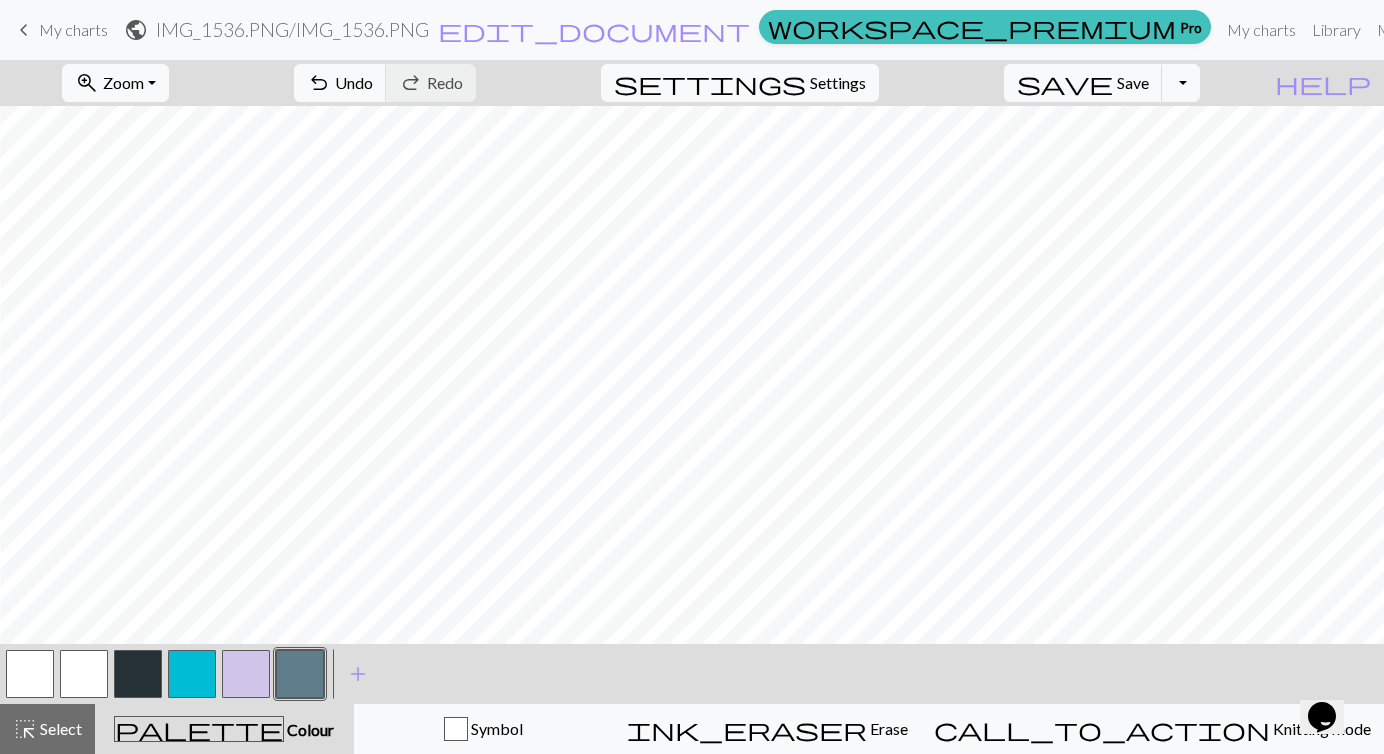 click at bounding box center [192, 674] 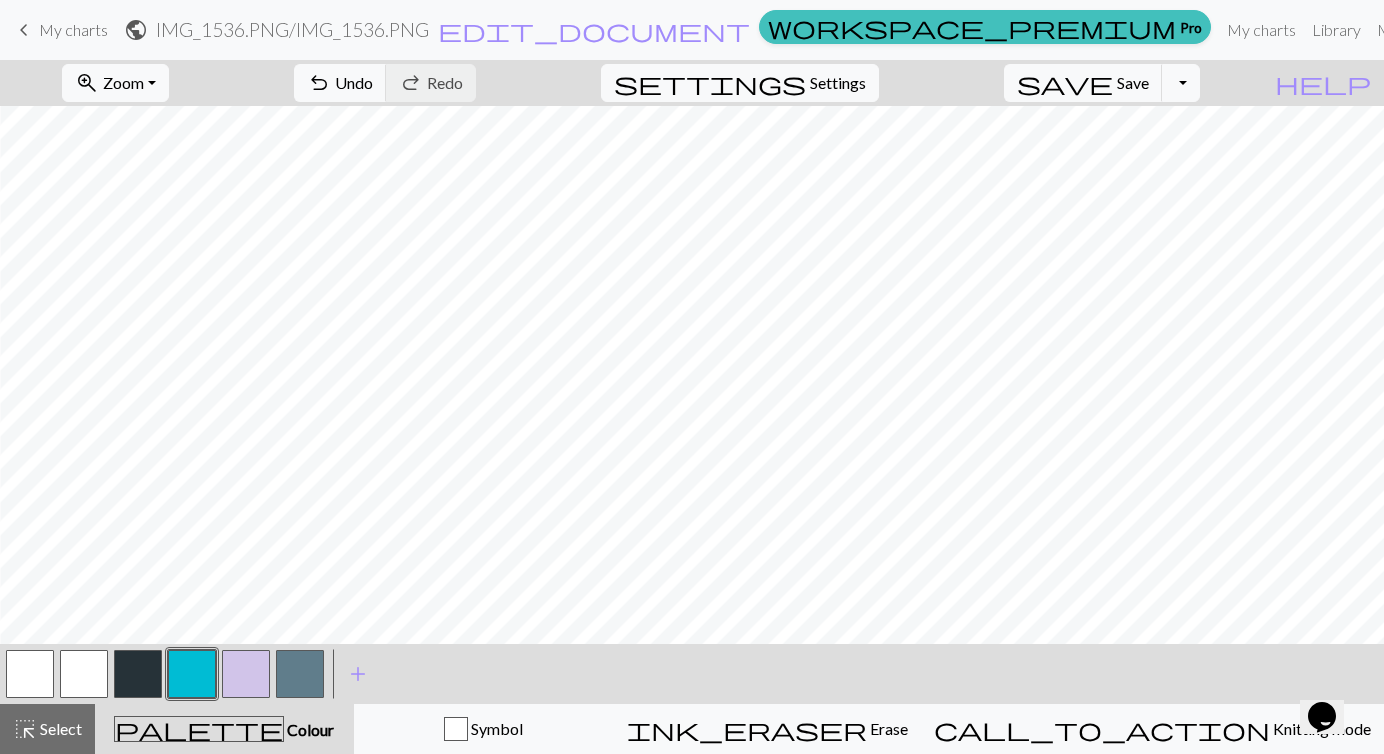click at bounding box center (300, 674) 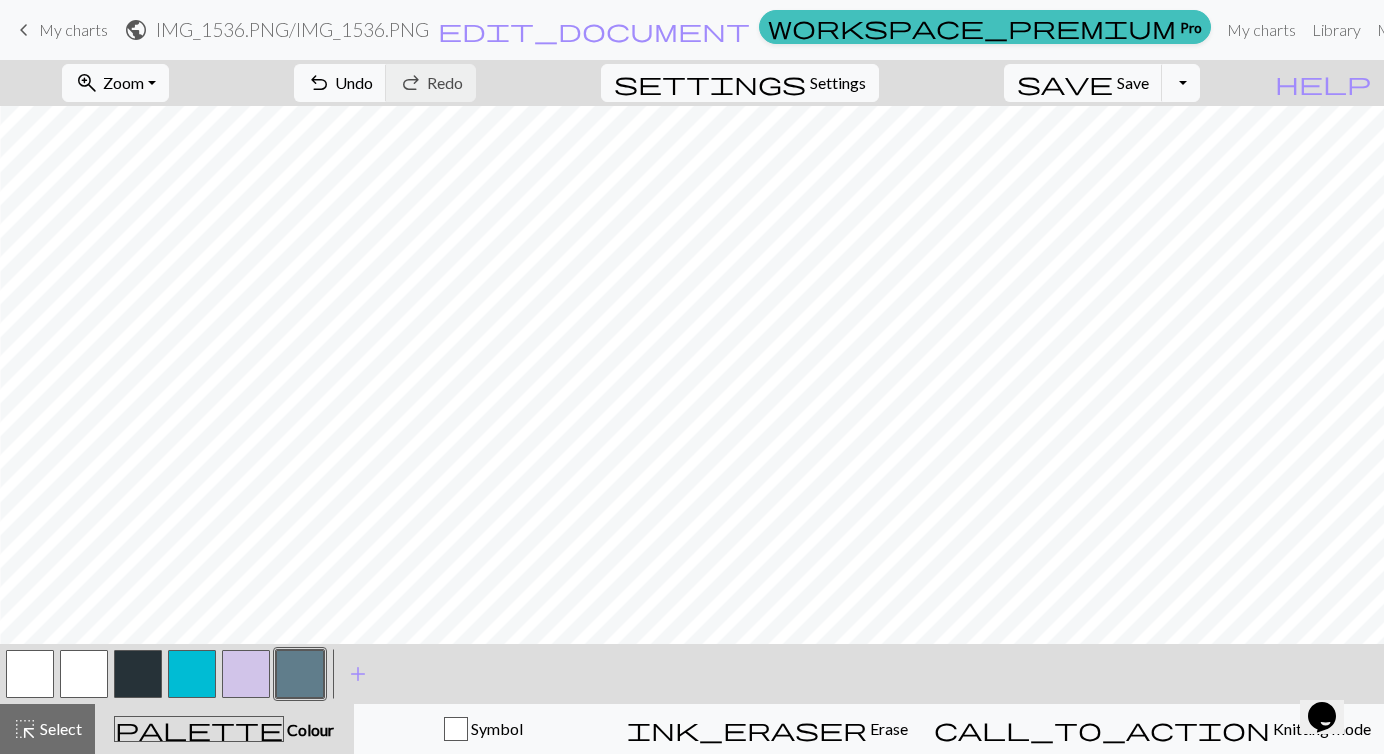 click at bounding box center (192, 674) 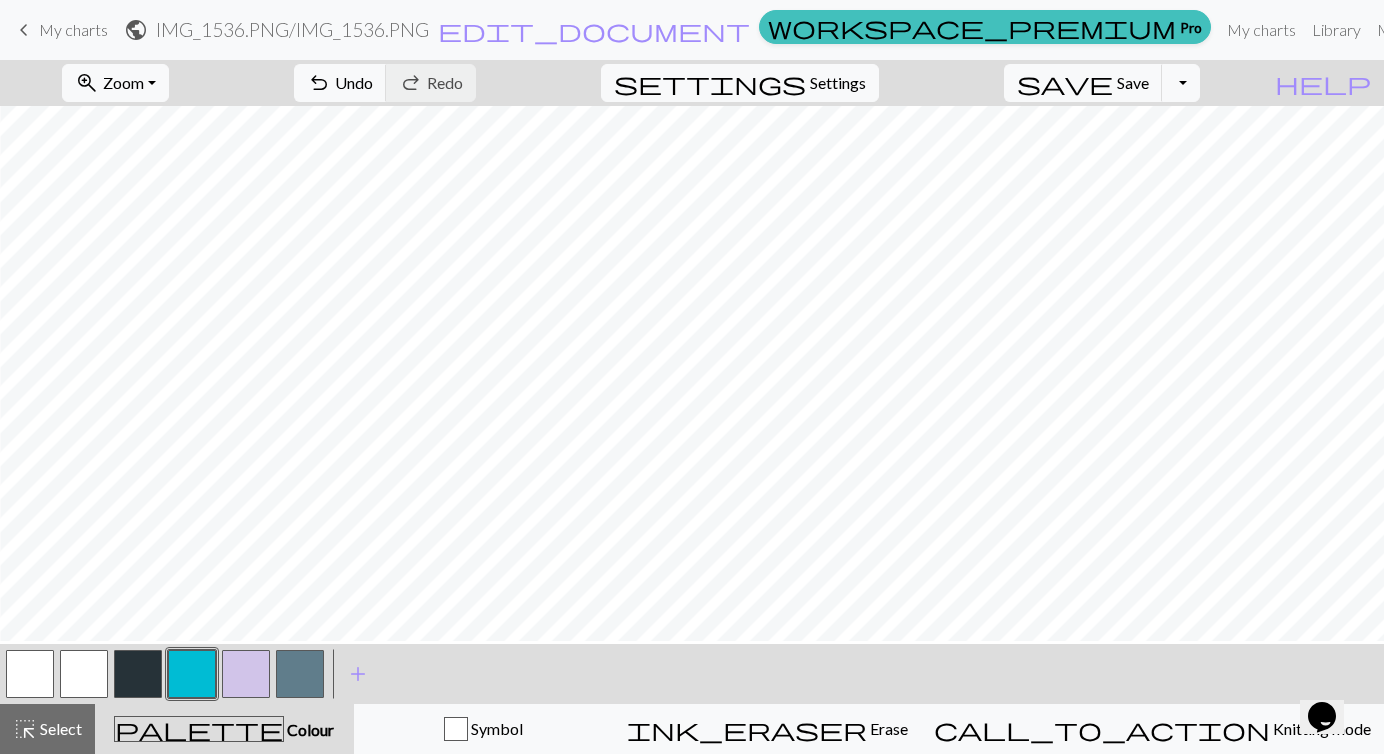 scroll, scrollTop: 111, scrollLeft: 1211, axis: both 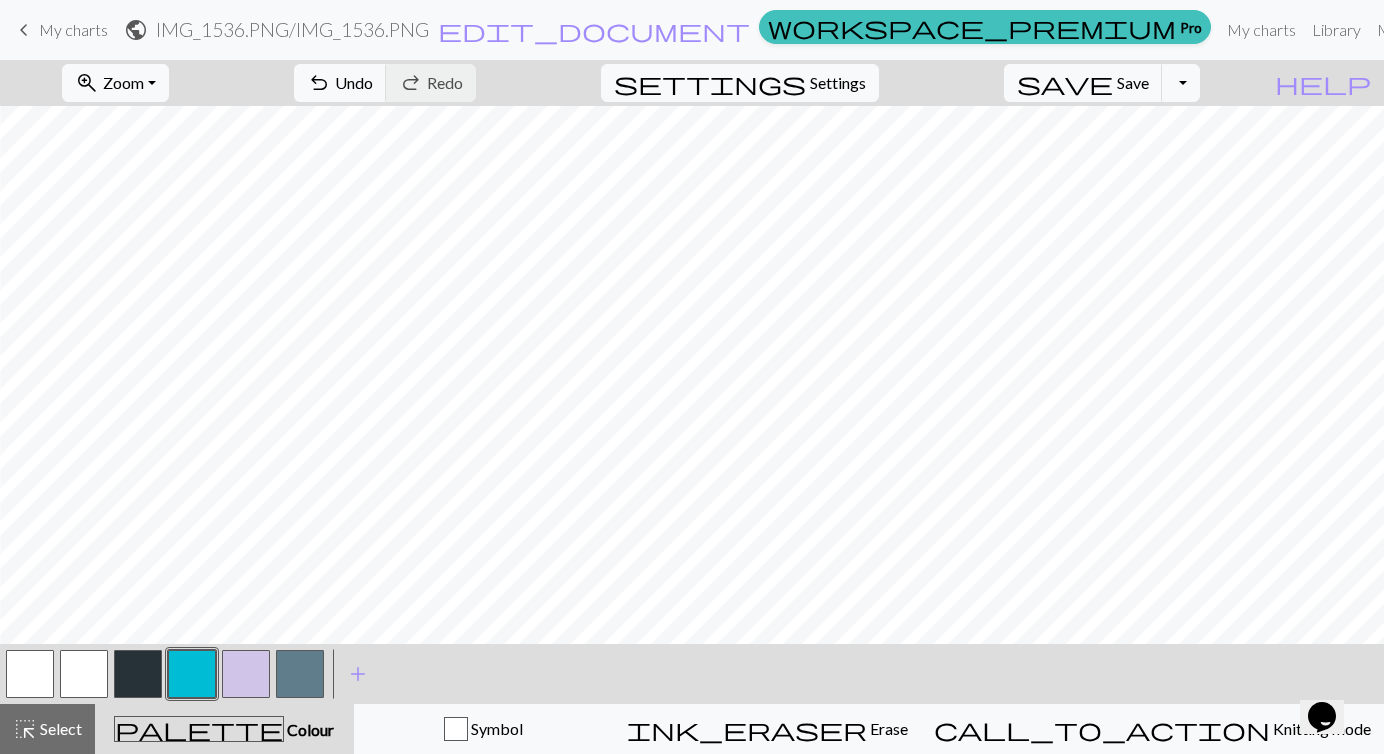 click at bounding box center [246, 674] 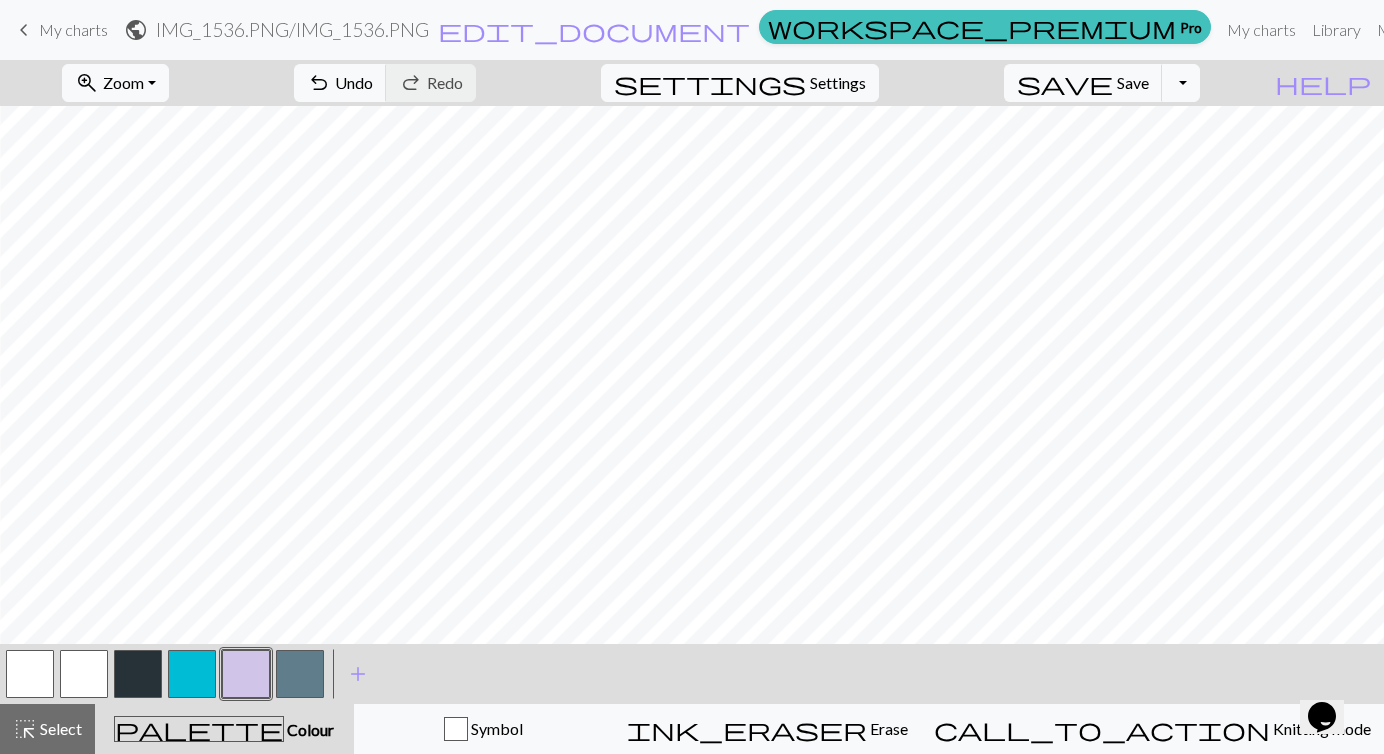 click at bounding box center [138, 674] 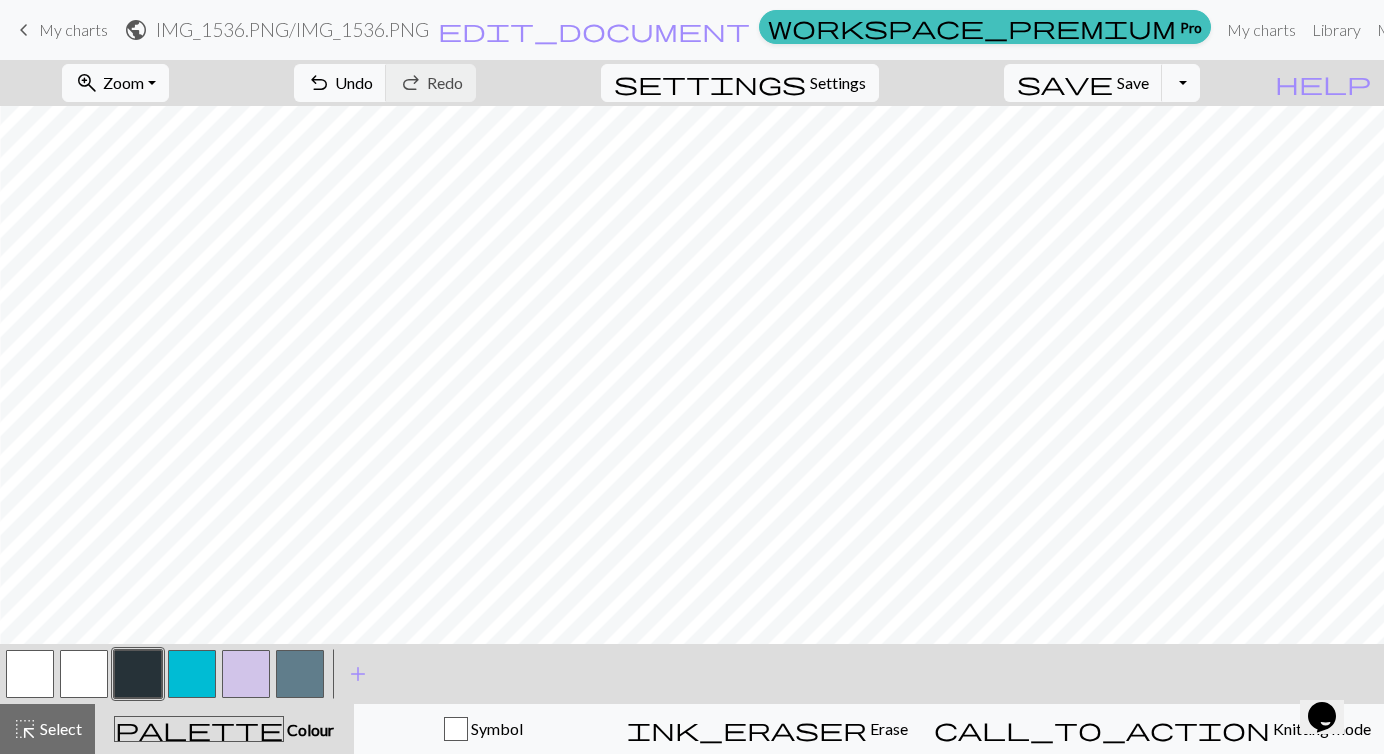 click at bounding box center [300, 674] 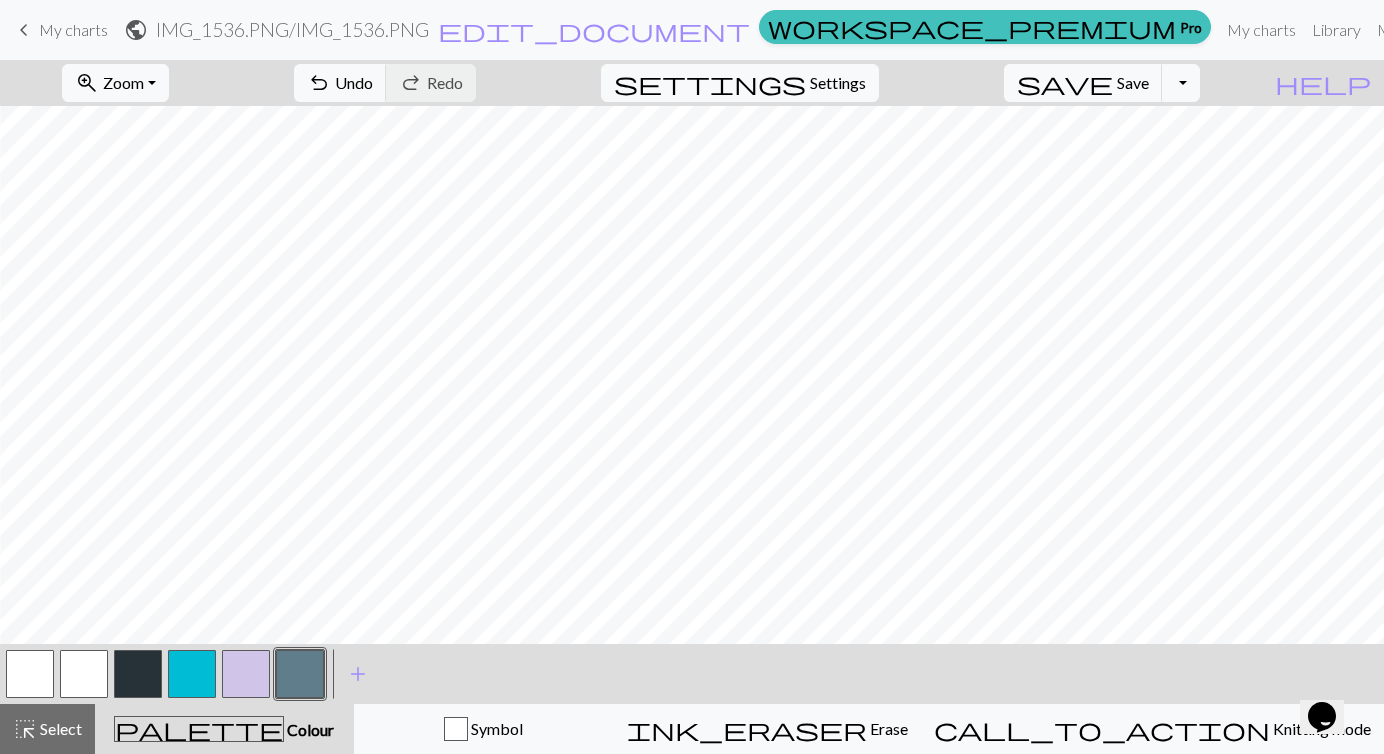 click at bounding box center (138, 674) 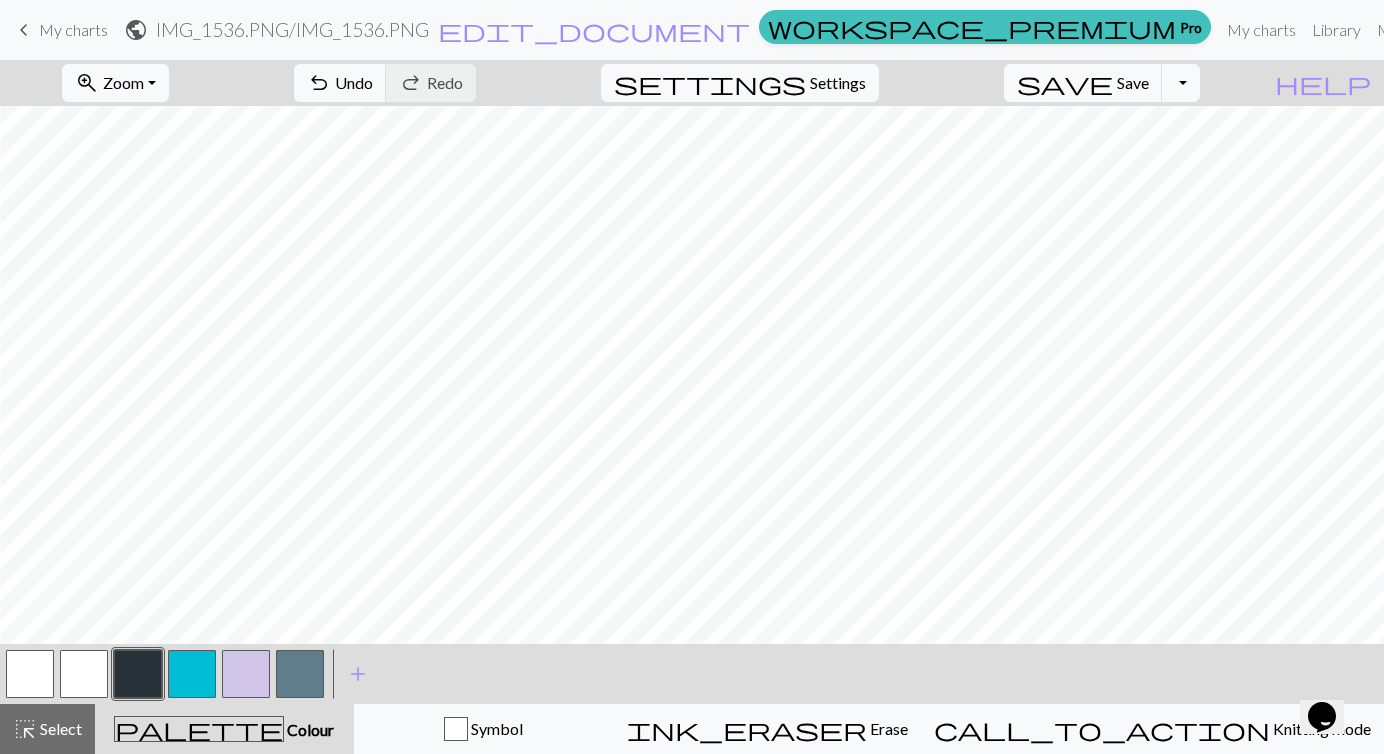 click at bounding box center [192, 674] 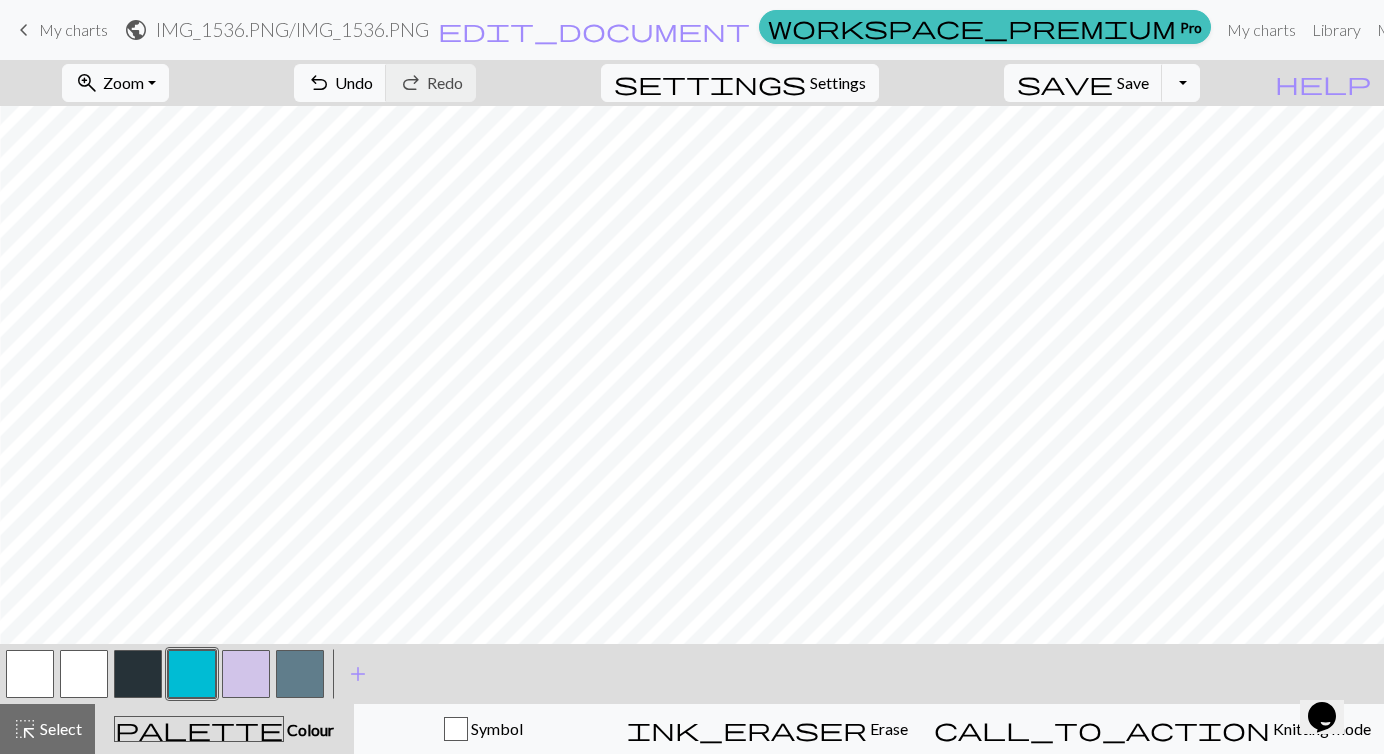 click at bounding box center [300, 674] 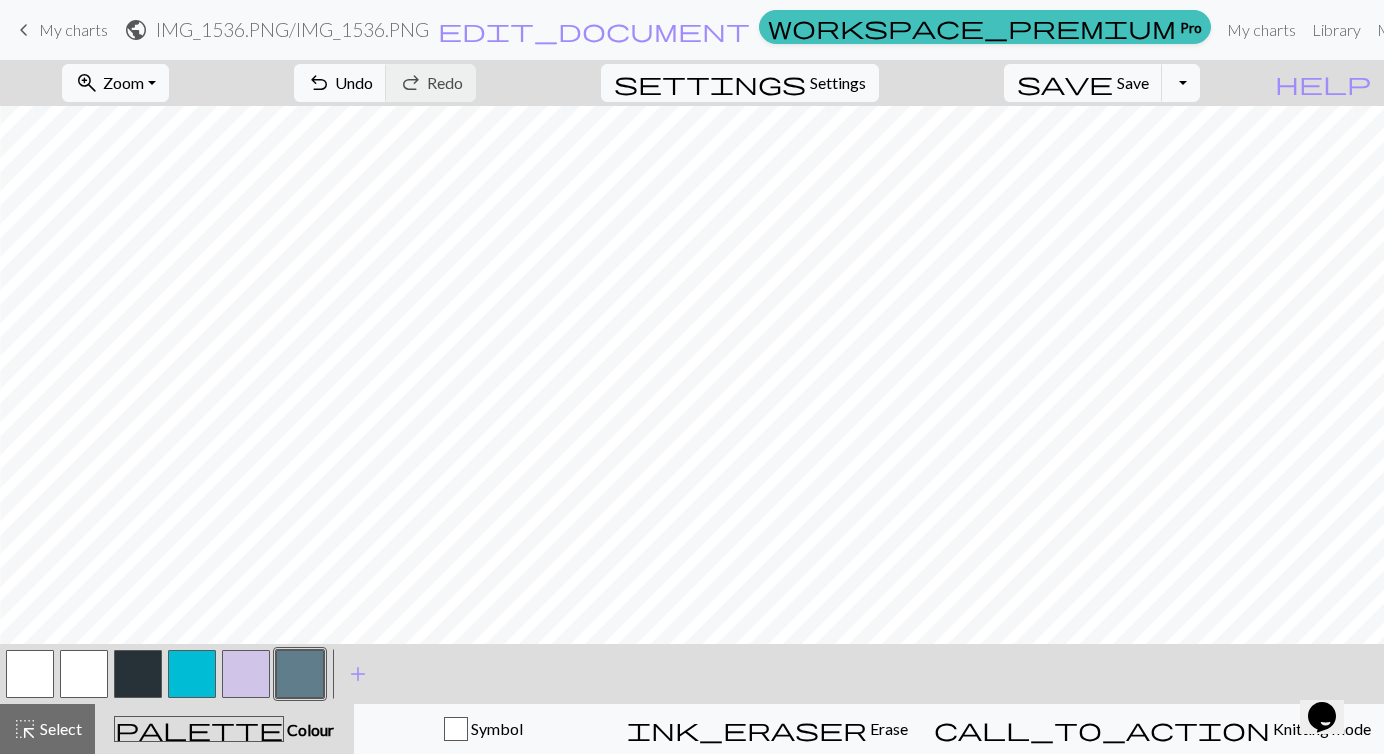 click at bounding box center [138, 674] 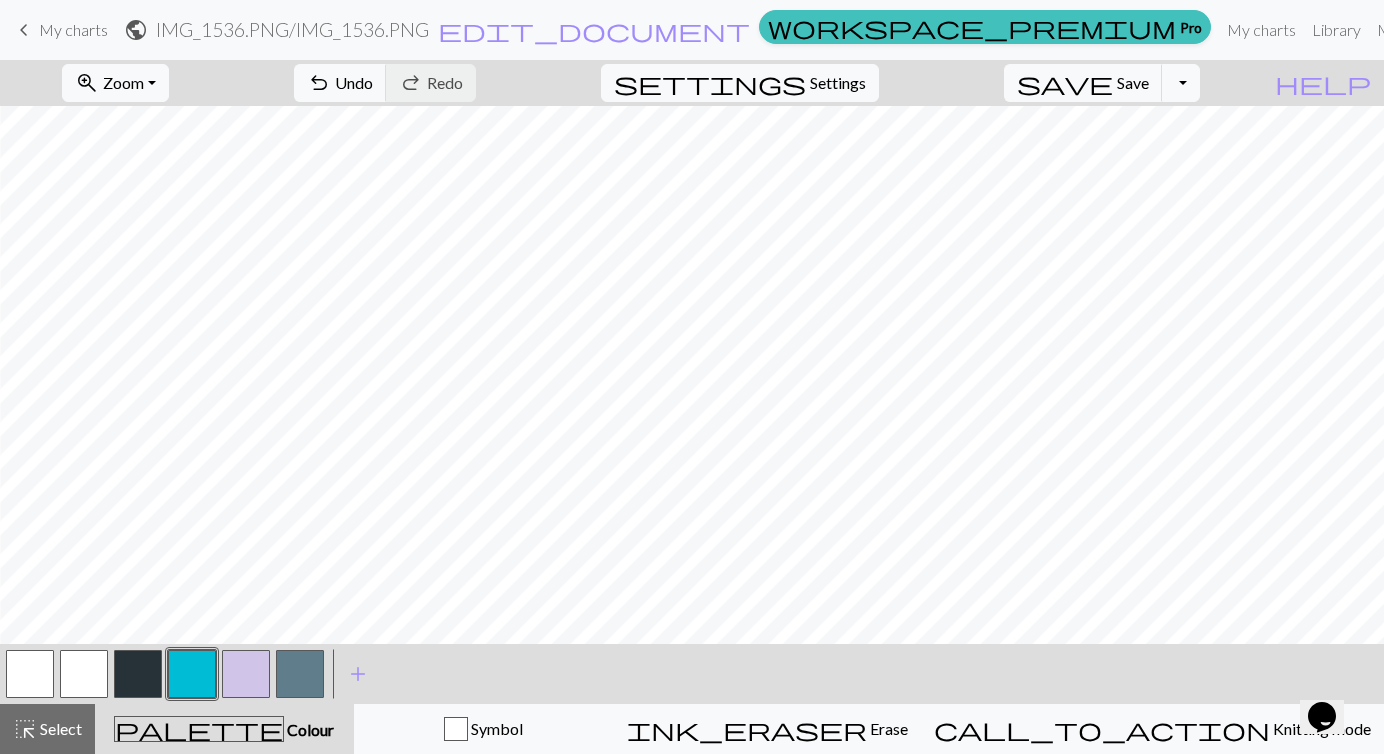 click at bounding box center (246, 674) 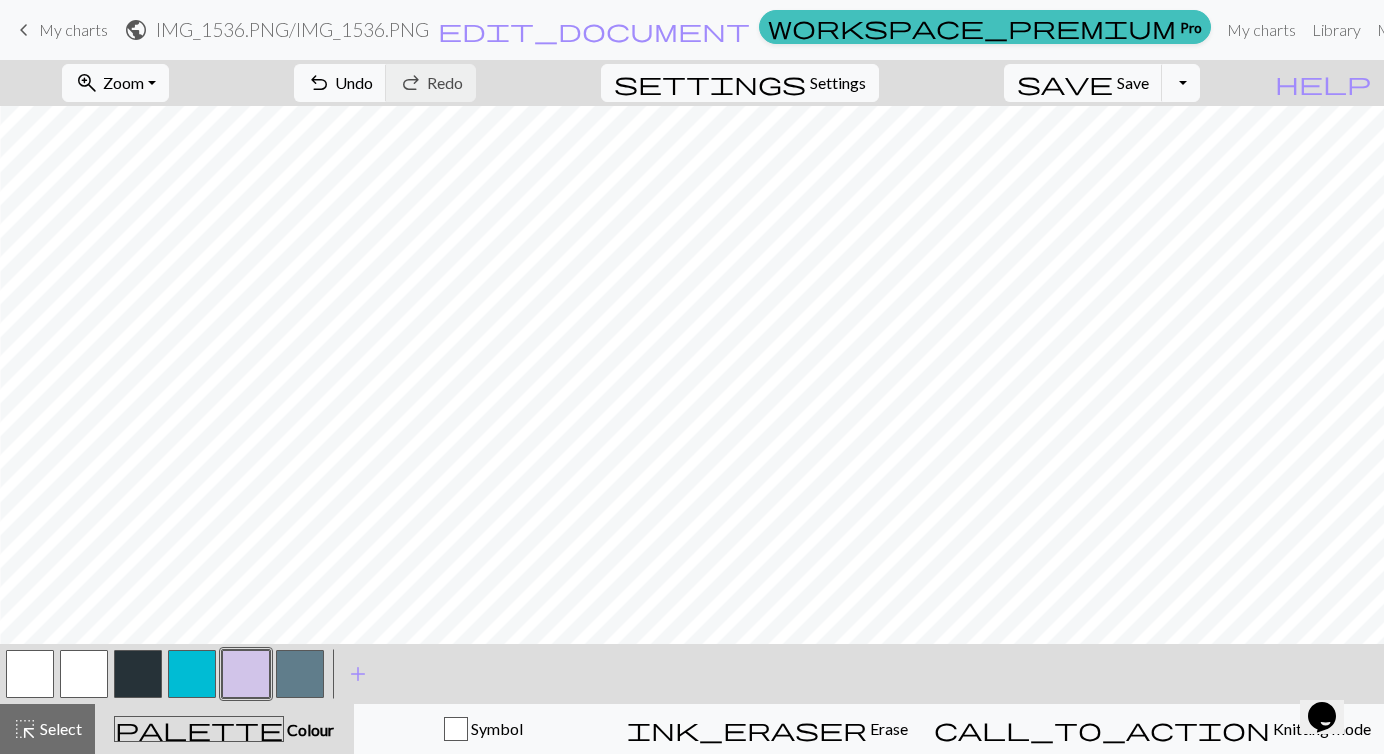 click at bounding box center [138, 674] 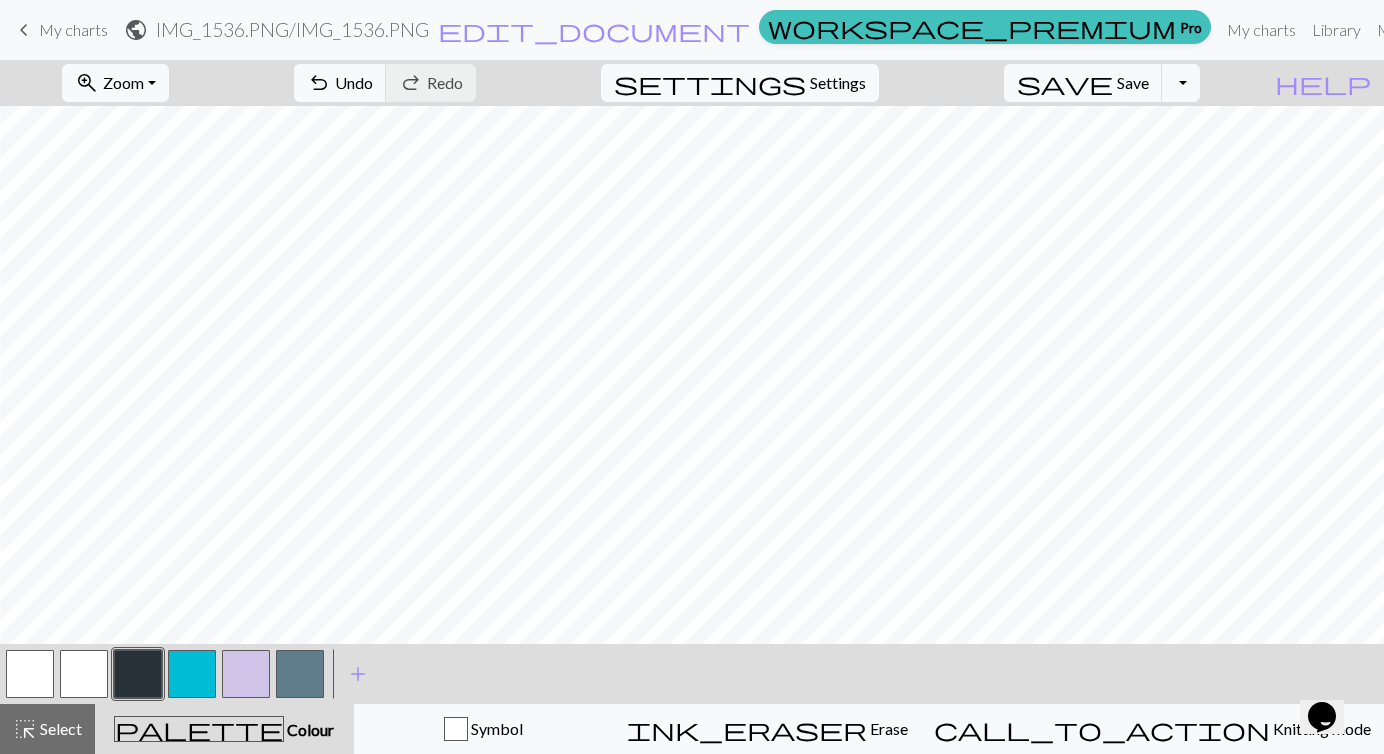 click at bounding box center [246, 674] 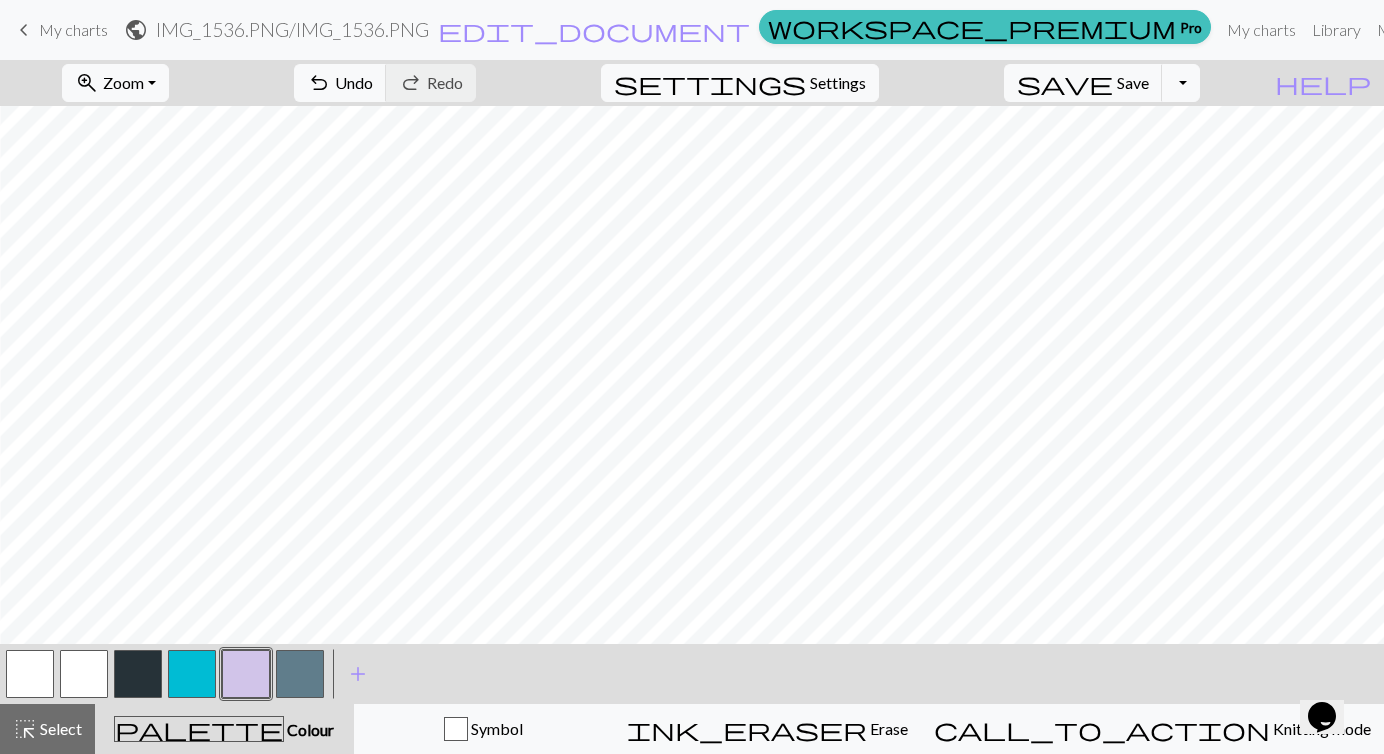 click at bounding box center (138, 674) 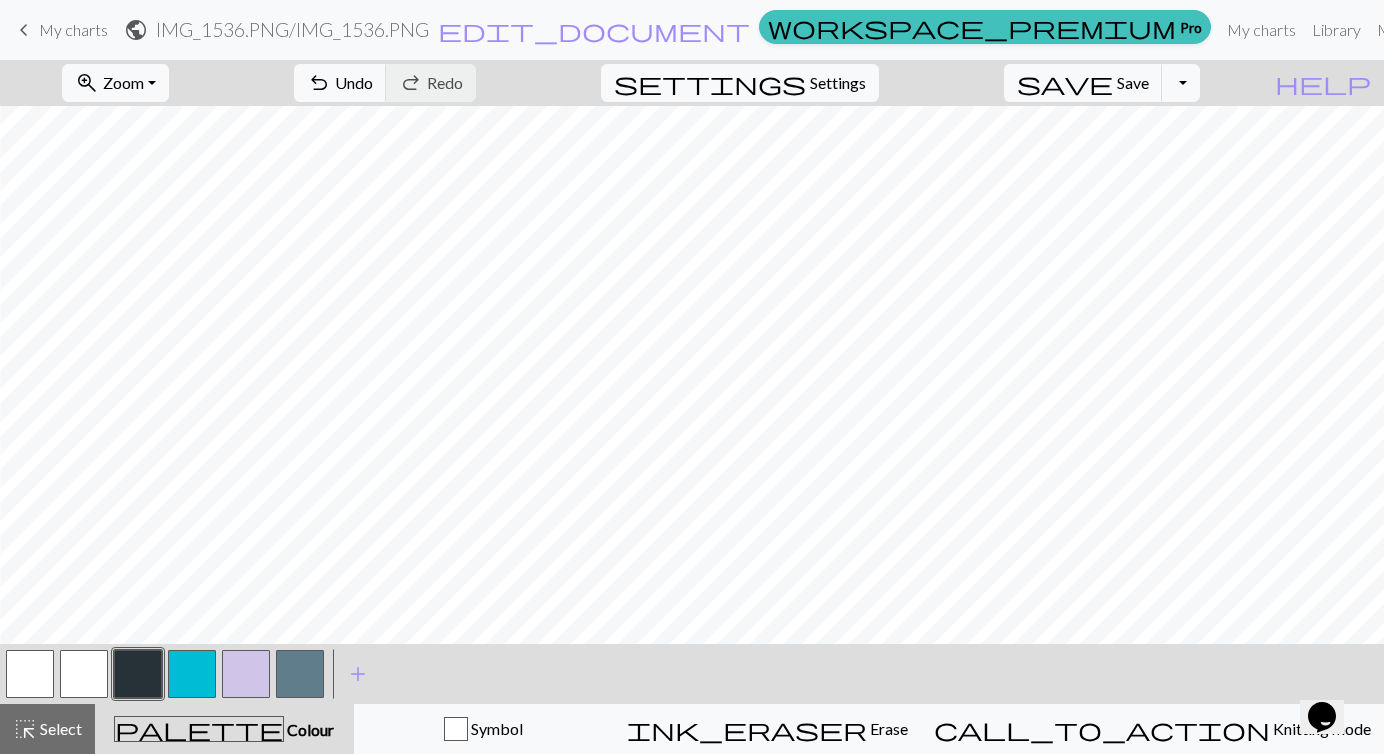 click at bounding box center [246, 674] 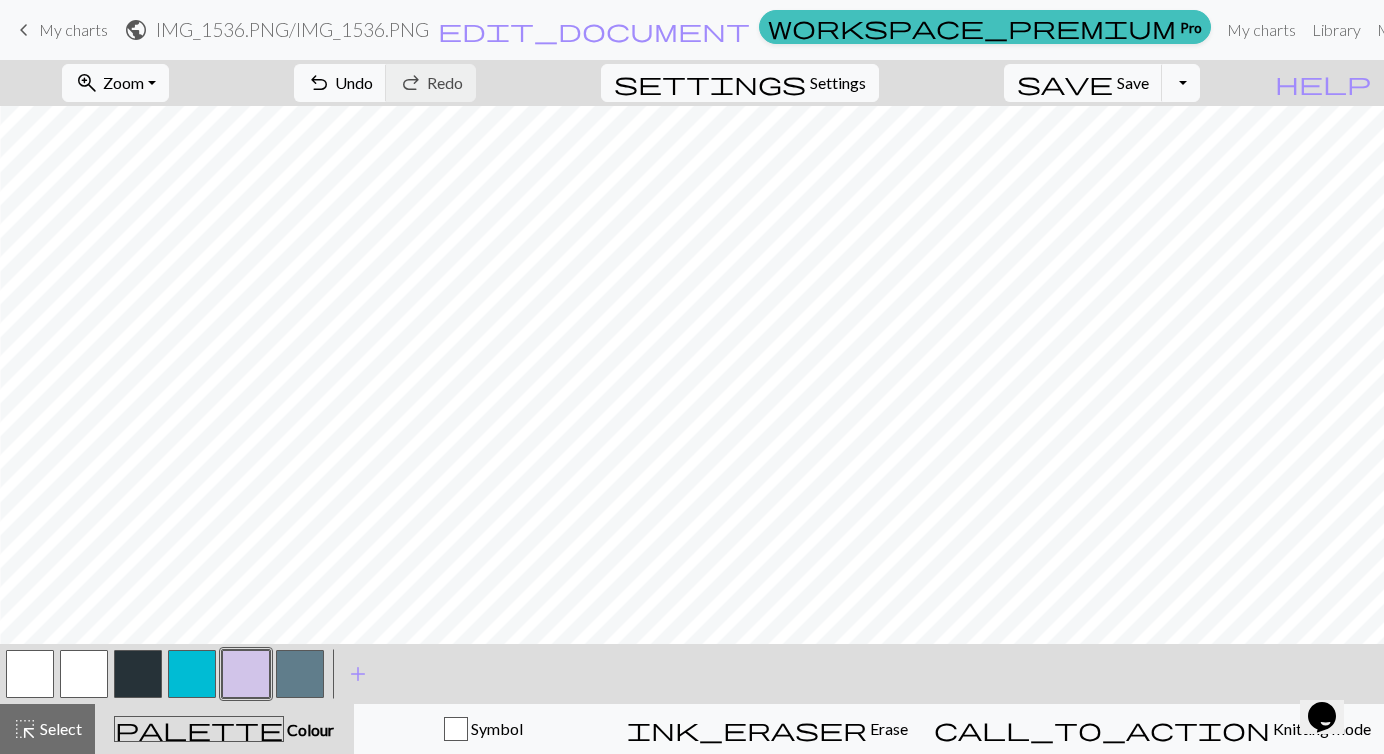 click at bounding box center (300, 674) 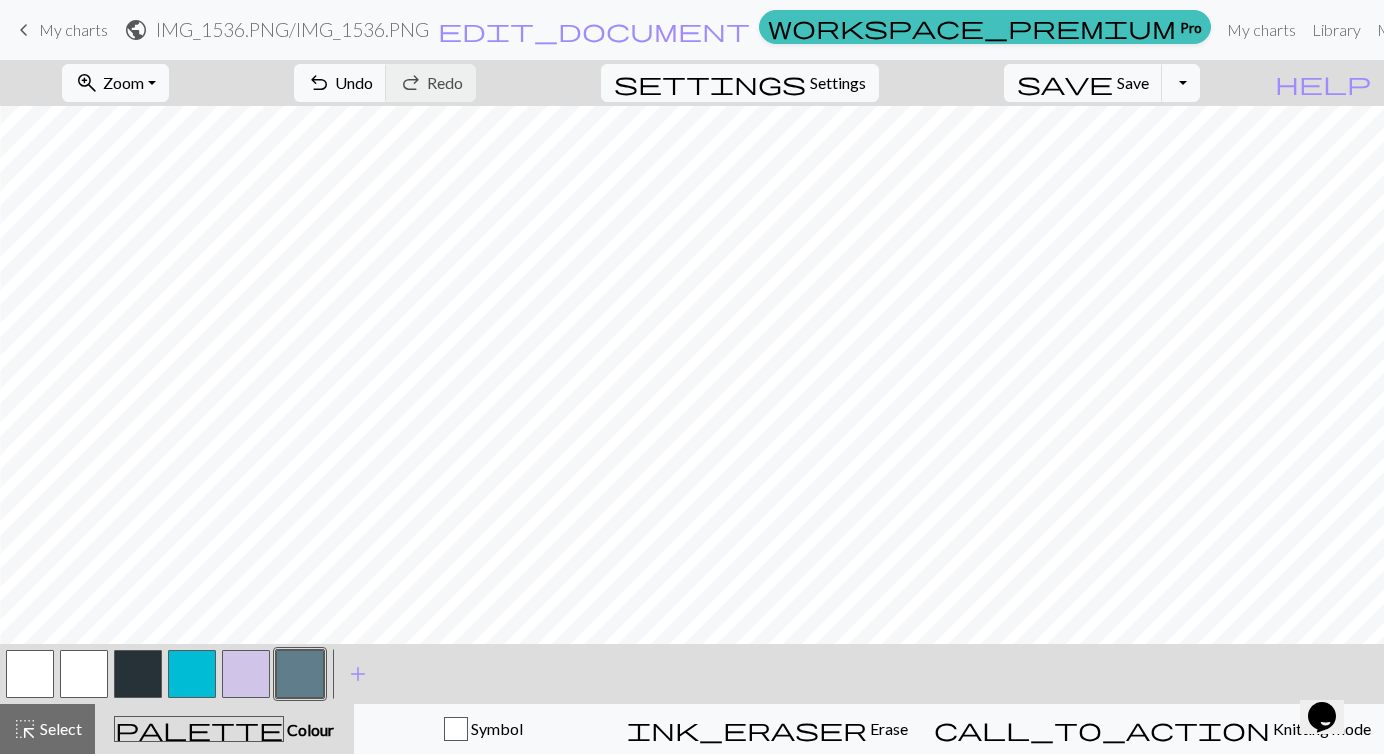 click at bounding box center [192, 674] 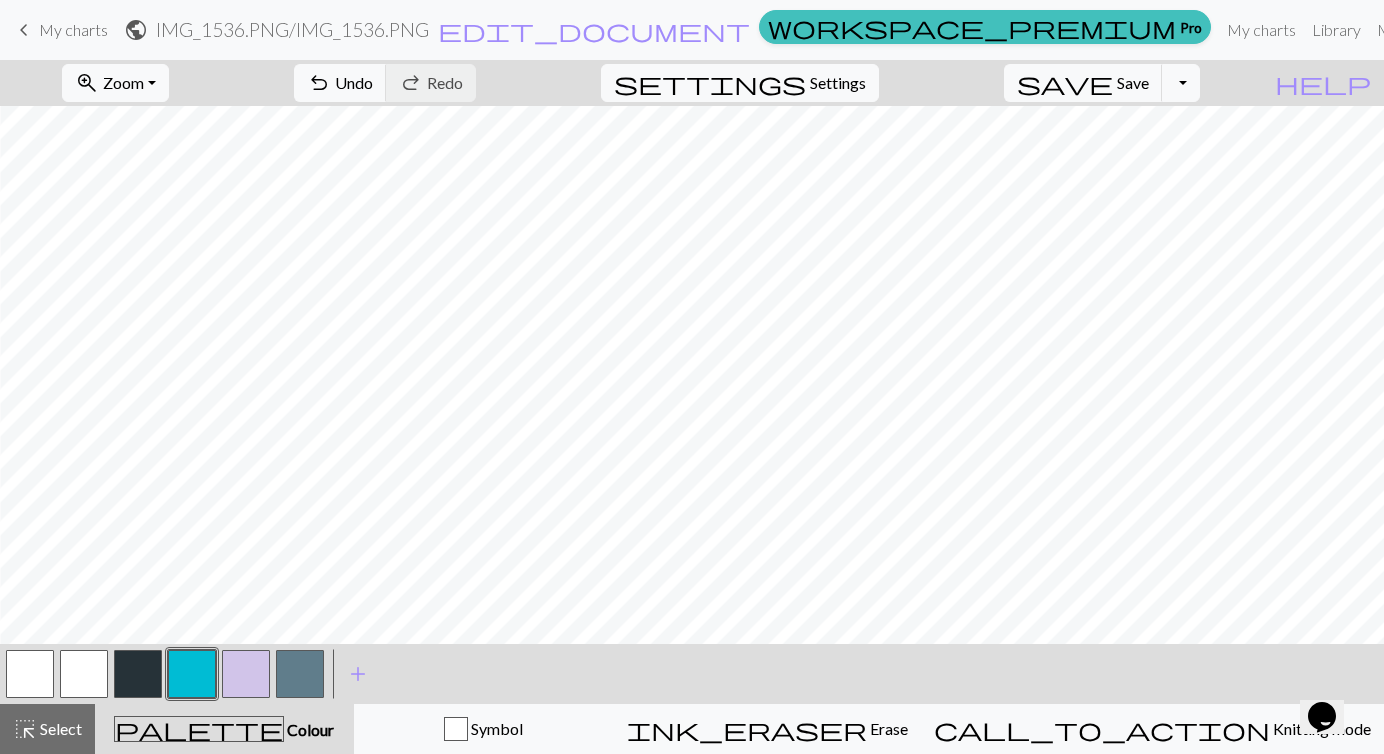 scroll, scrollTop: 0, scrollLeft: 1211, axis: horizontal 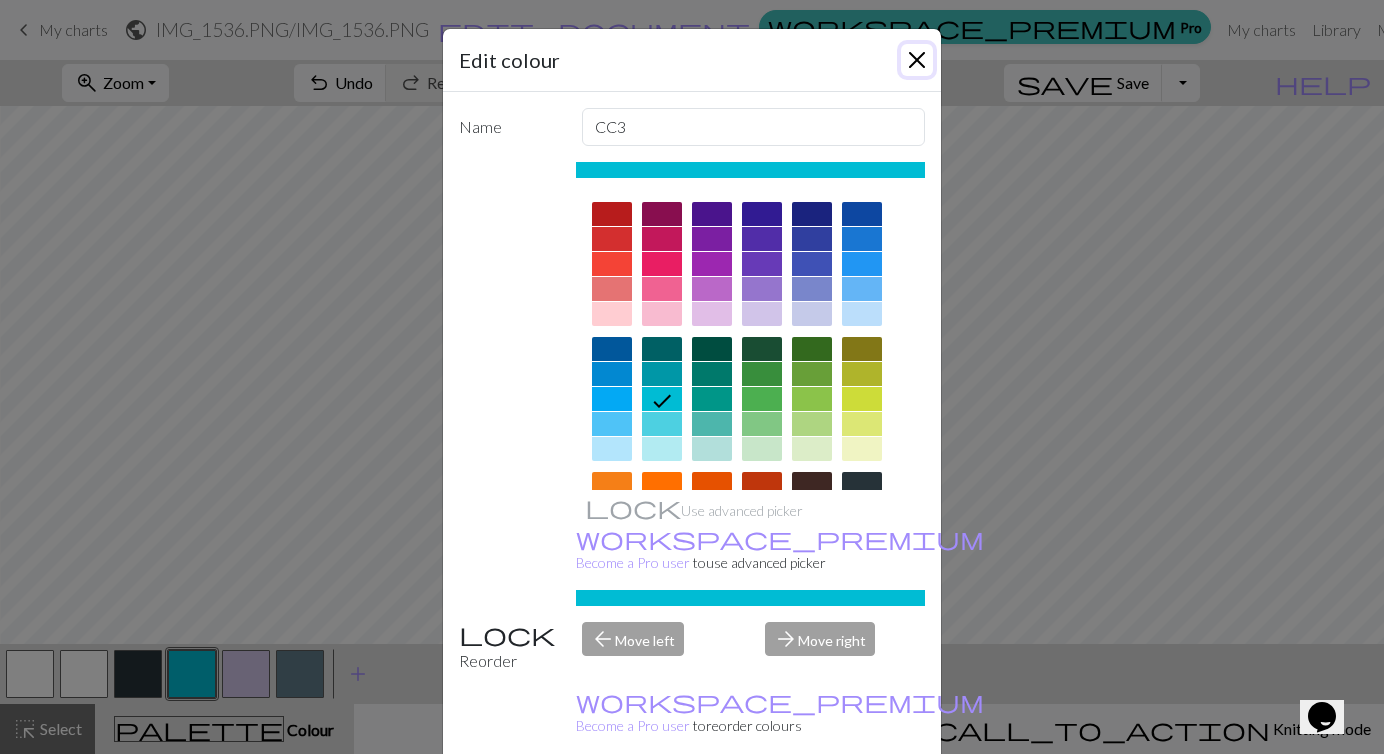 click at bounding box center [917, 60] 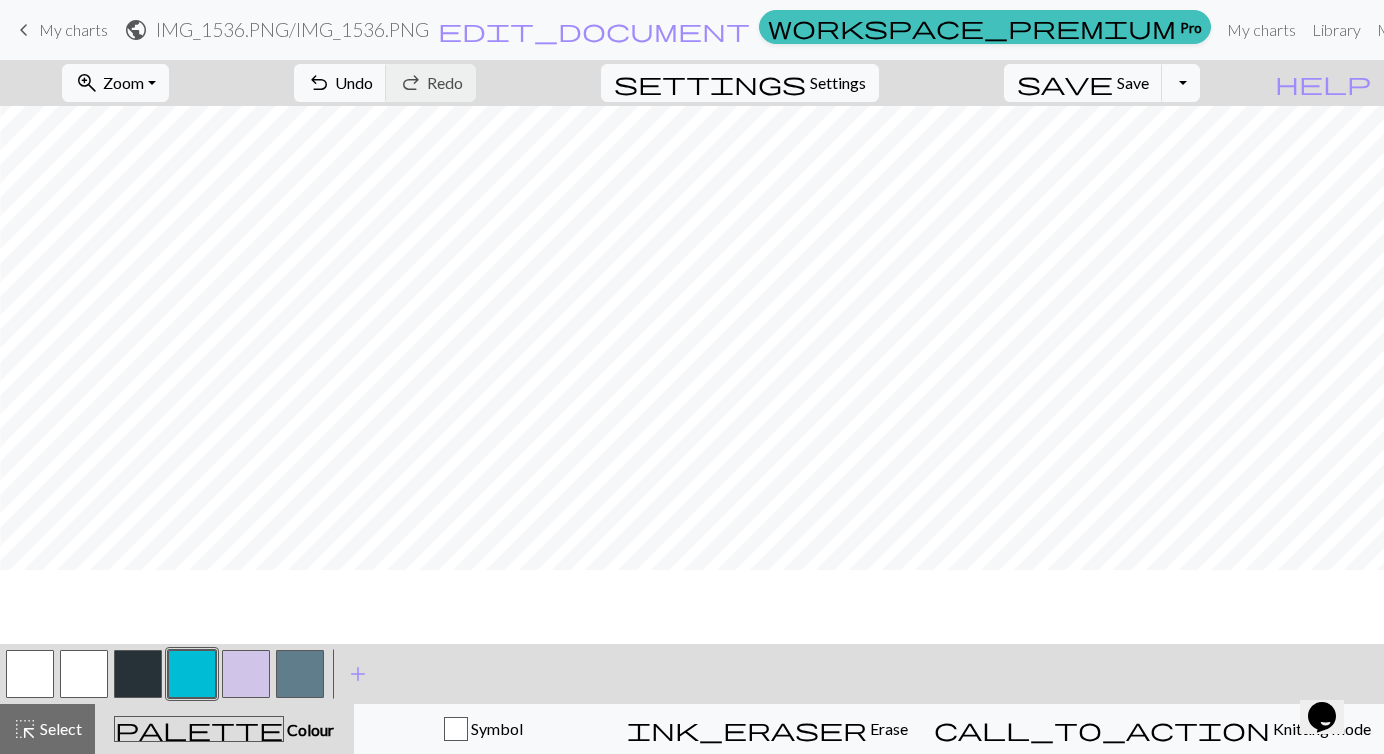scroll, scrollTop: 216, scrollLeft: 1211, axis: both 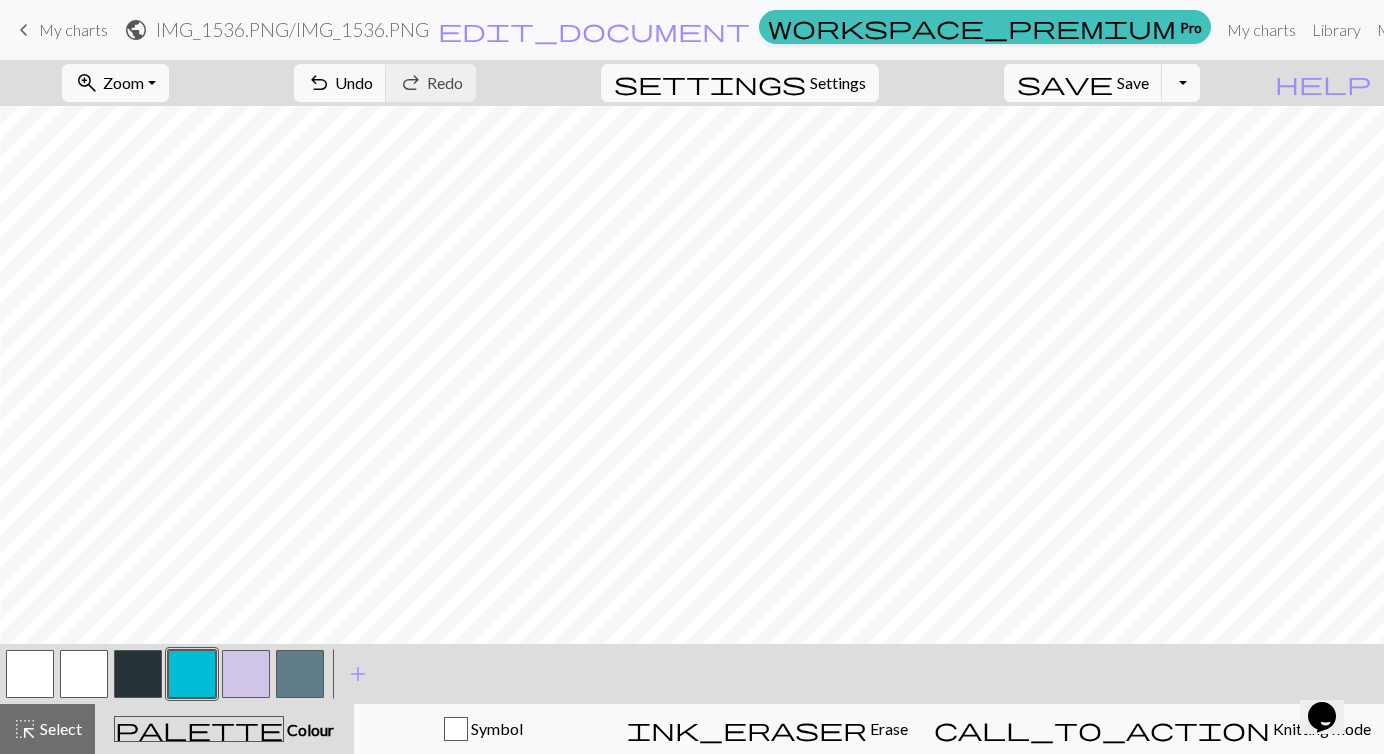 click at bounding box center [138, 674] 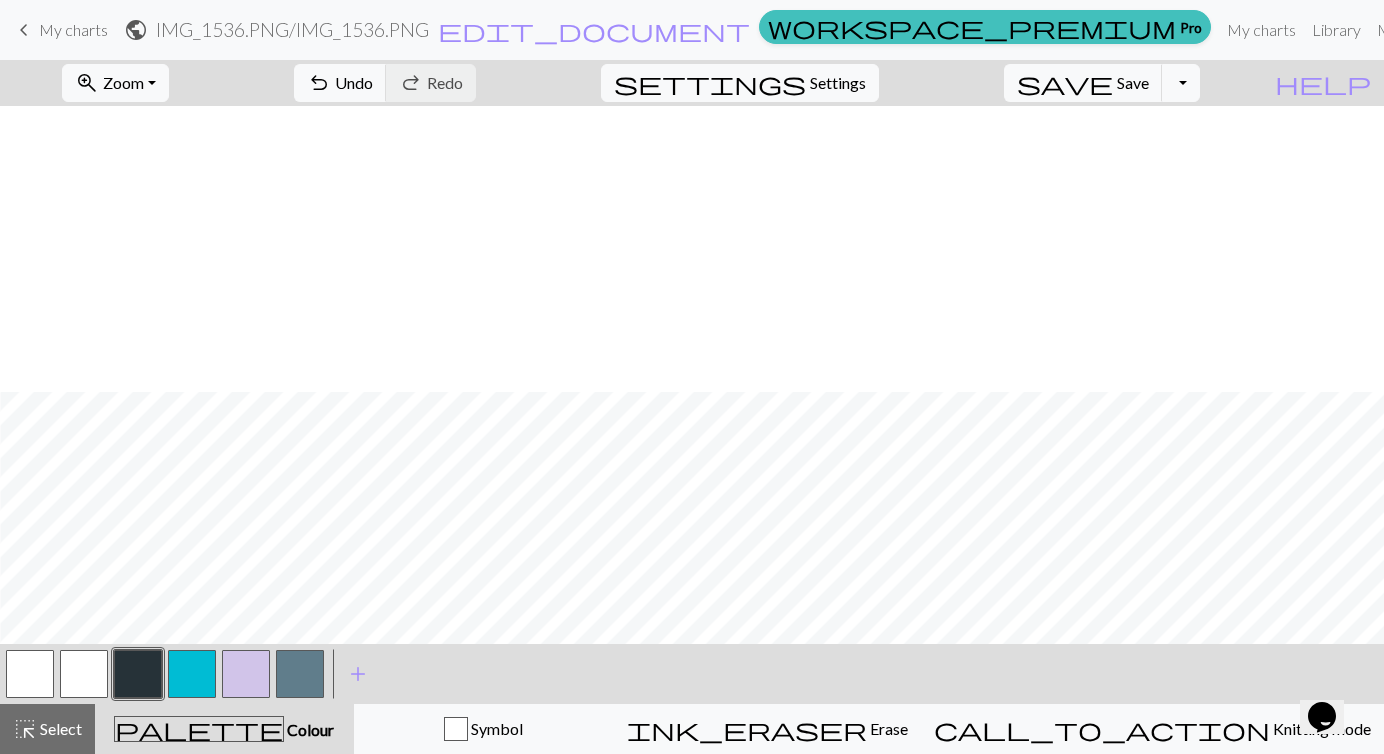 scroll, scrollTop: 1552, scrollLeft: 1211, axis: both 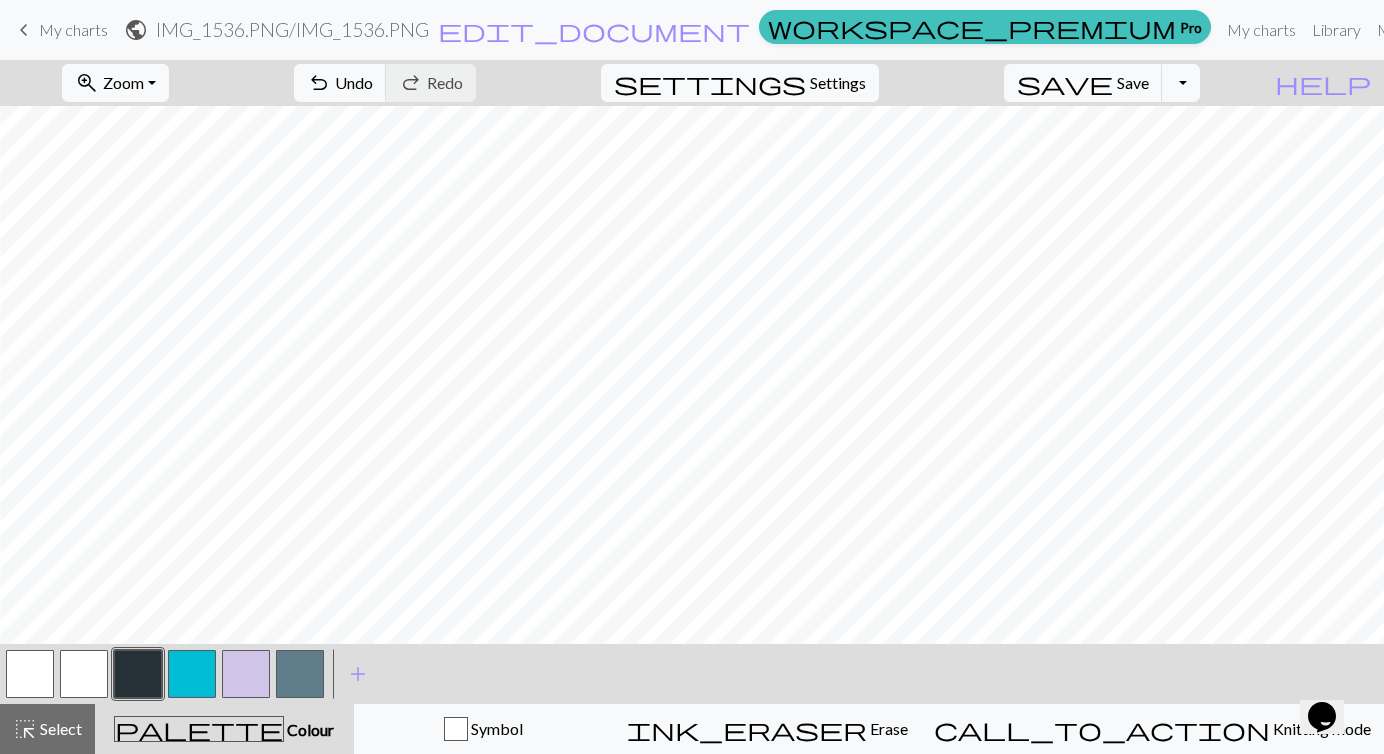 click at bounding box center [300, 674] 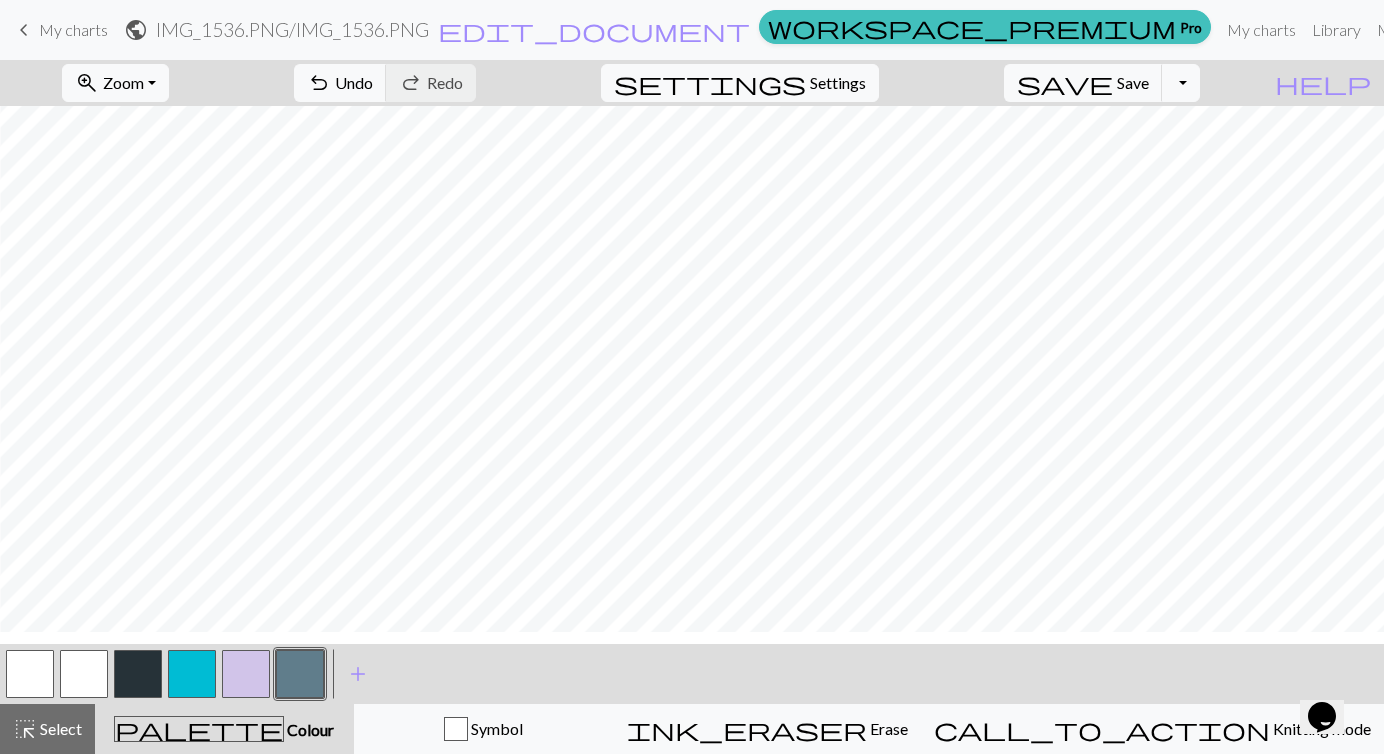 scroll, scrollTop: 1552, scrollLeft: 1211, axis: both 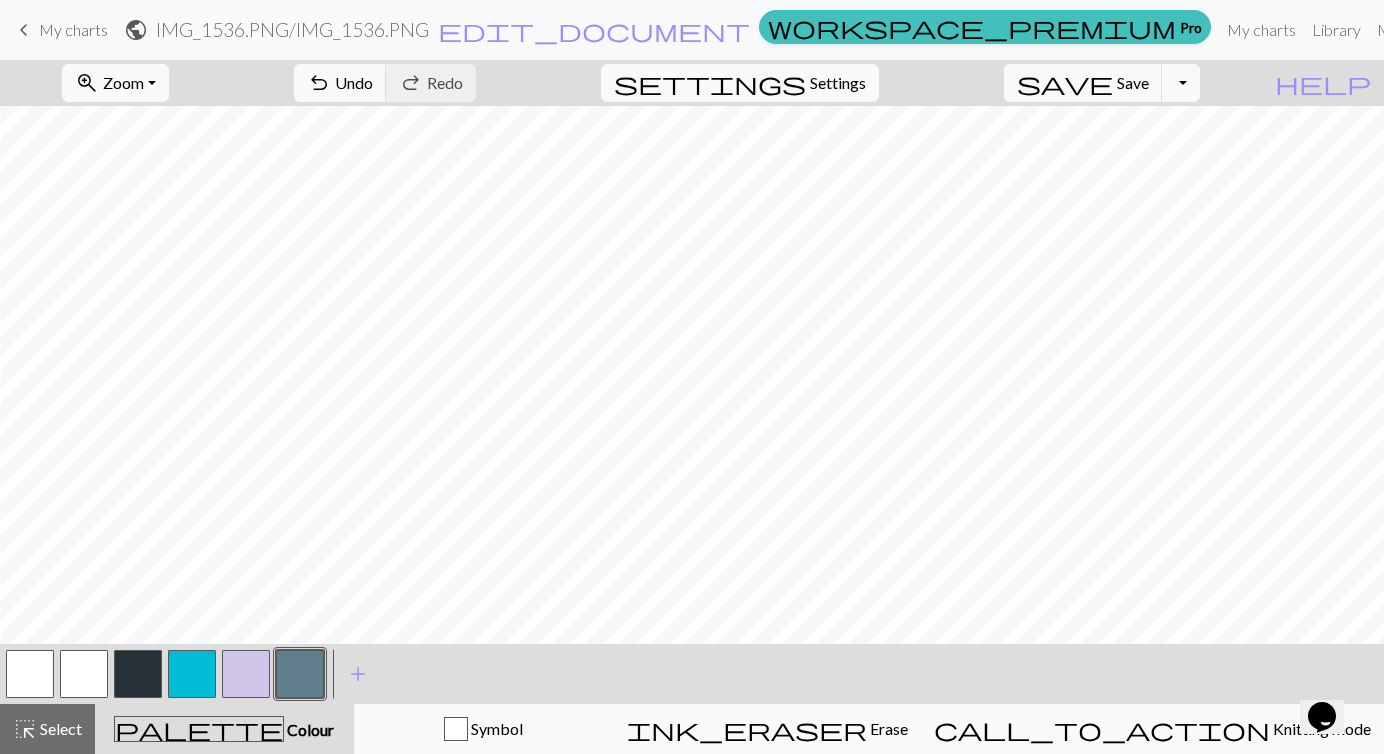 click at bounding box center [246, 674] 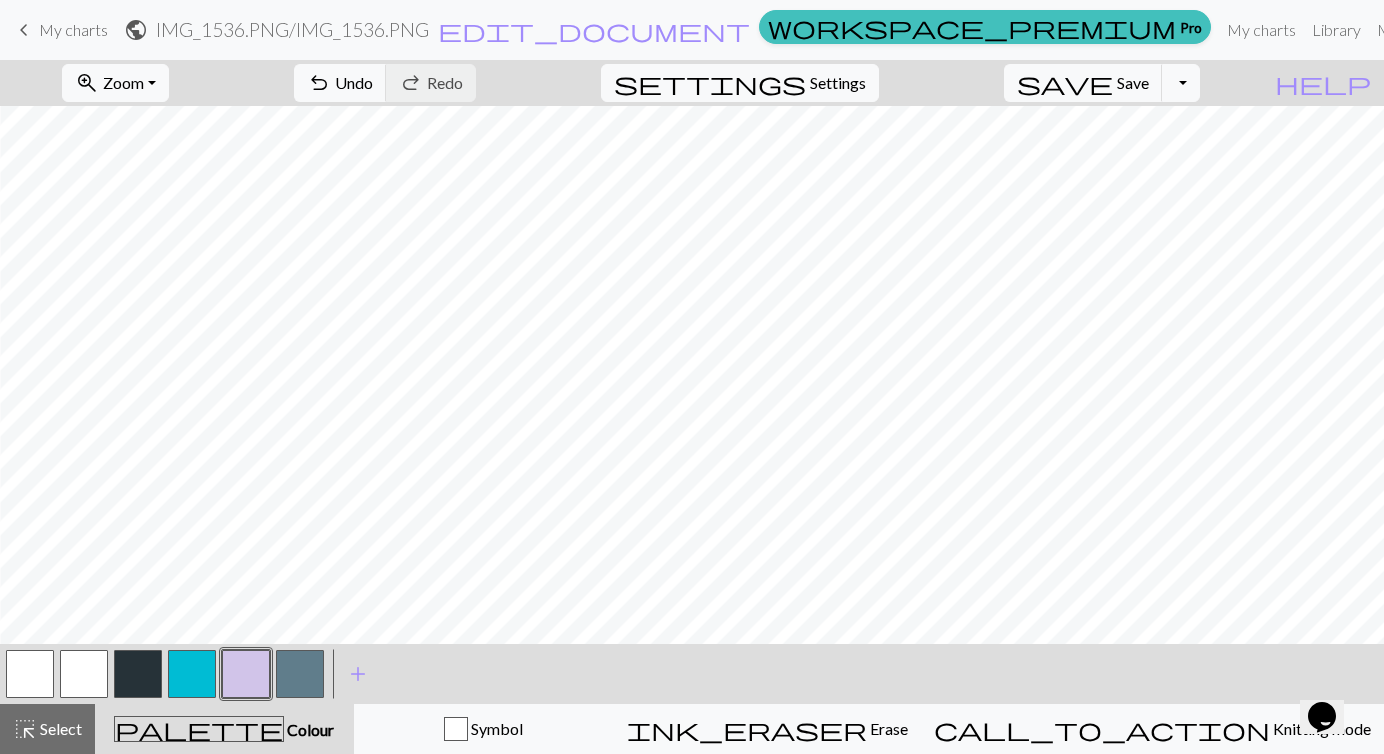 click at bounding box center (192, 674) 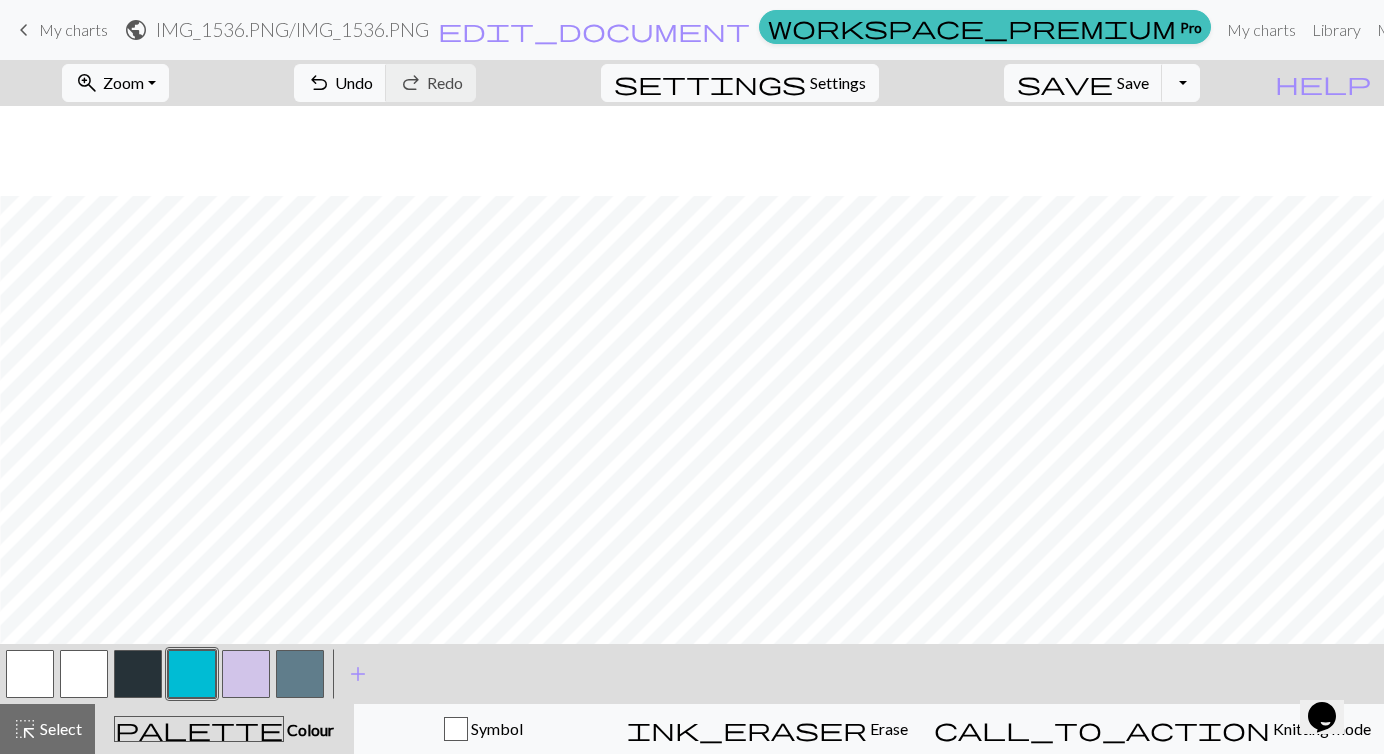 scroll, scrollTop: 1552, scrollLeft: 1211, axis: both 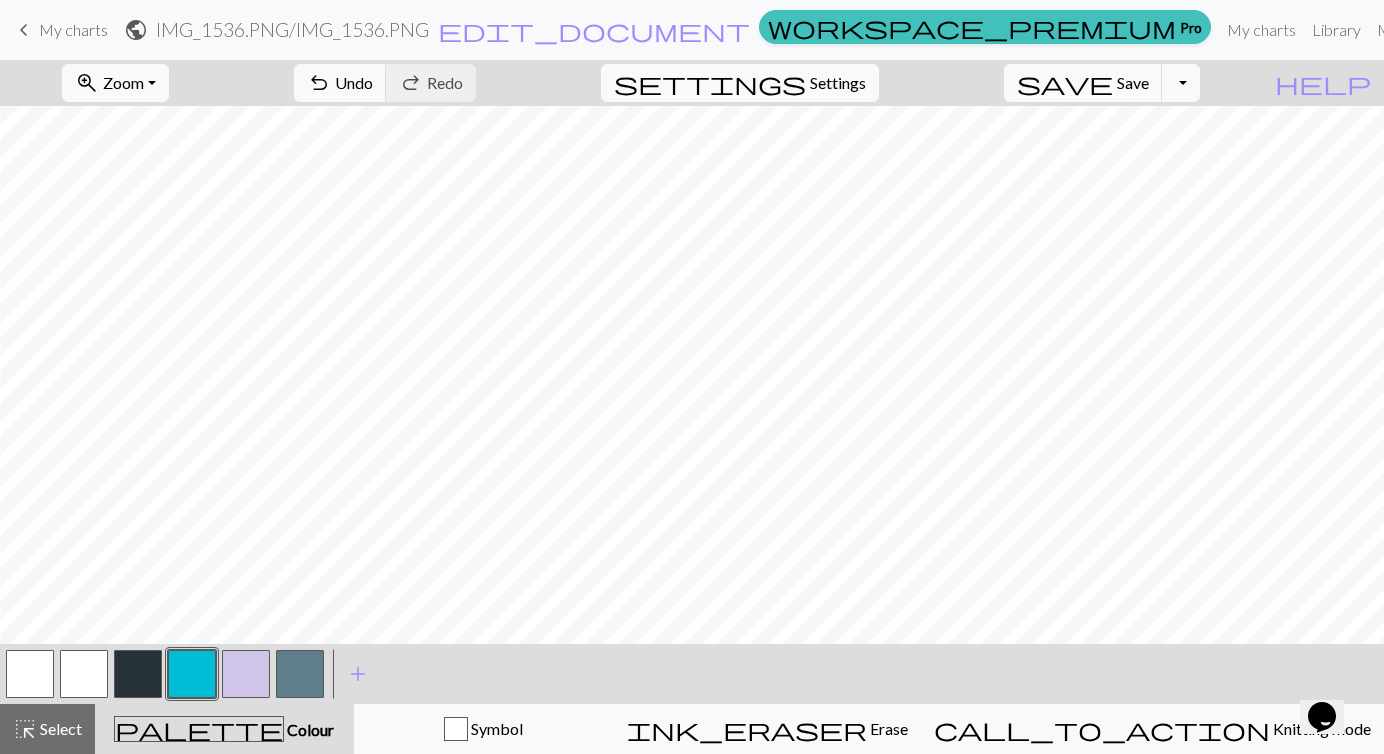 click at bounding box center (138, 674) 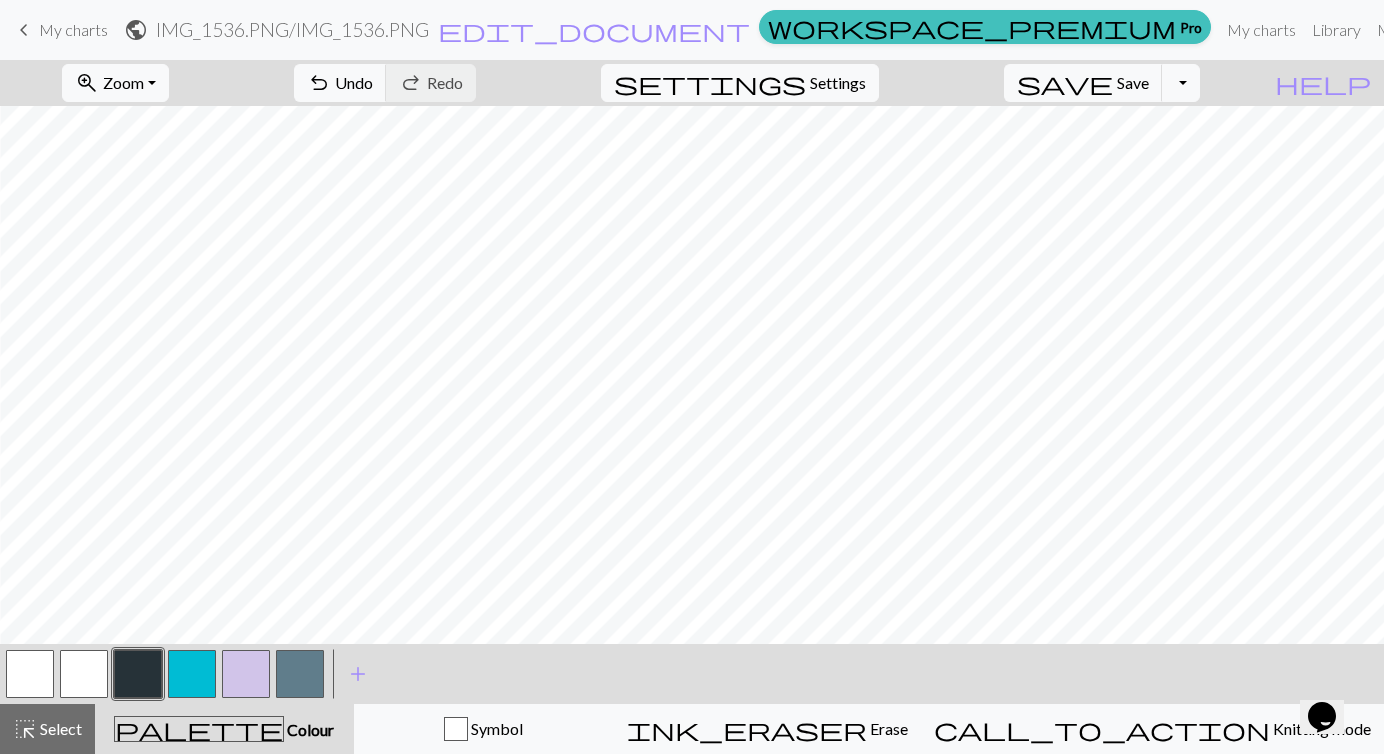 click at bounding box center (246, 674) 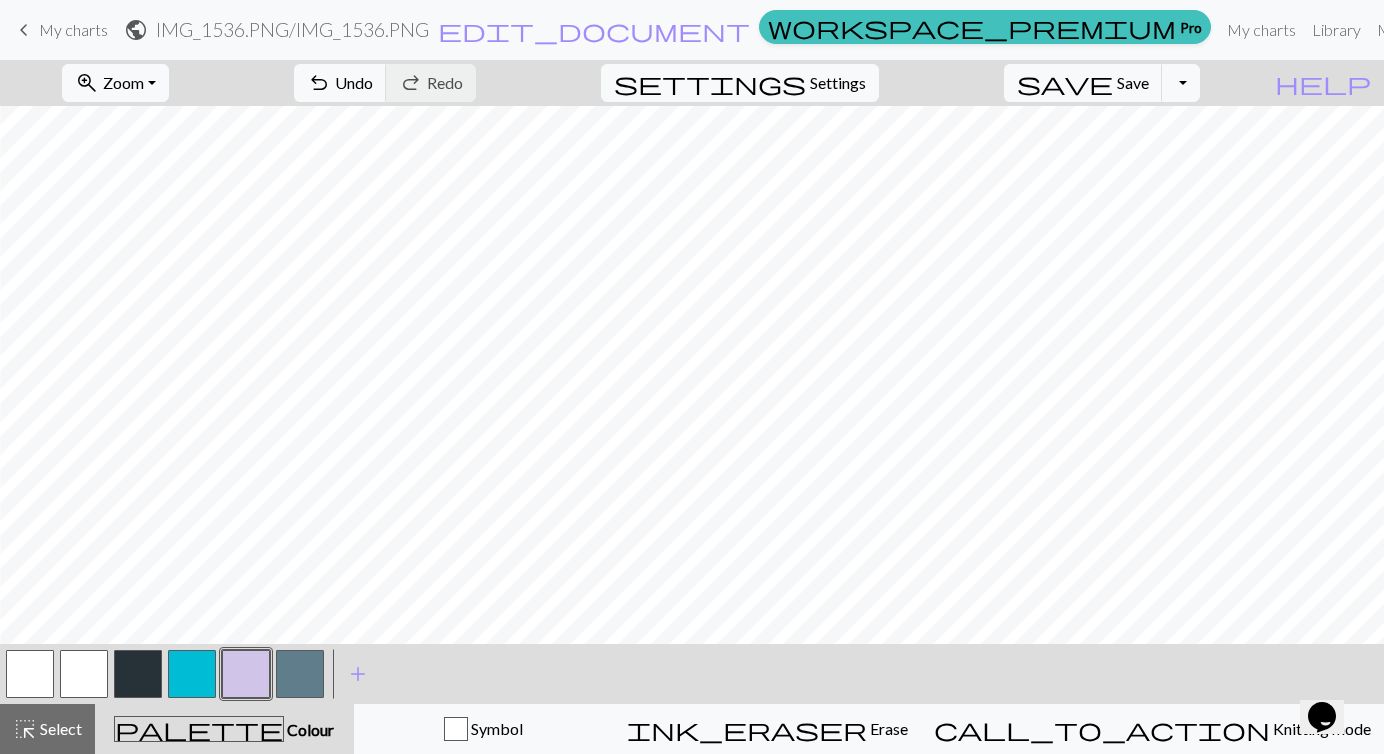 click at bounding box center [138, 674] 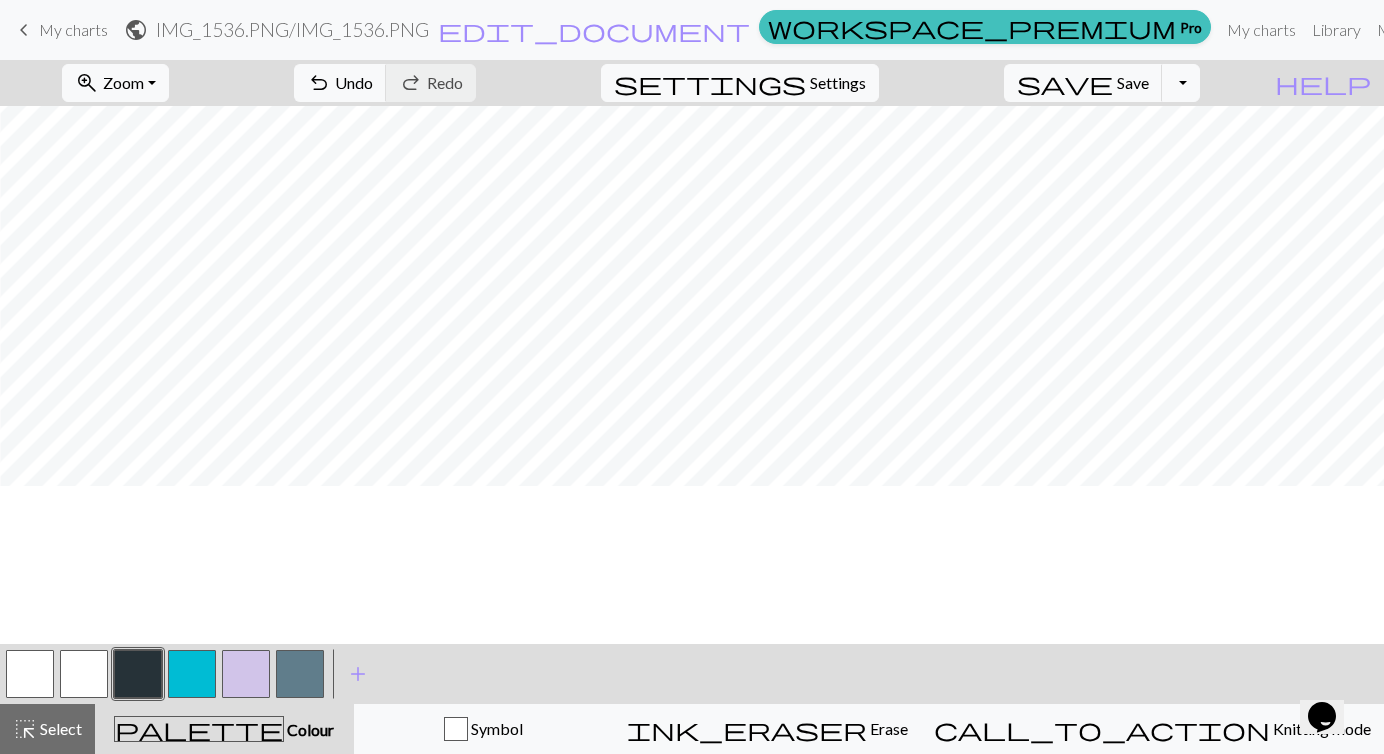 scroll, scrollTop: 1552, scrollLeft: 1211, axis: both 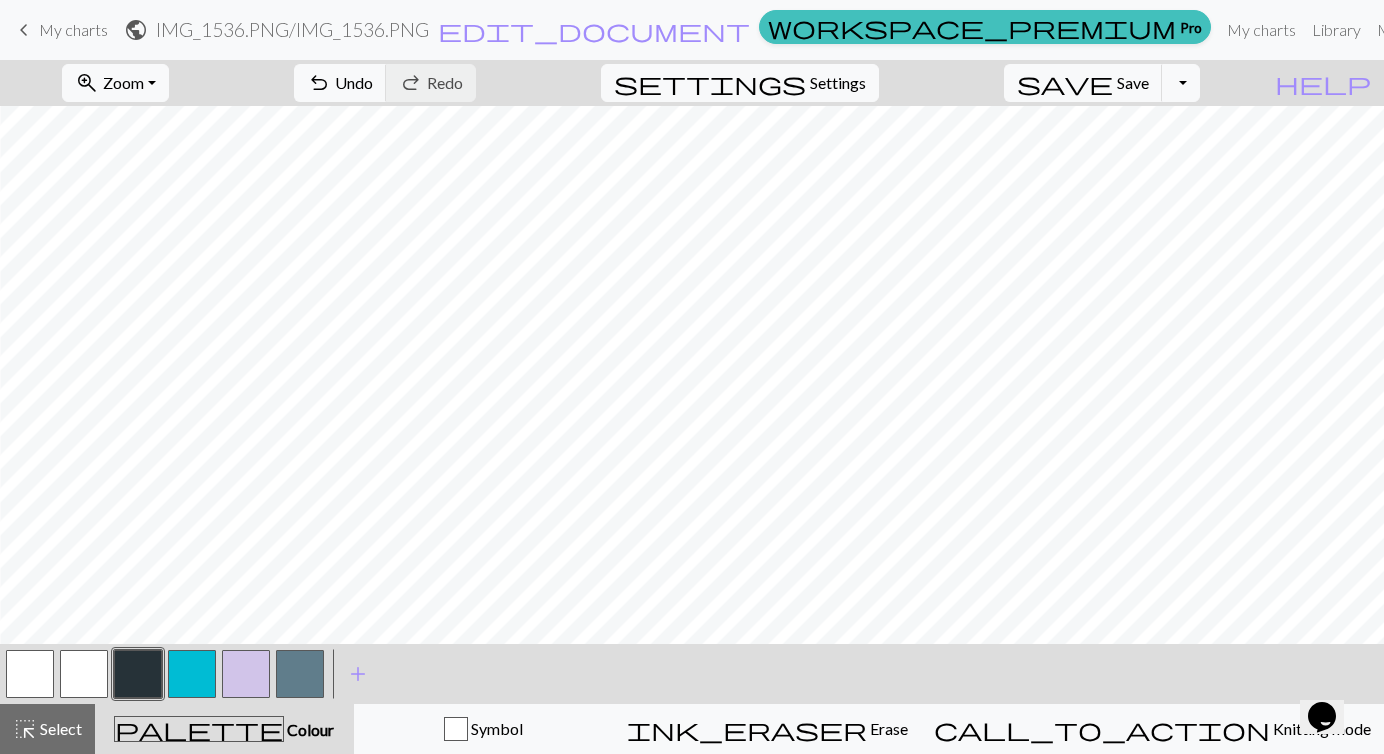 click at bounding box center [246, 674] 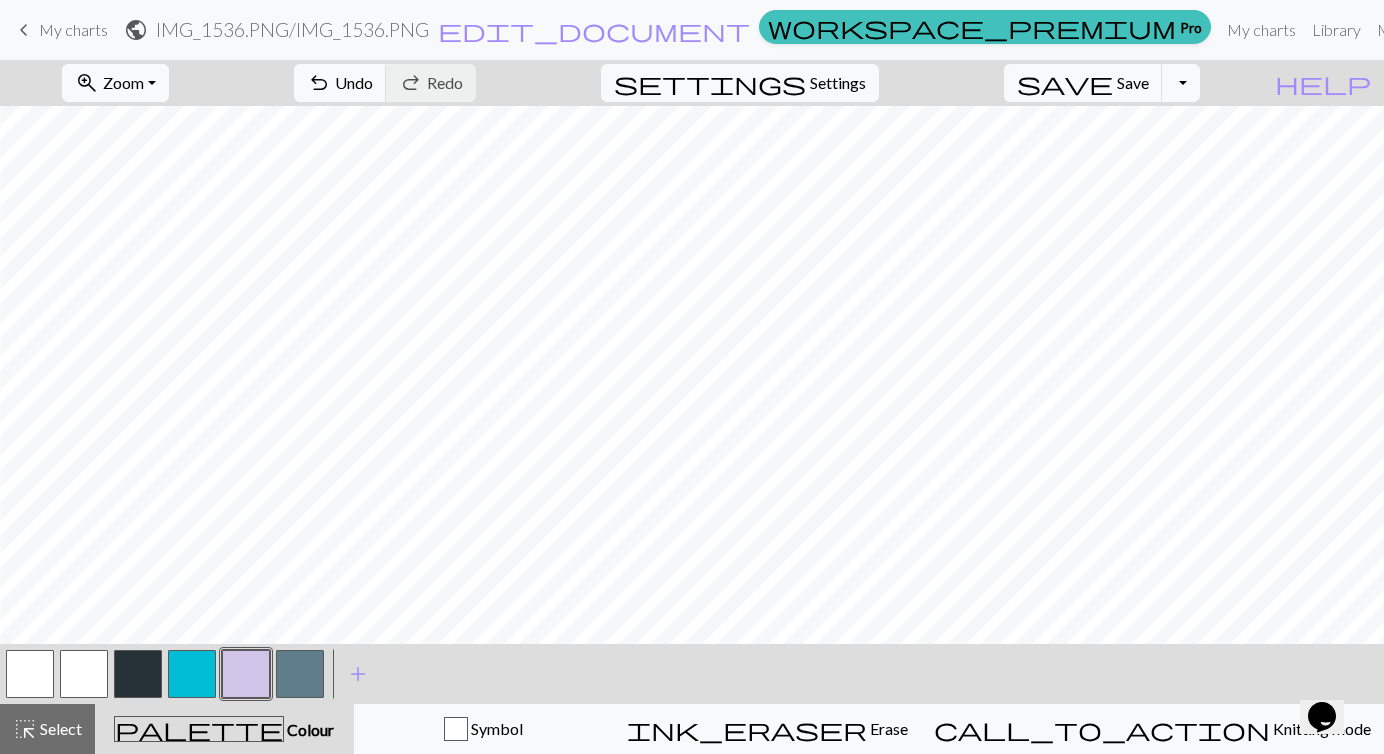 click at bounding box center [138, 674] 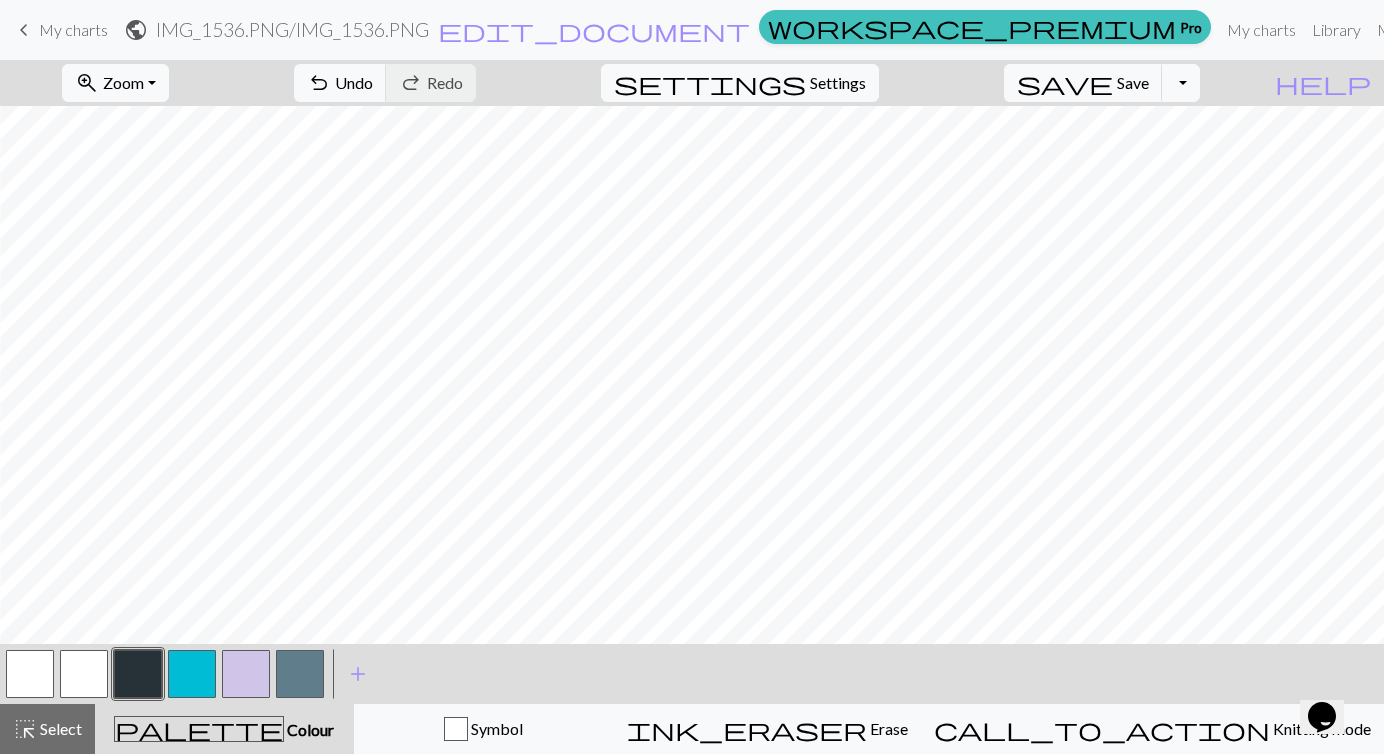 click at bounding box center (192, 674) 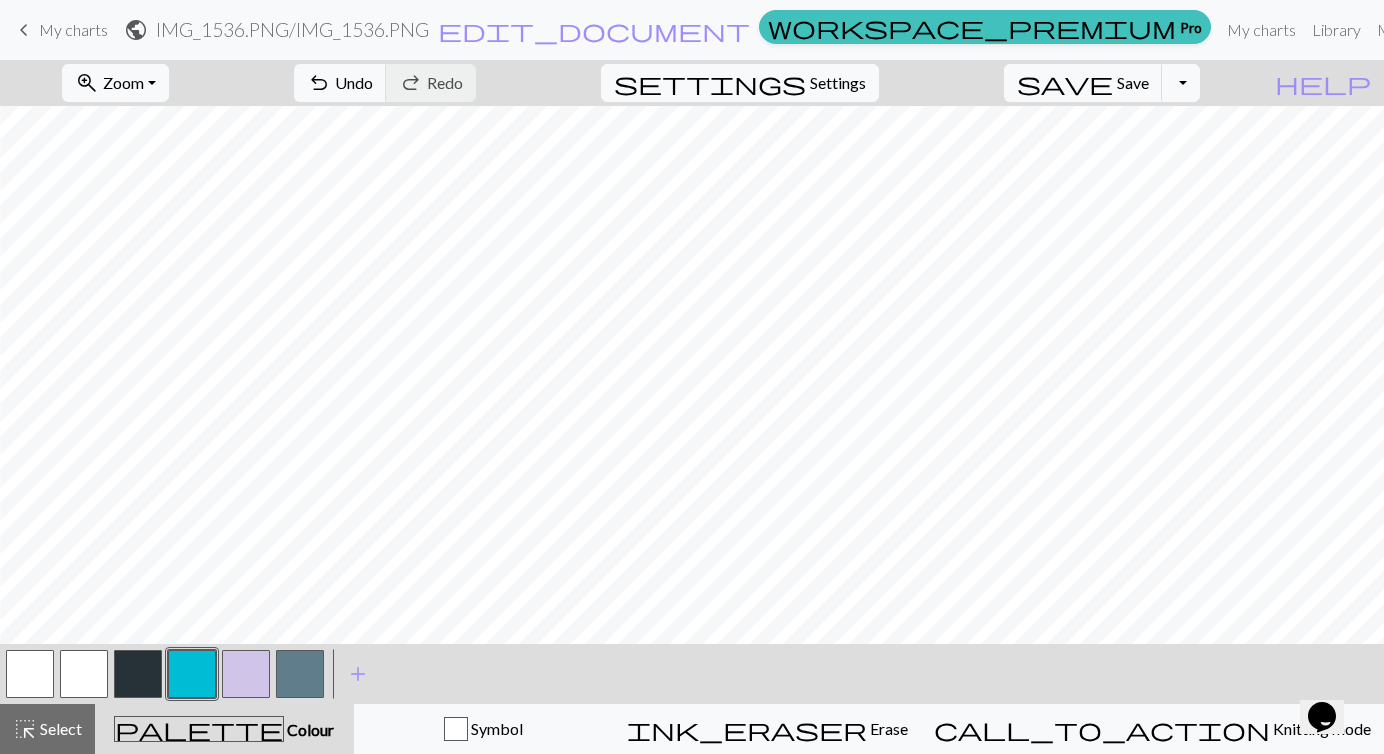 click at bounding box center (300, 674) 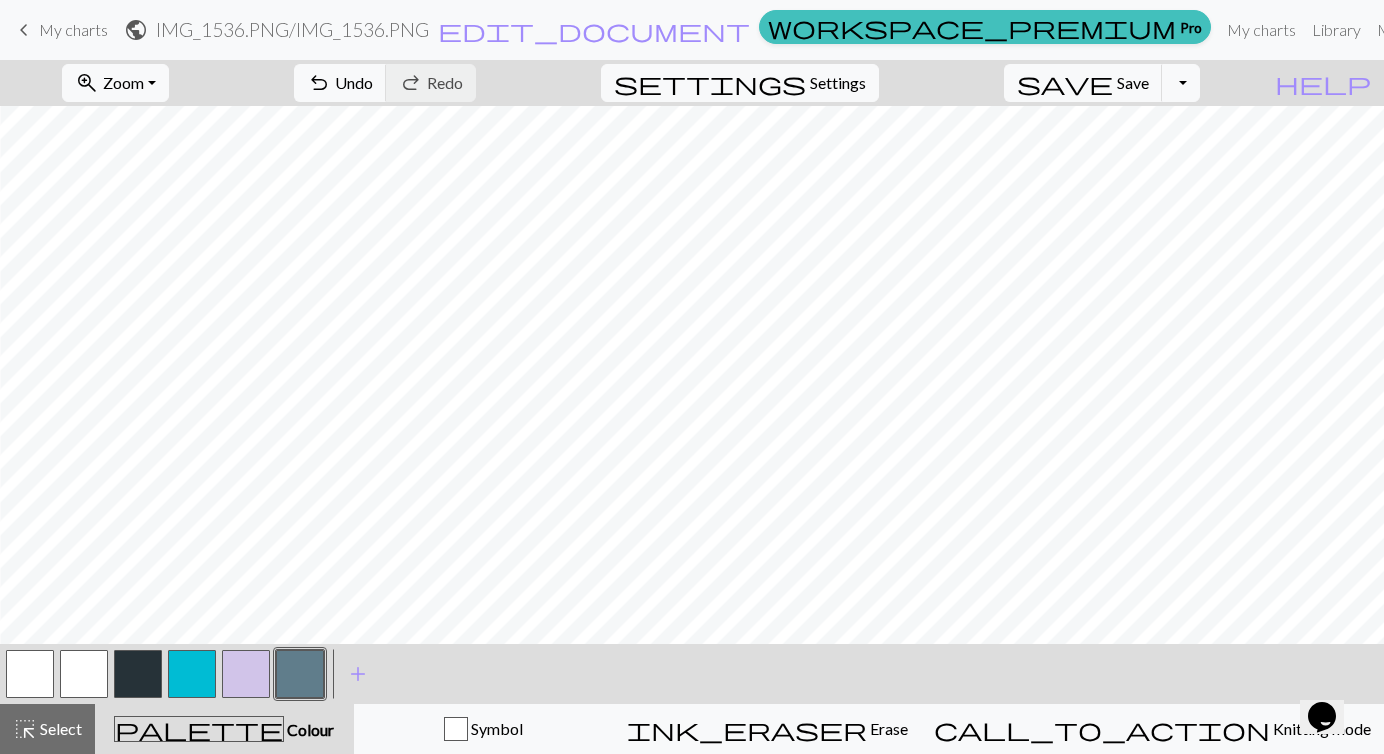 click at bounding box center [84, 674] 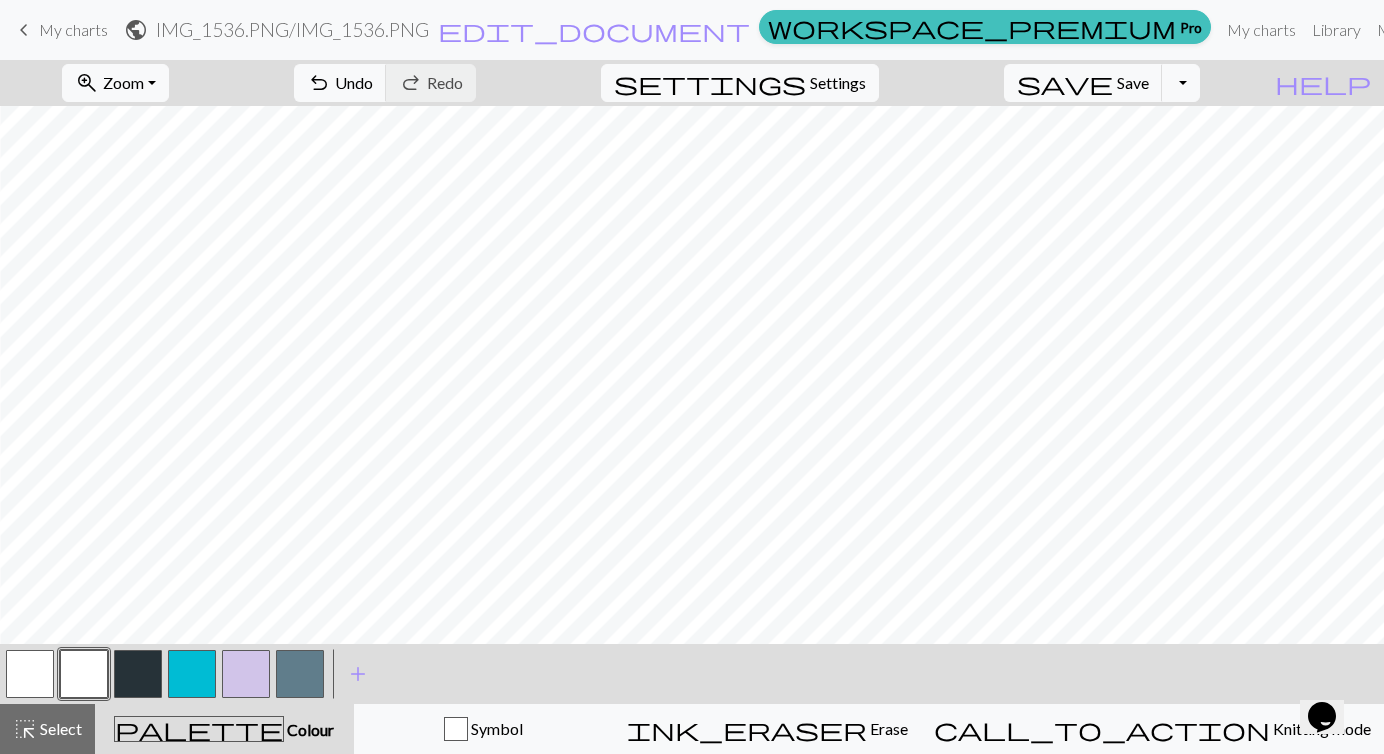 click at bounding box center (300, 674) 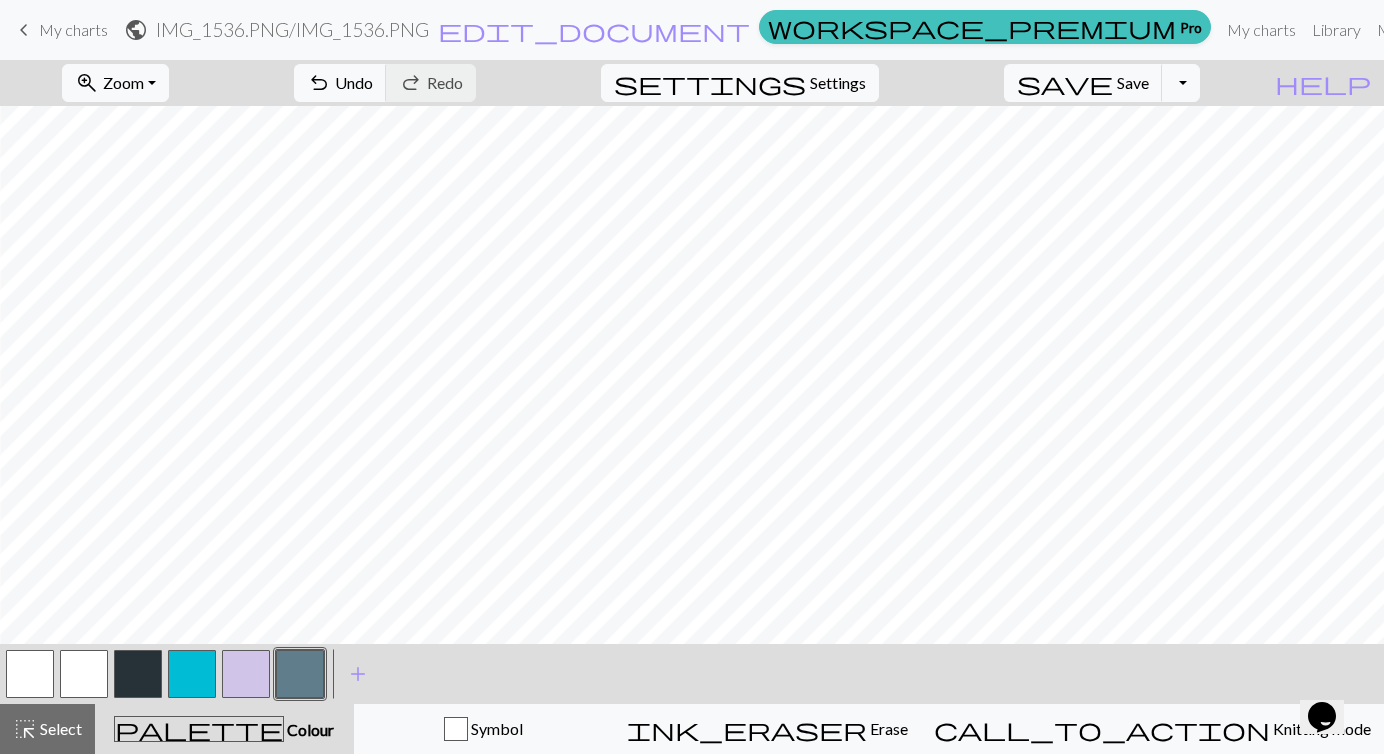 click at bounding box center (84, 674) 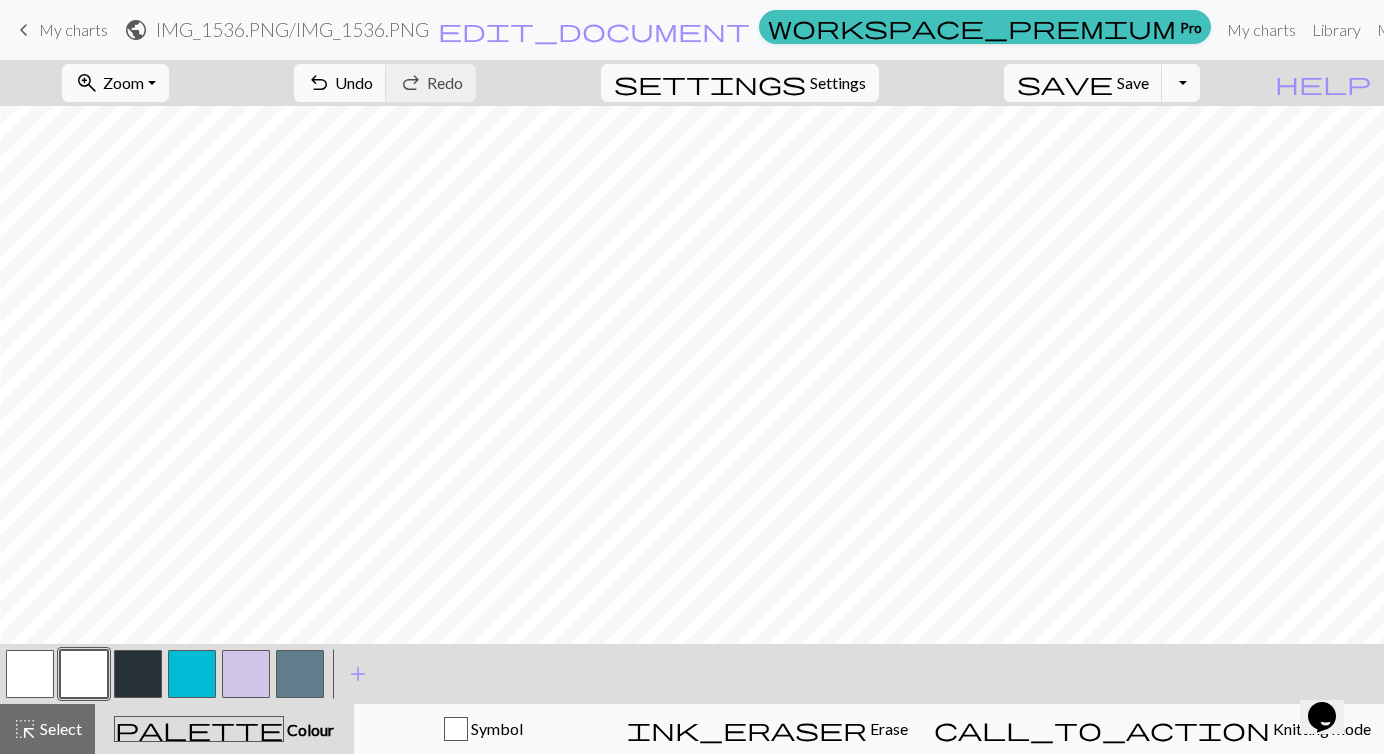 click at bounding box center [300, 674] 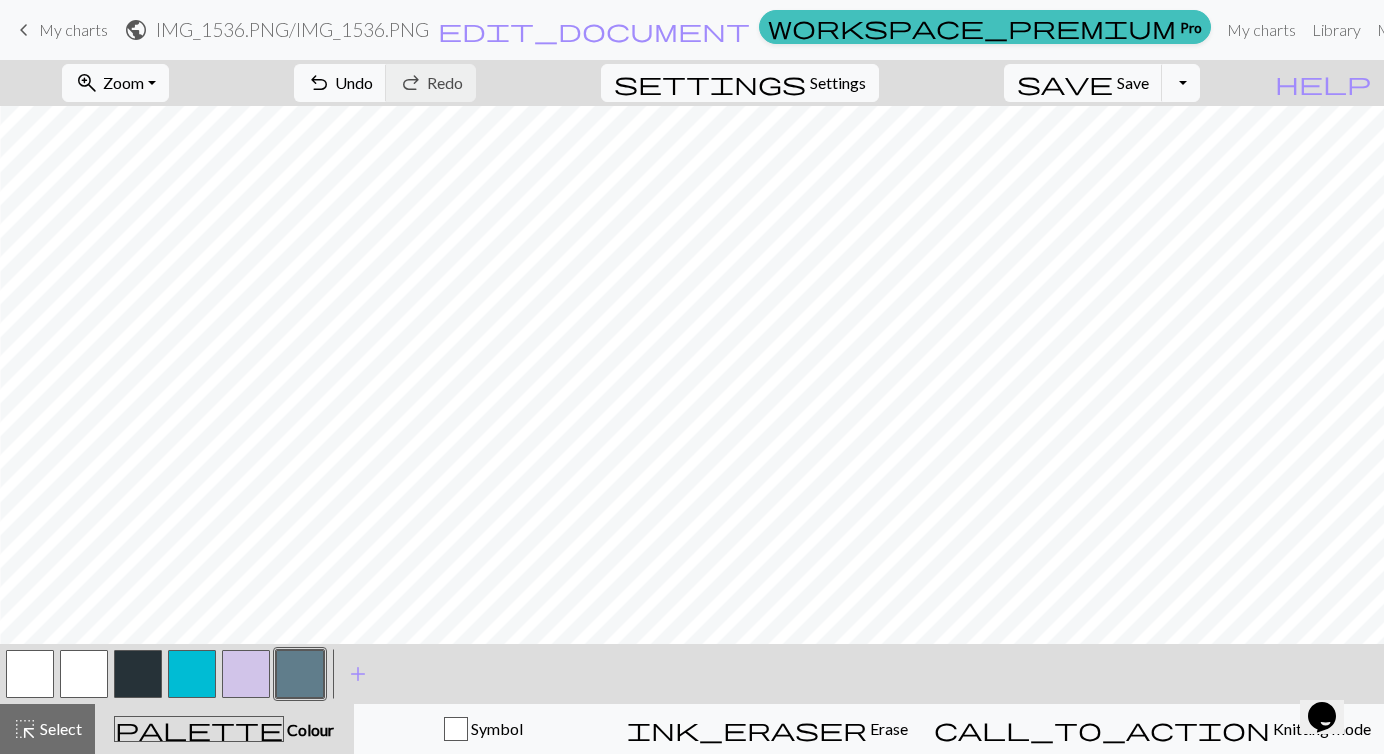 click at bounding box center [84, 674] 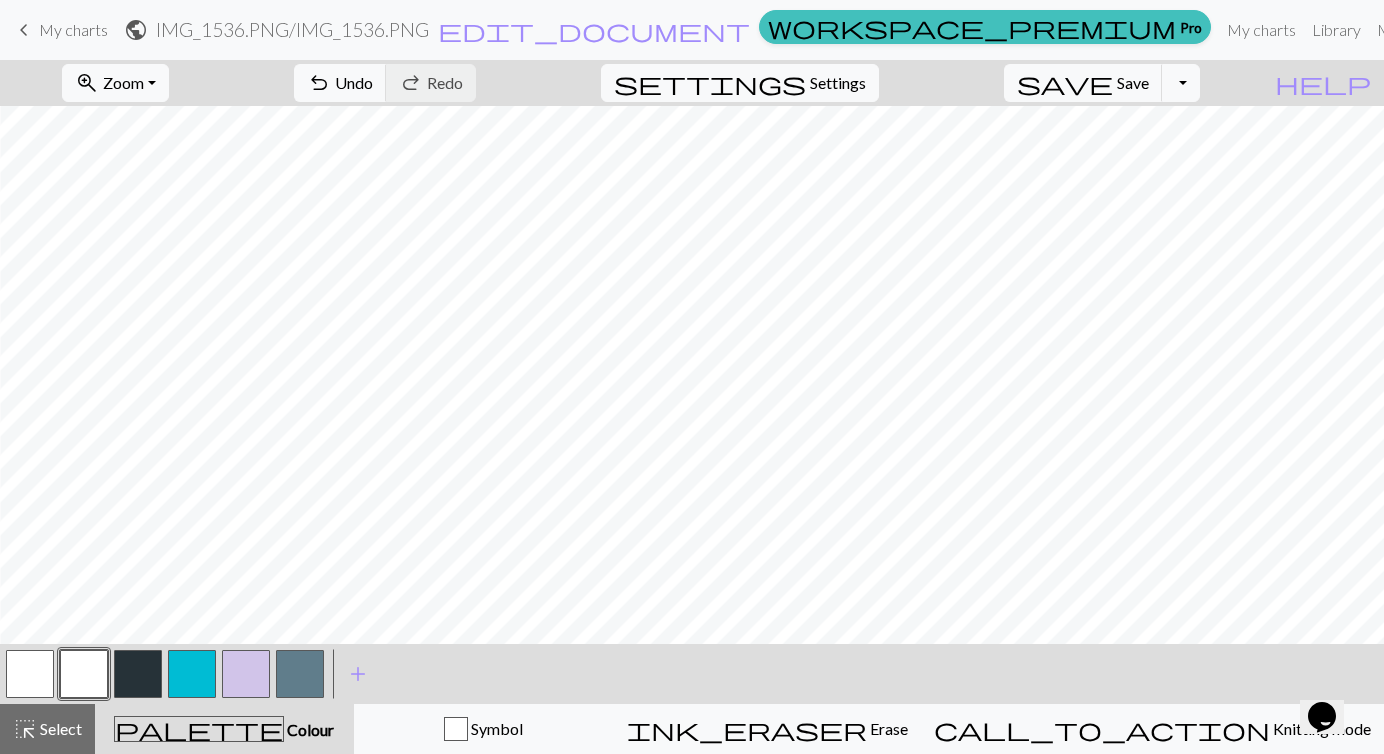 click at bounding box center (300, 674) 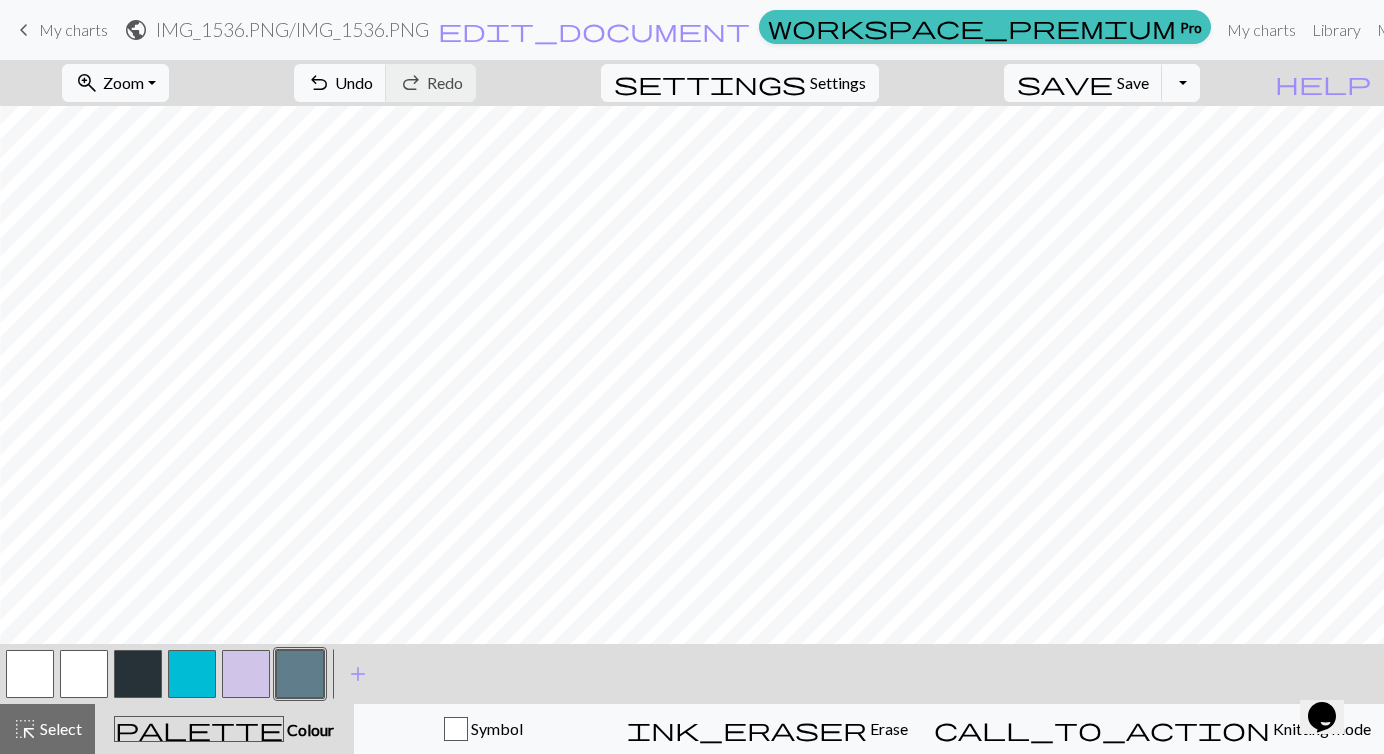 click at bounding box center [84, 674] 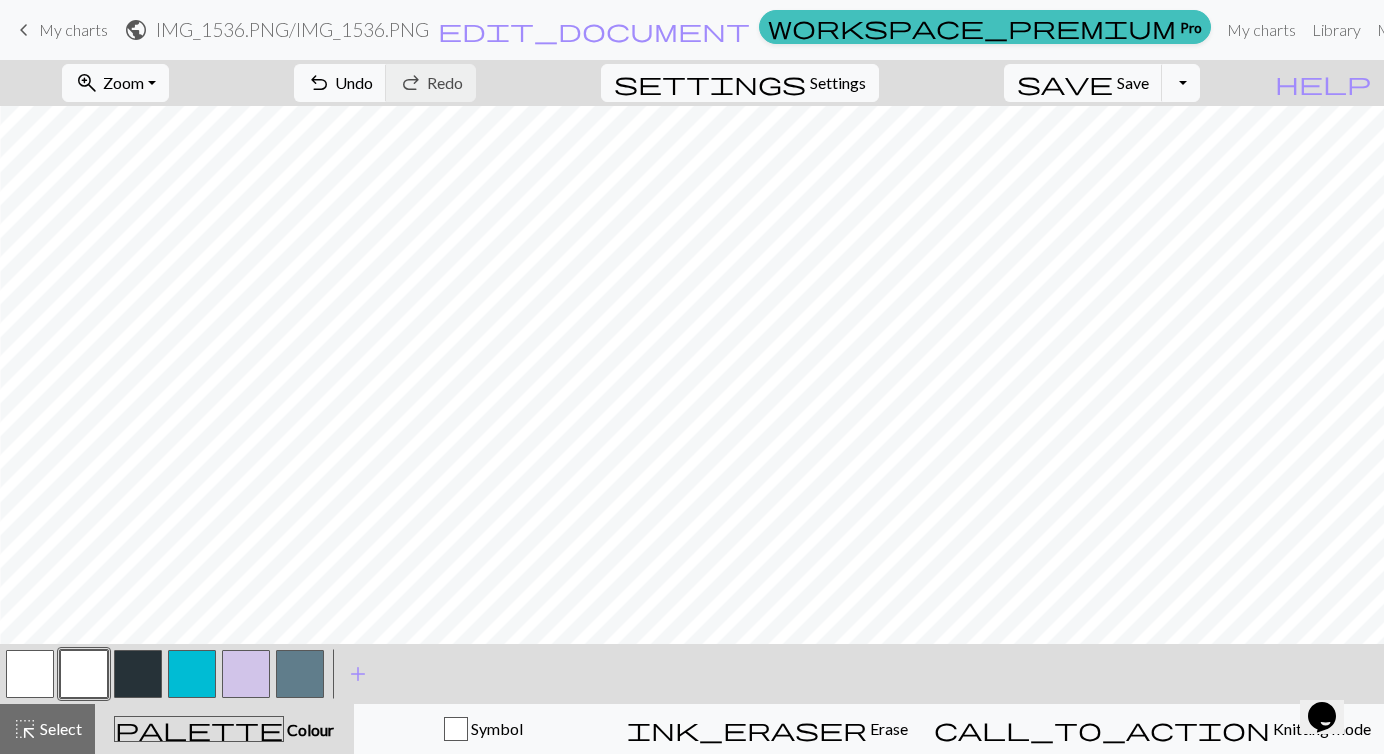click at bounding box center (300, 674) 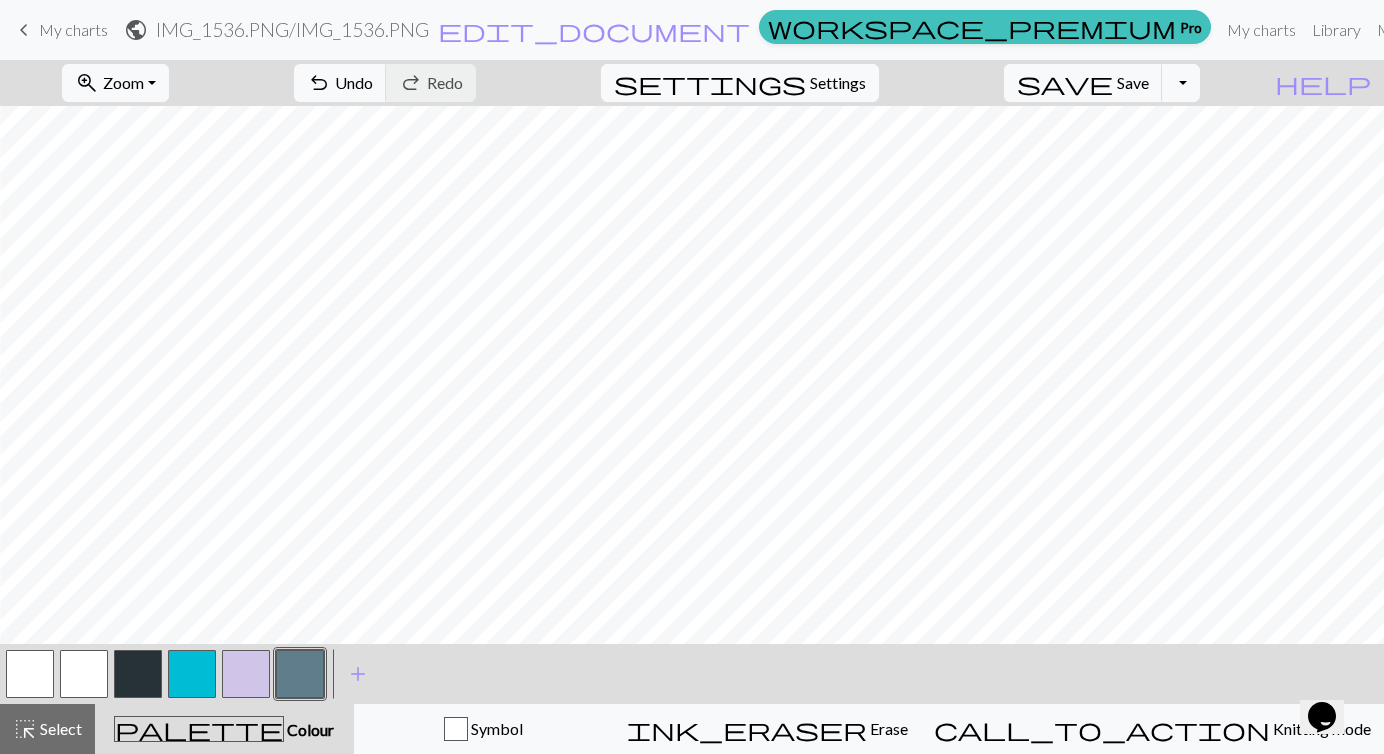click at bounding box center [84, 674] 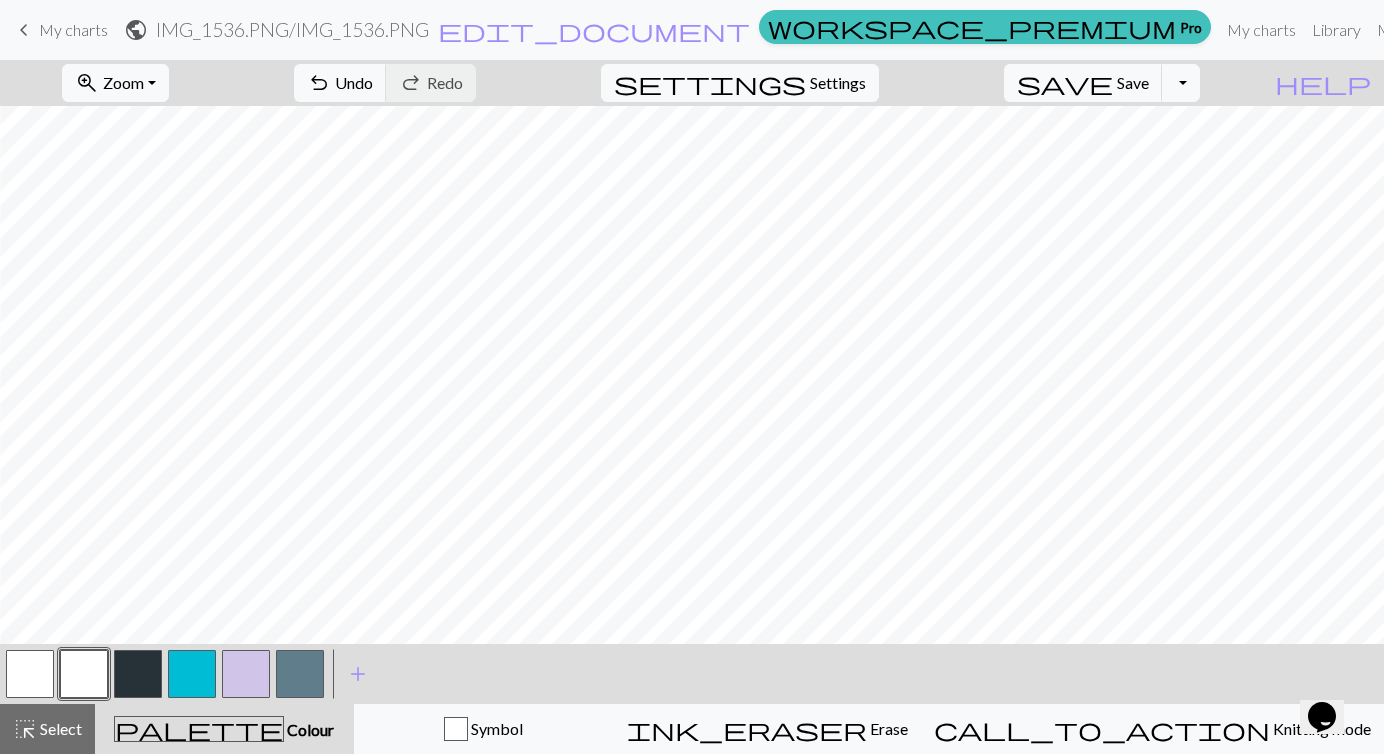 click at bounding box center [300, 674] 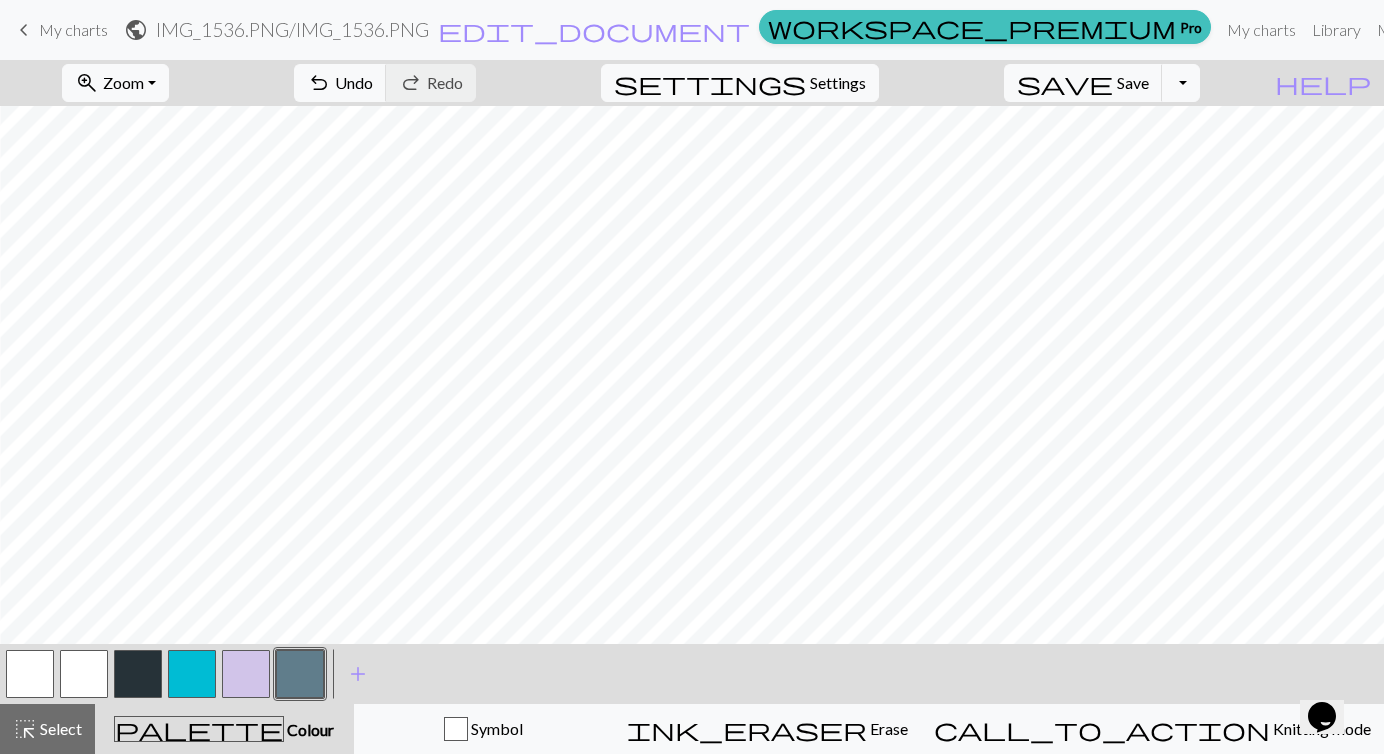 click at bounding box center (84, 674) 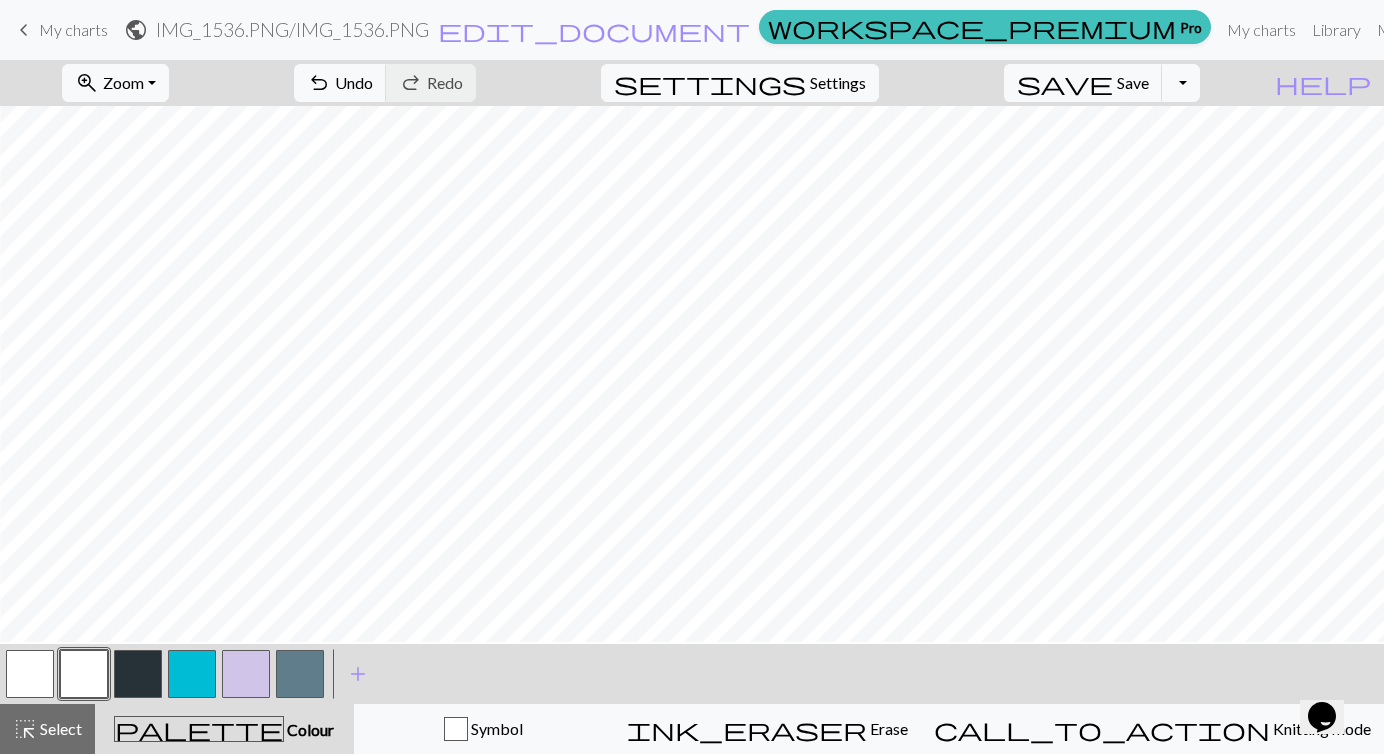 scroll, scrollTop: 1334, scrollLeft: 1211, axis: both 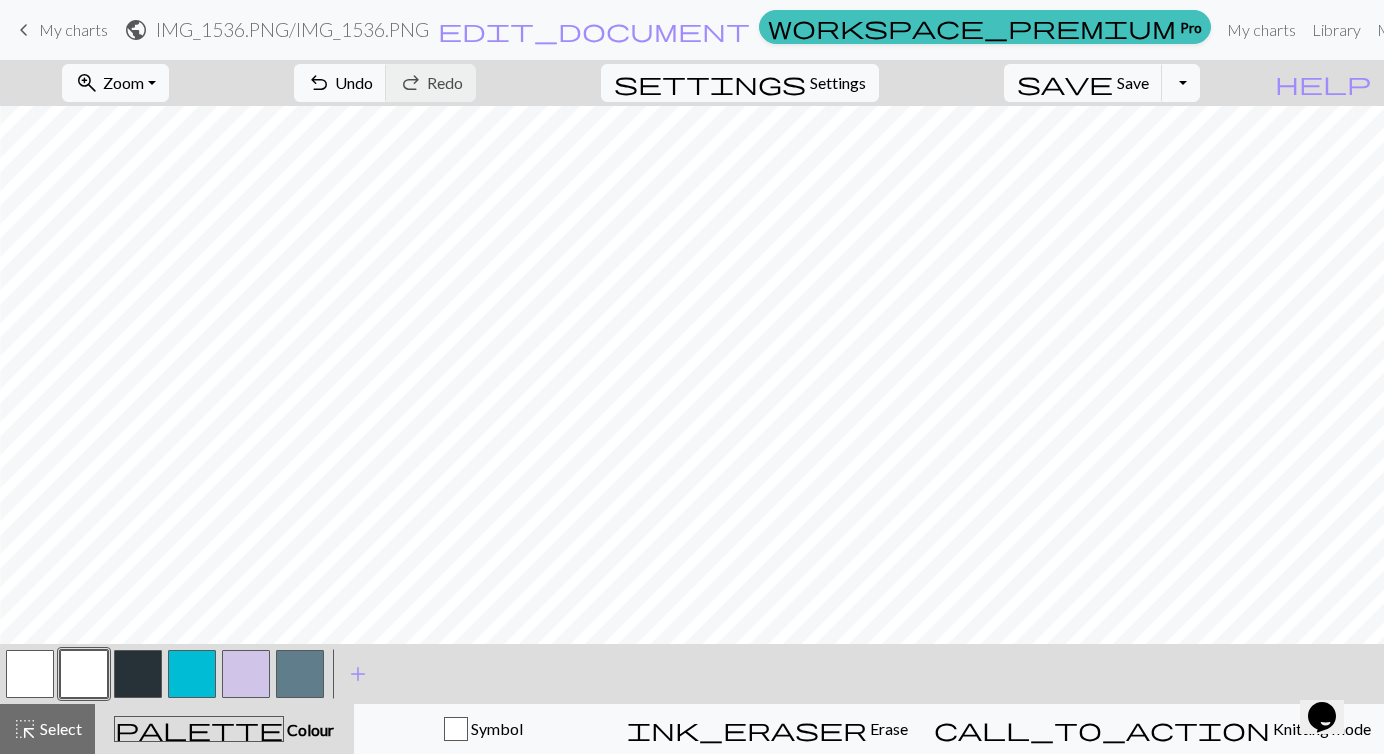 click at bounding box center (300, 674) 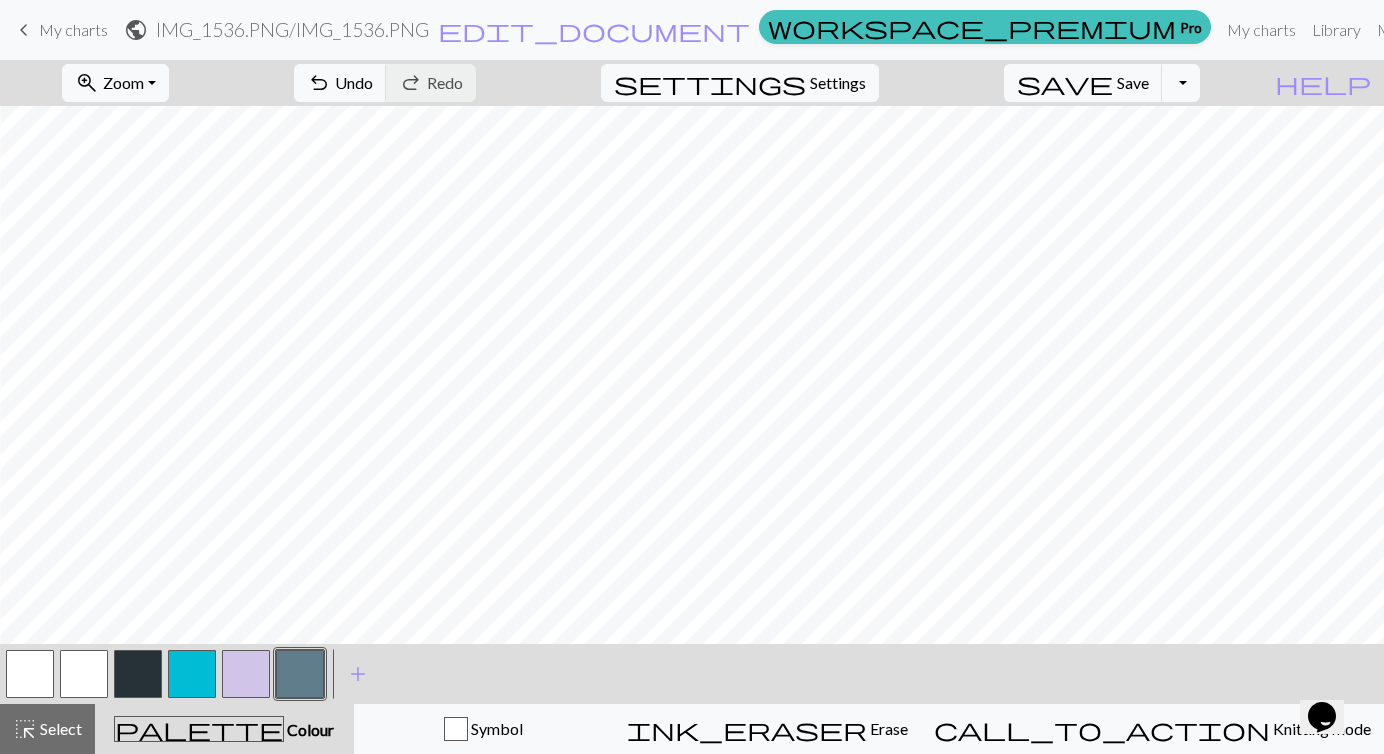 click at bounding box center [84, 674] 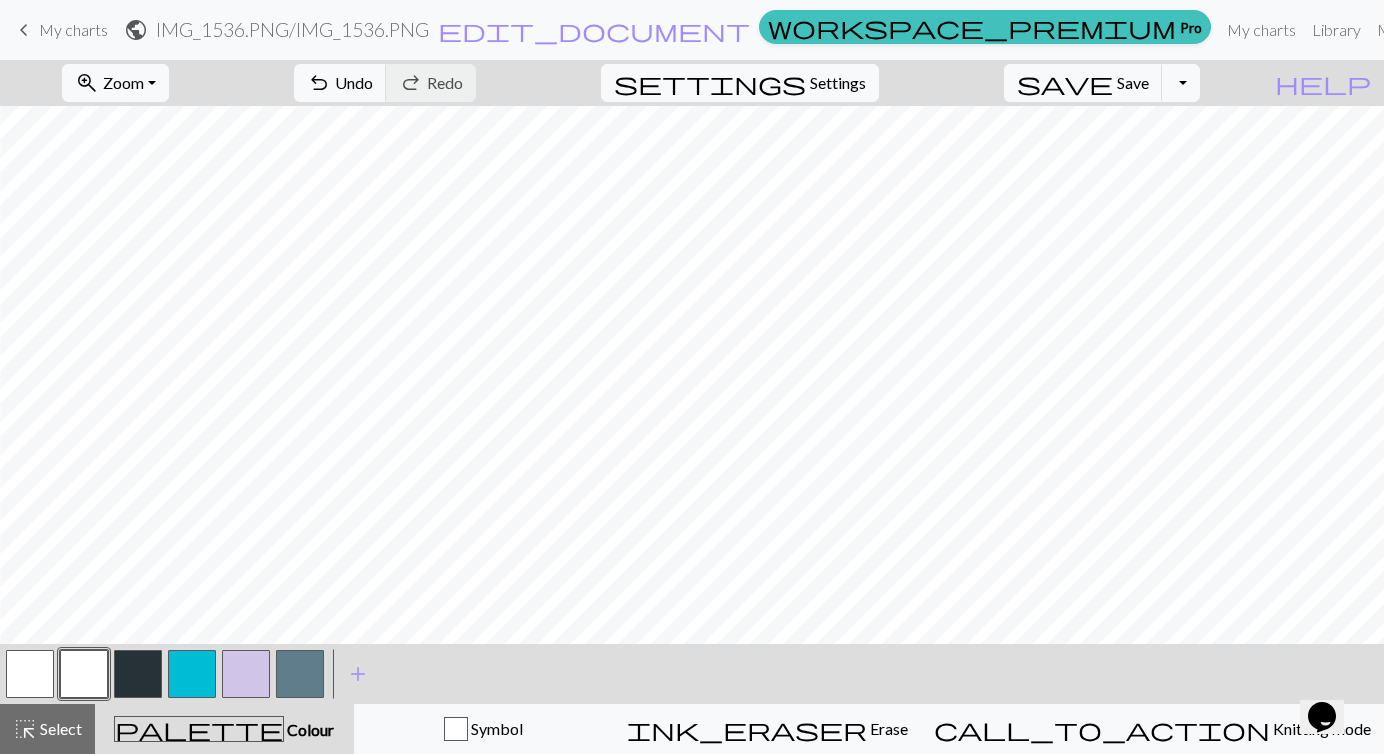 scroll, scrollTop: 1552, scrollLeft: 1211, axis: both 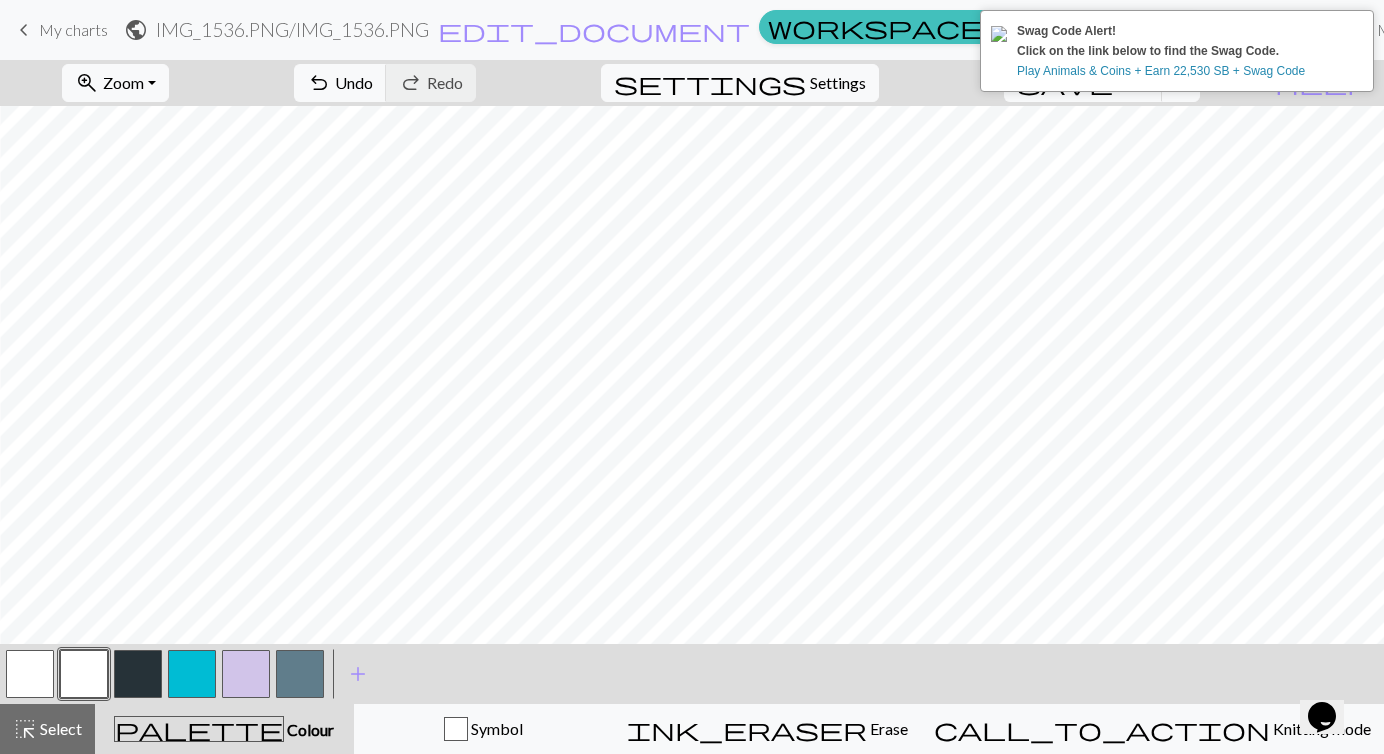 click at bounding box center (300, 674) 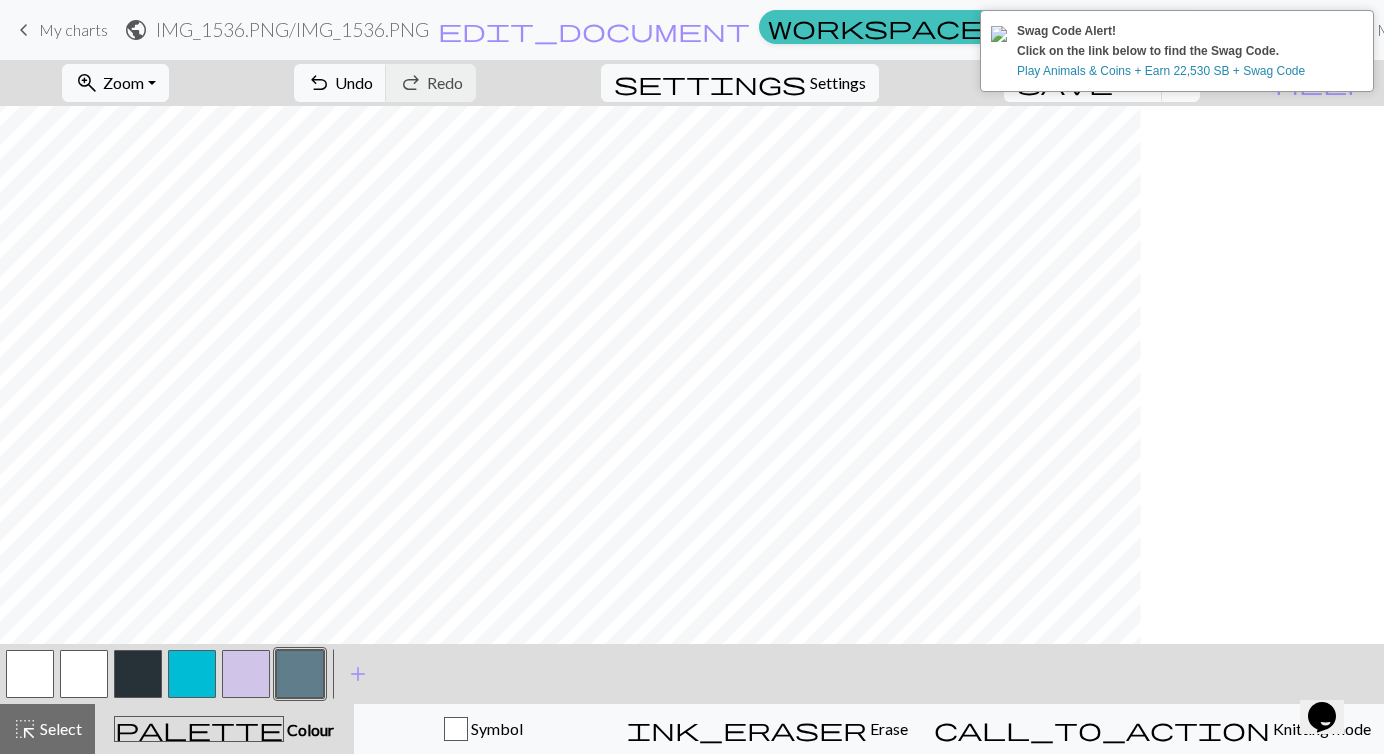 scroll, scrollTop: 1552, scrollLeft: 351, axis: both 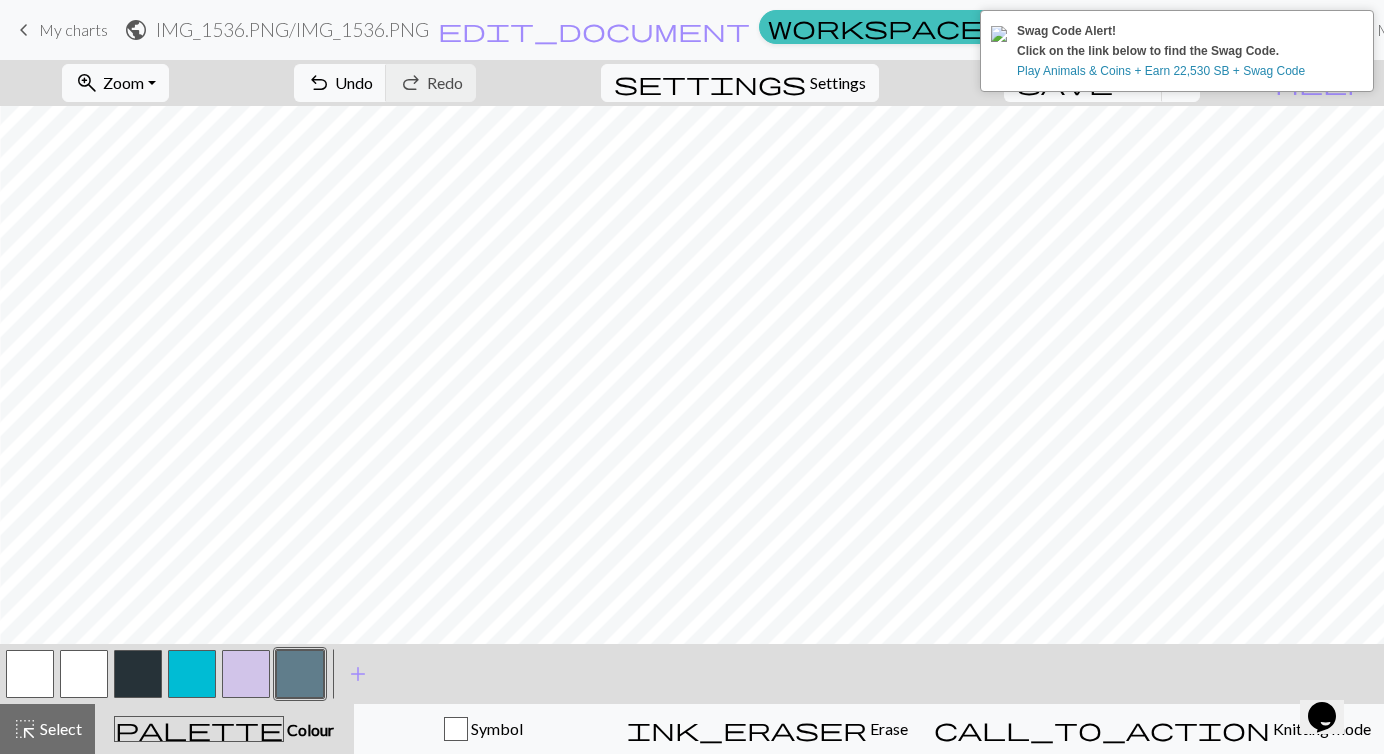 click at bounding box center (138, 674) 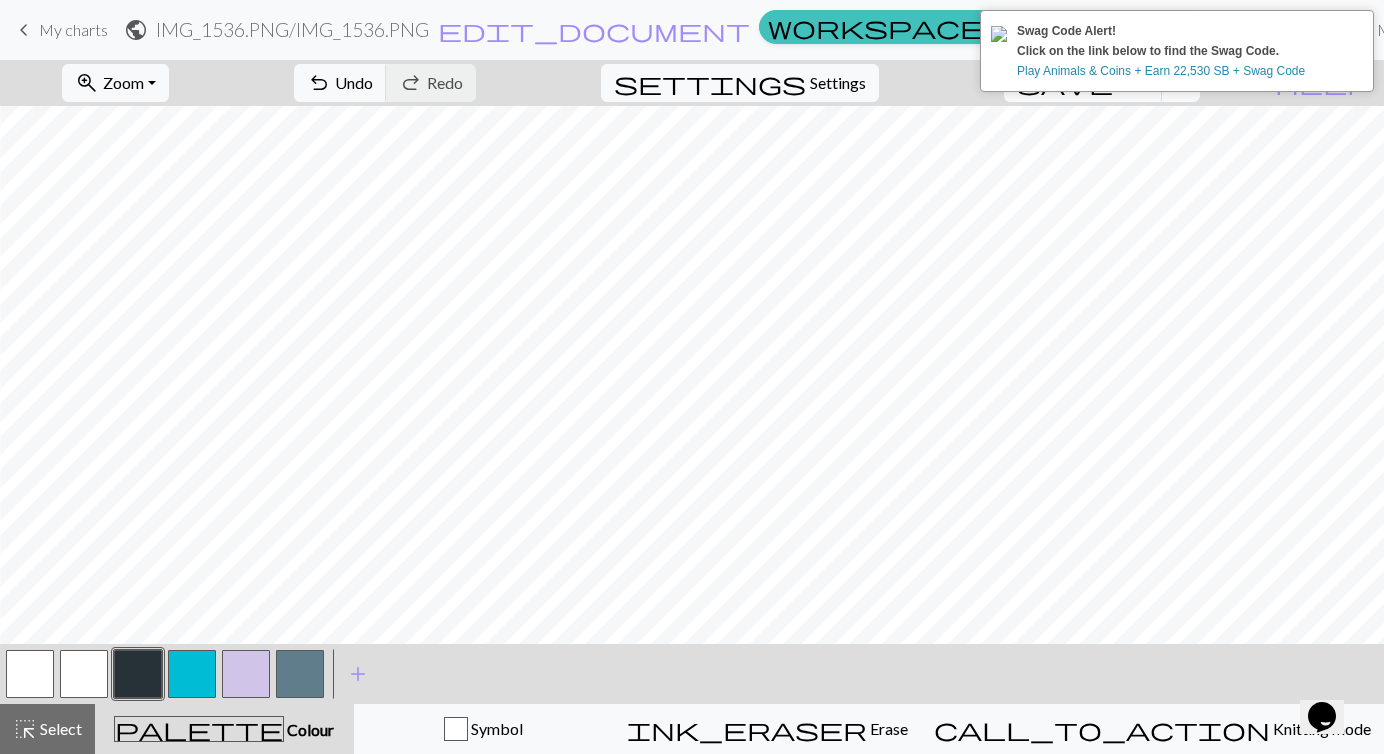 click at bounding box center [246, 674] 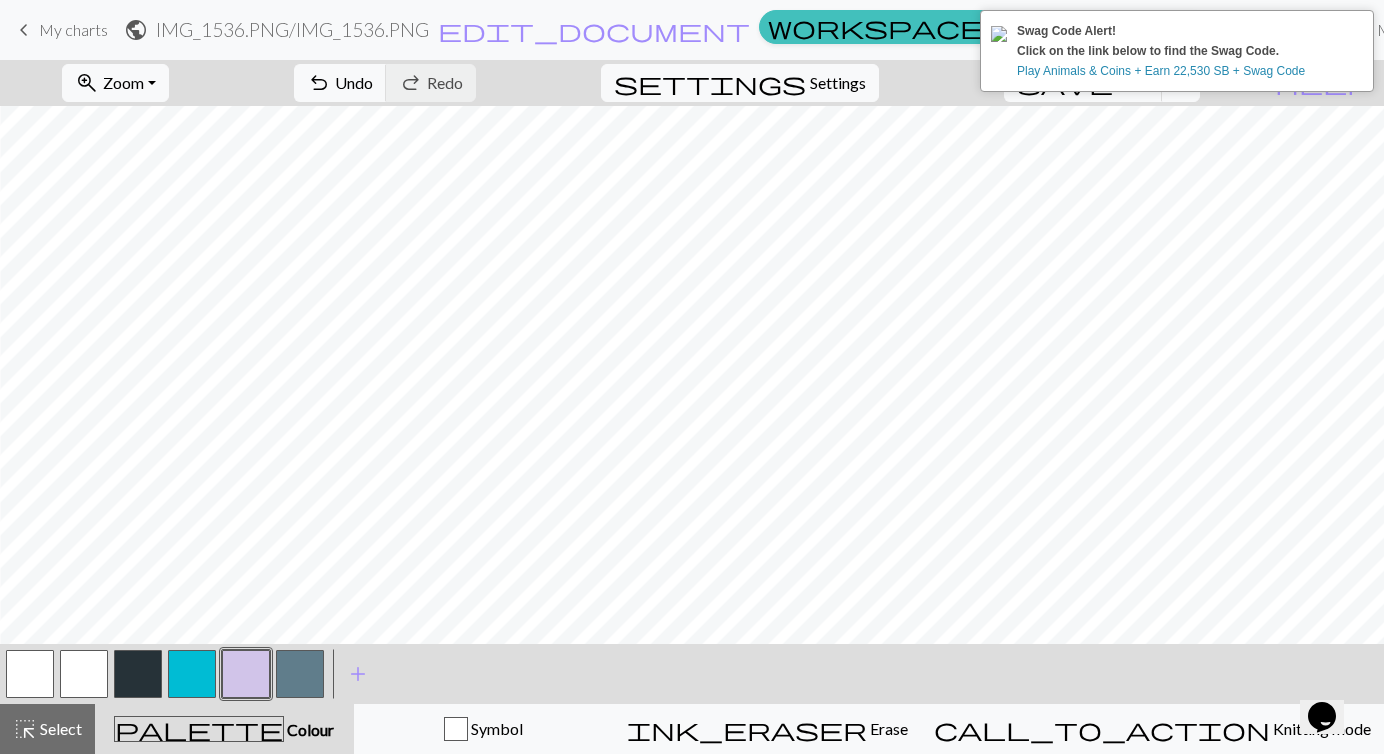 click at bounding box center [138, 674] 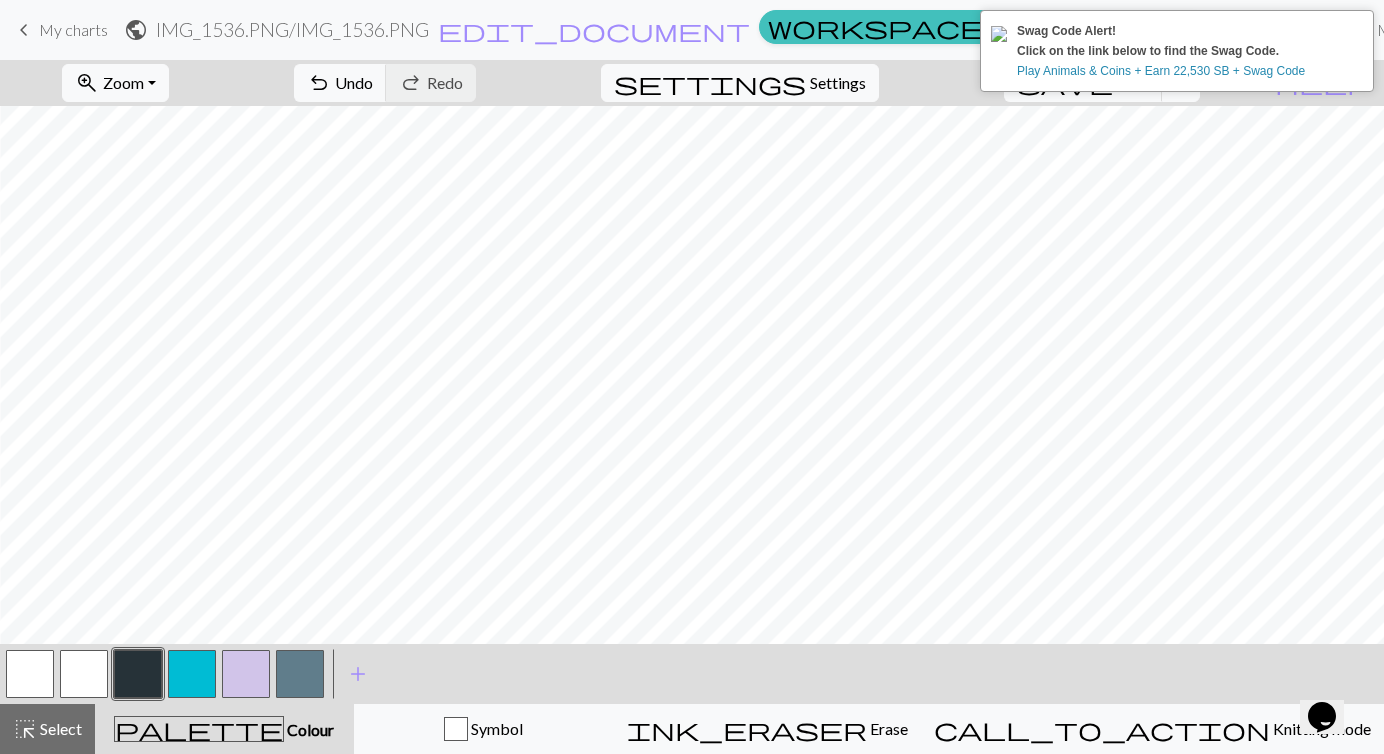click at bounding box center [300, 674] 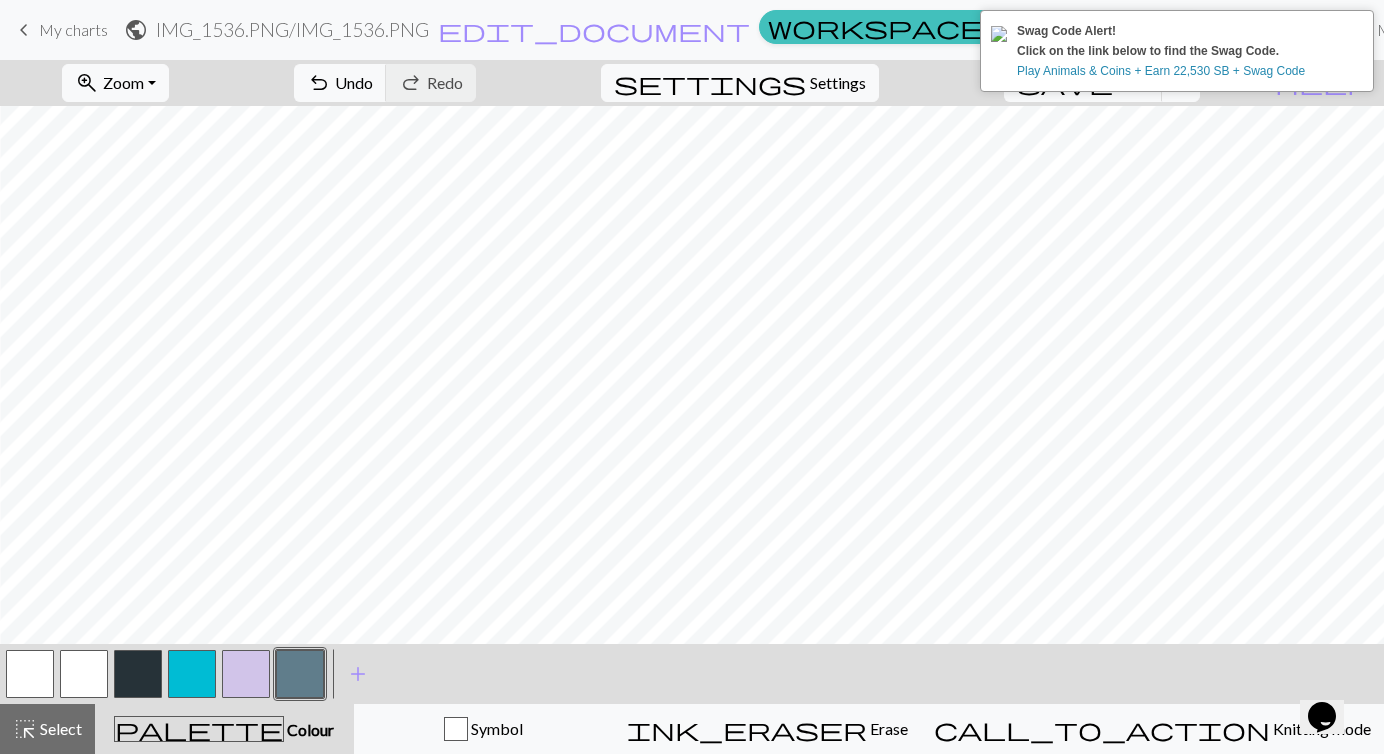 click at bounding box center (84, 674) 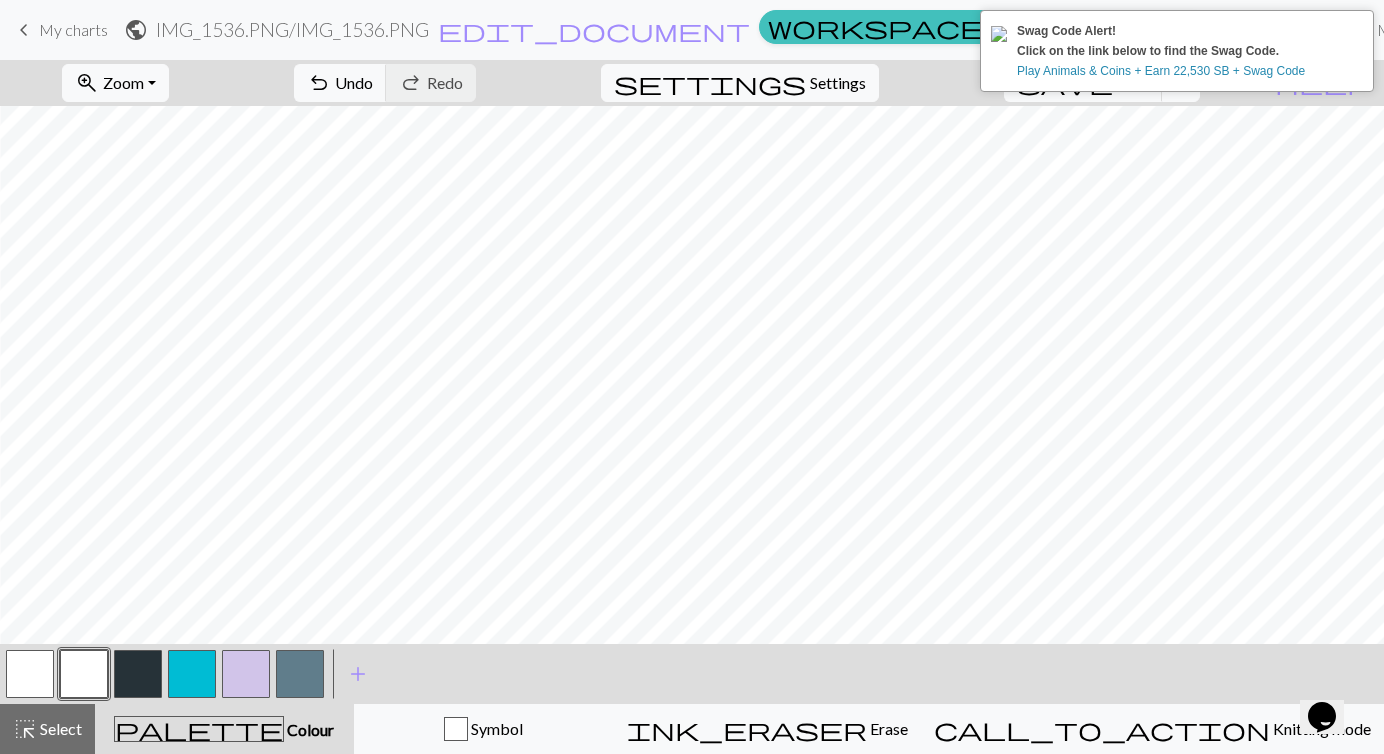 click at bounding box center (300, 674) 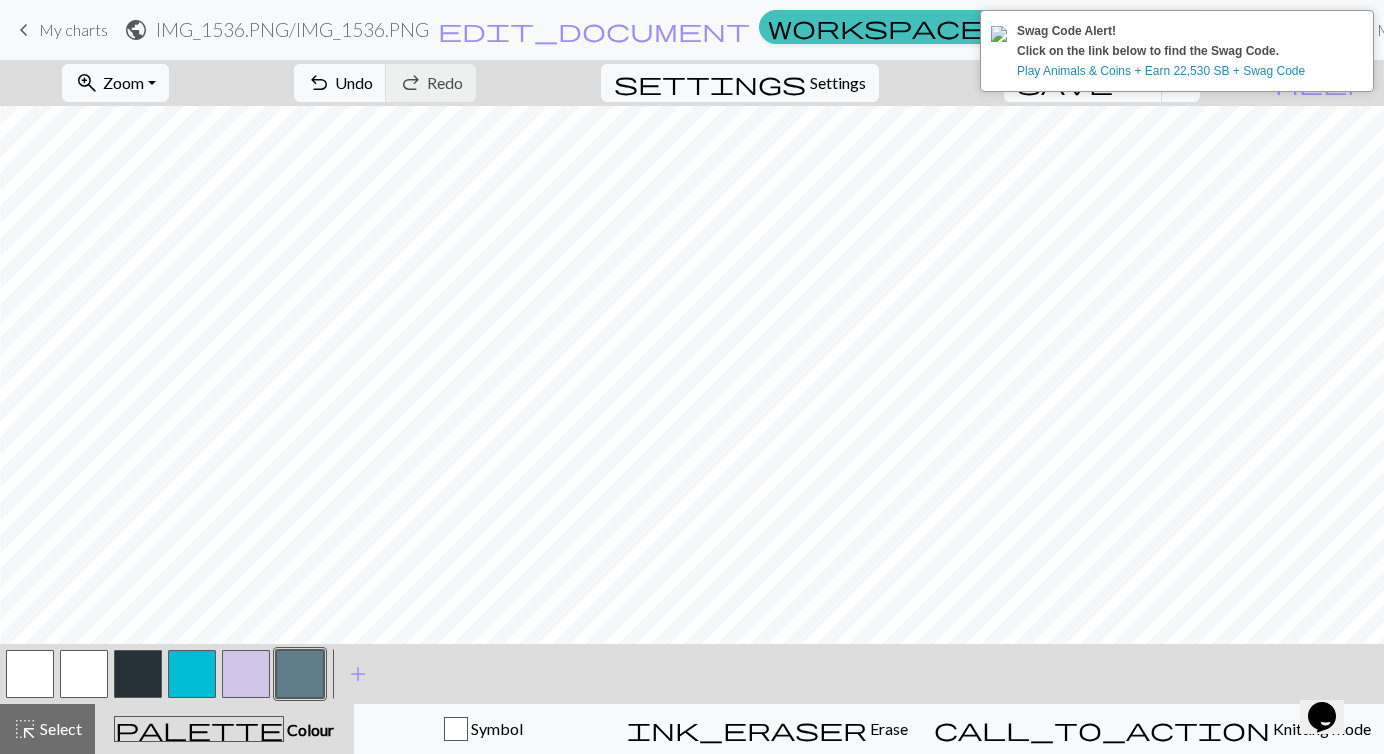 click at bounding box center [84, 674] 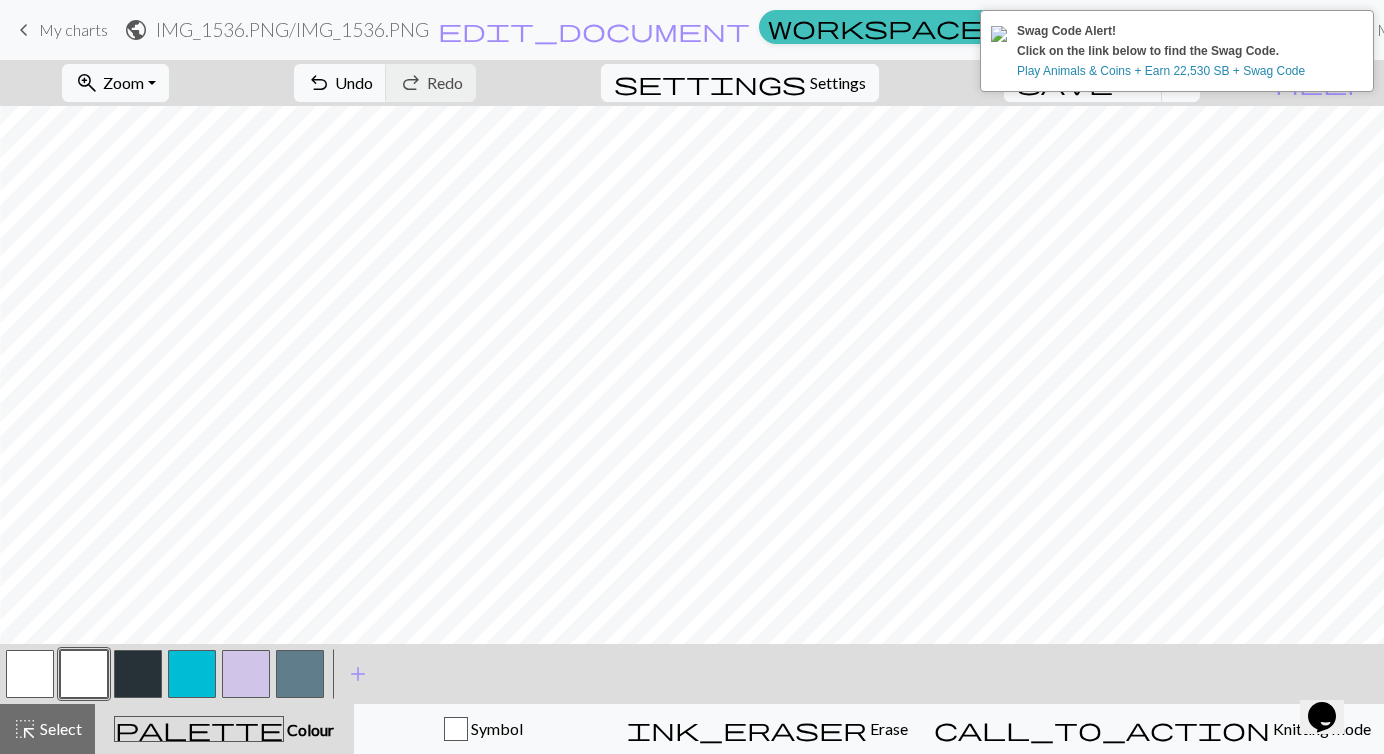 click at bounding box center (138, 674) 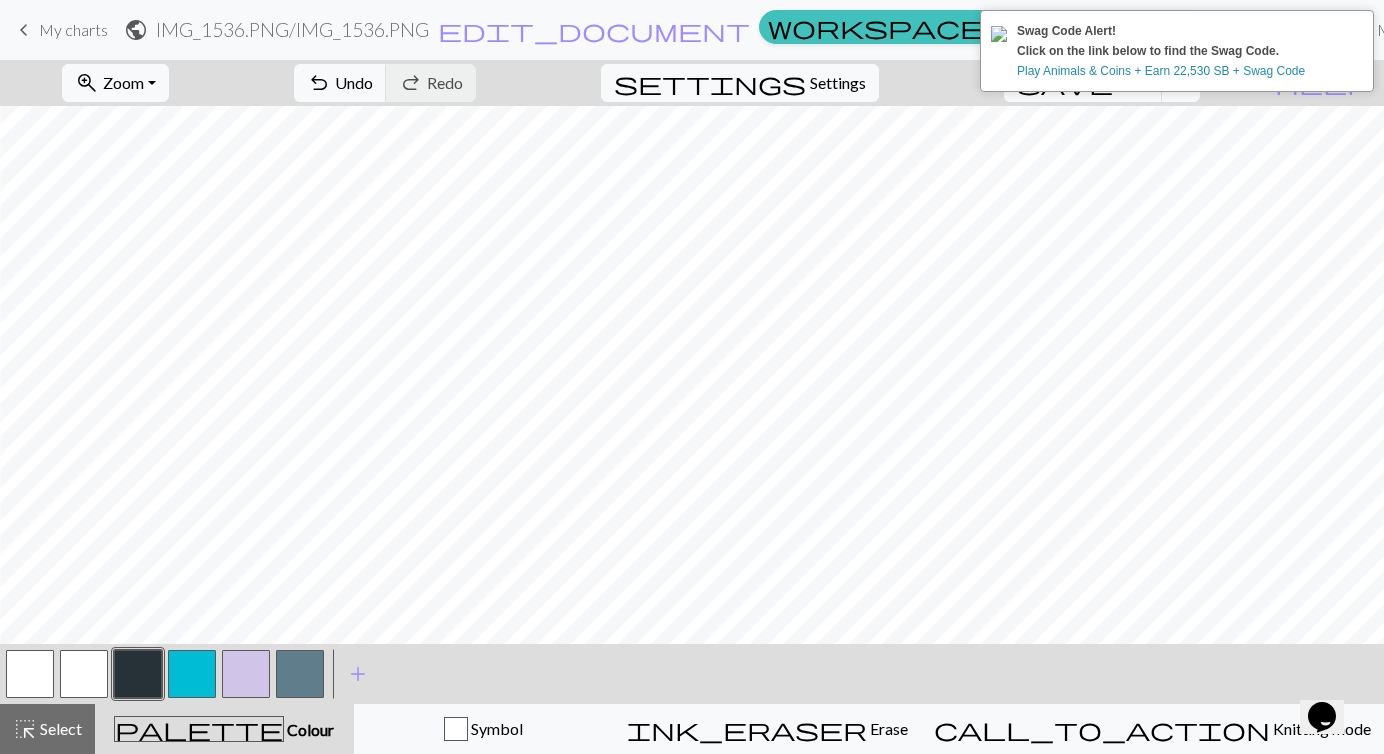 click at bounding box center [300, 674] 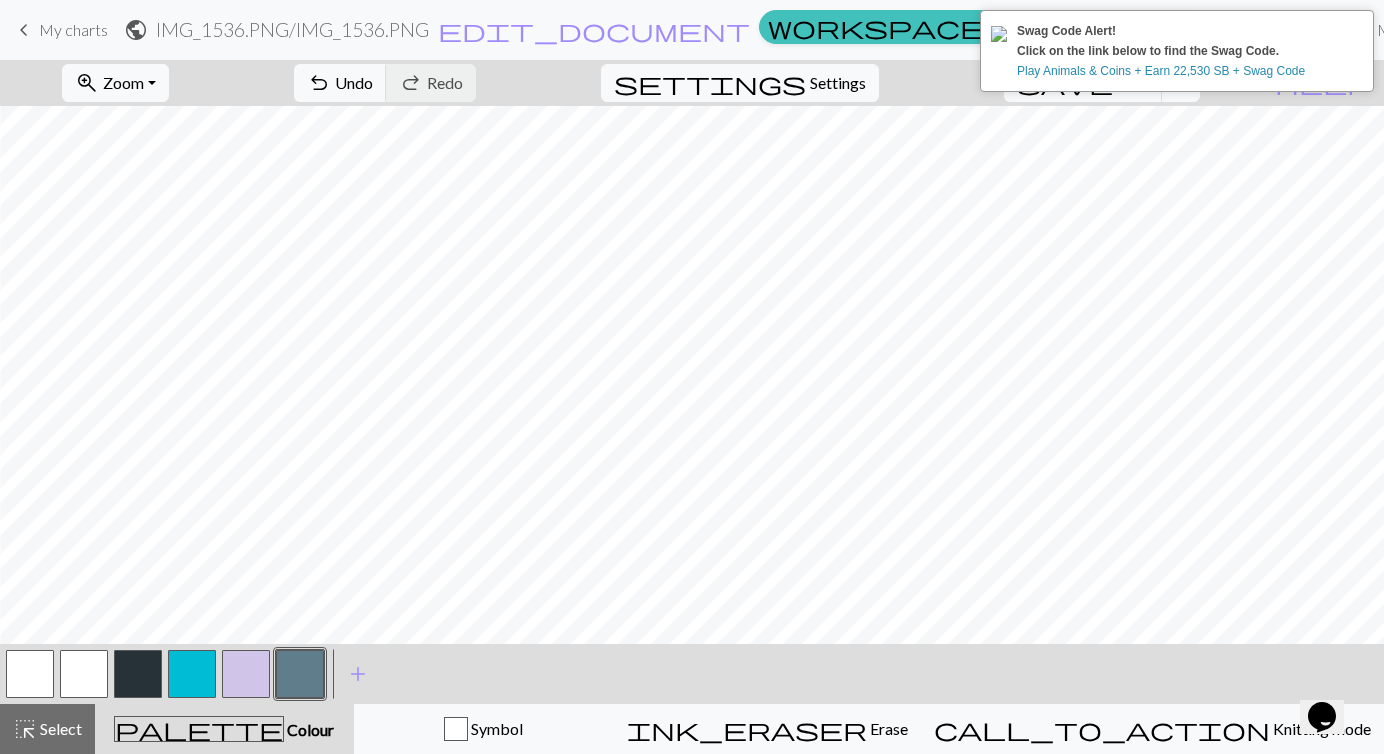 click at bounding box center [300, 674] 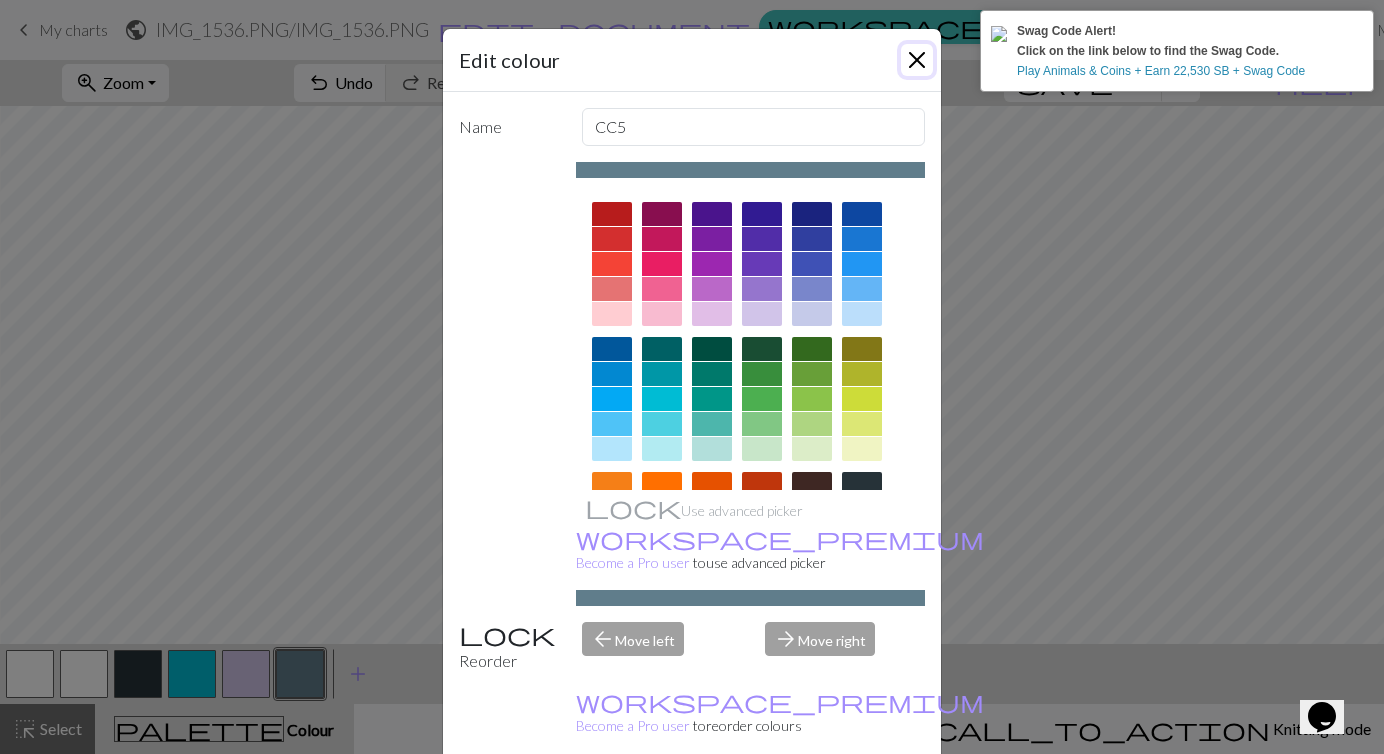 click at bounding box center [917, 60] 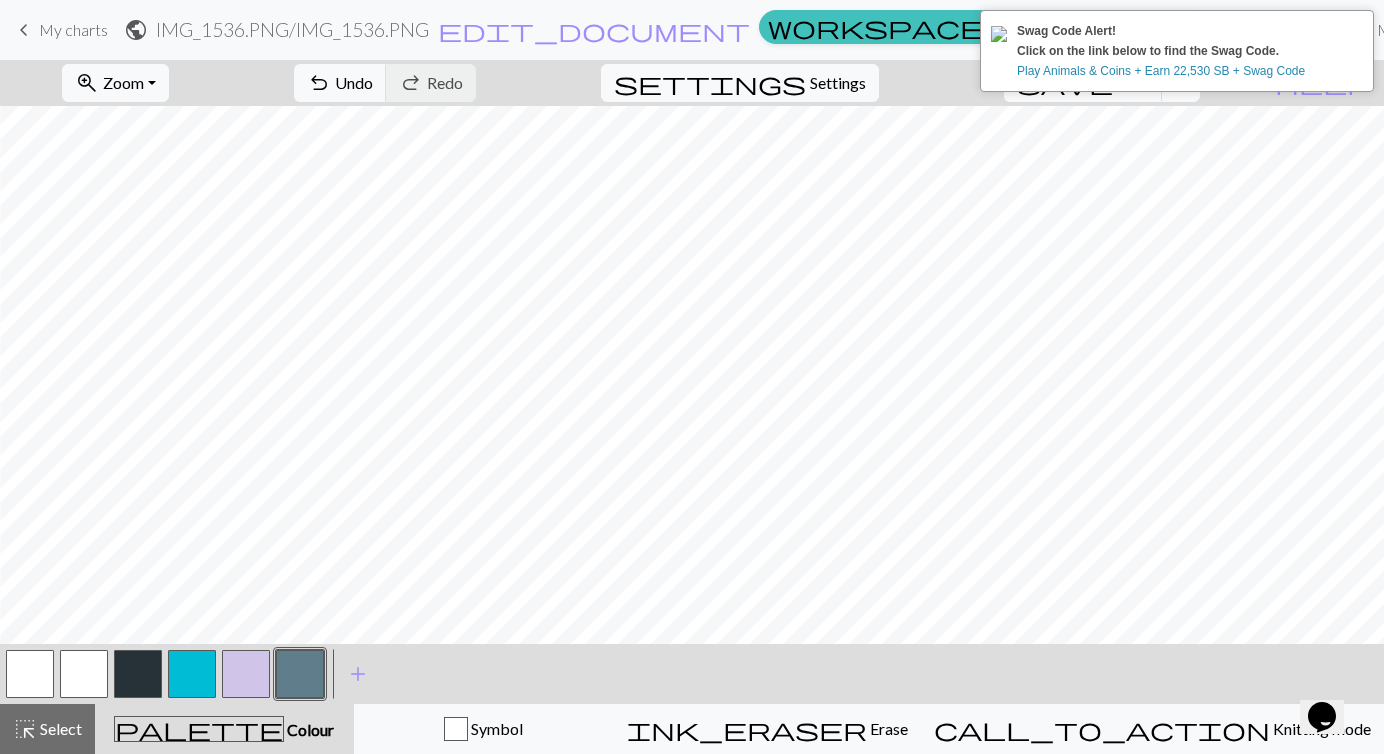 click at bounding box center [84, 674] 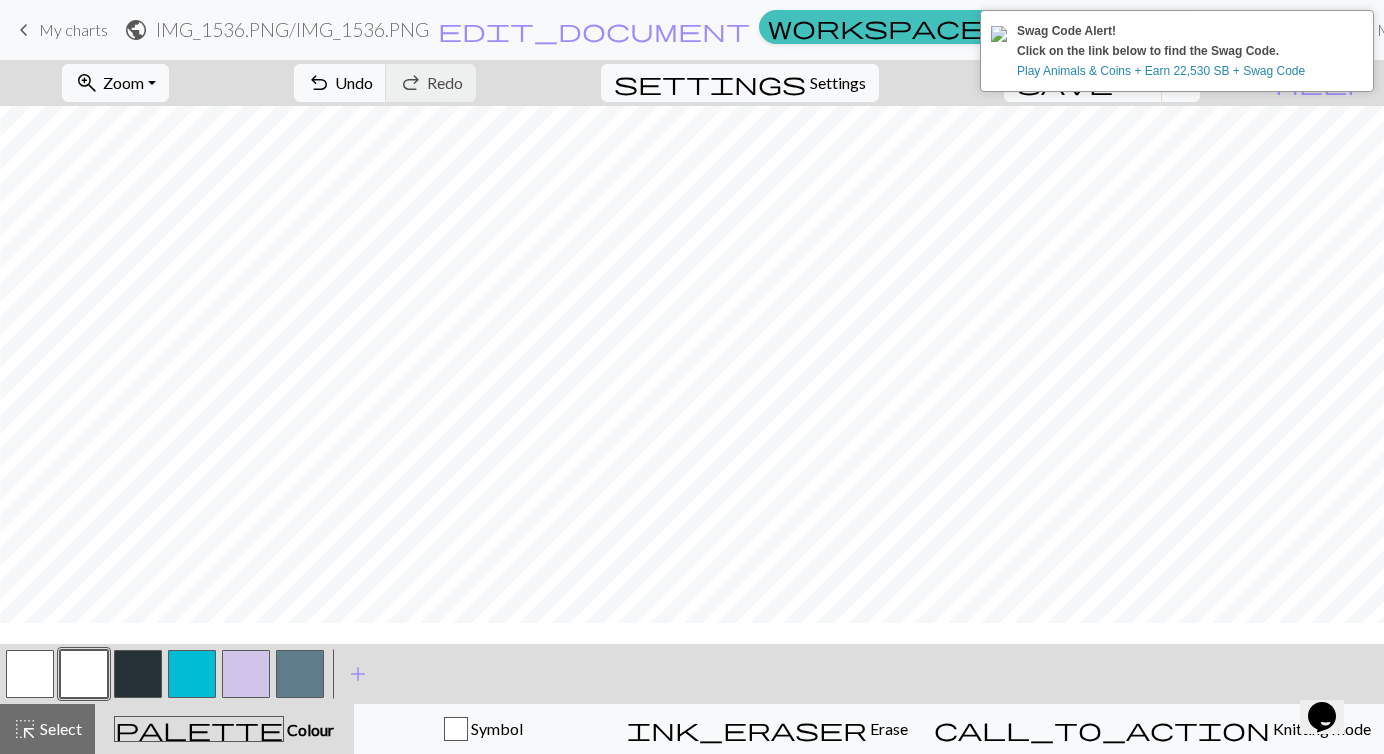 scroll, scrollTop: 1426, scrollLeft: 351, axis: both 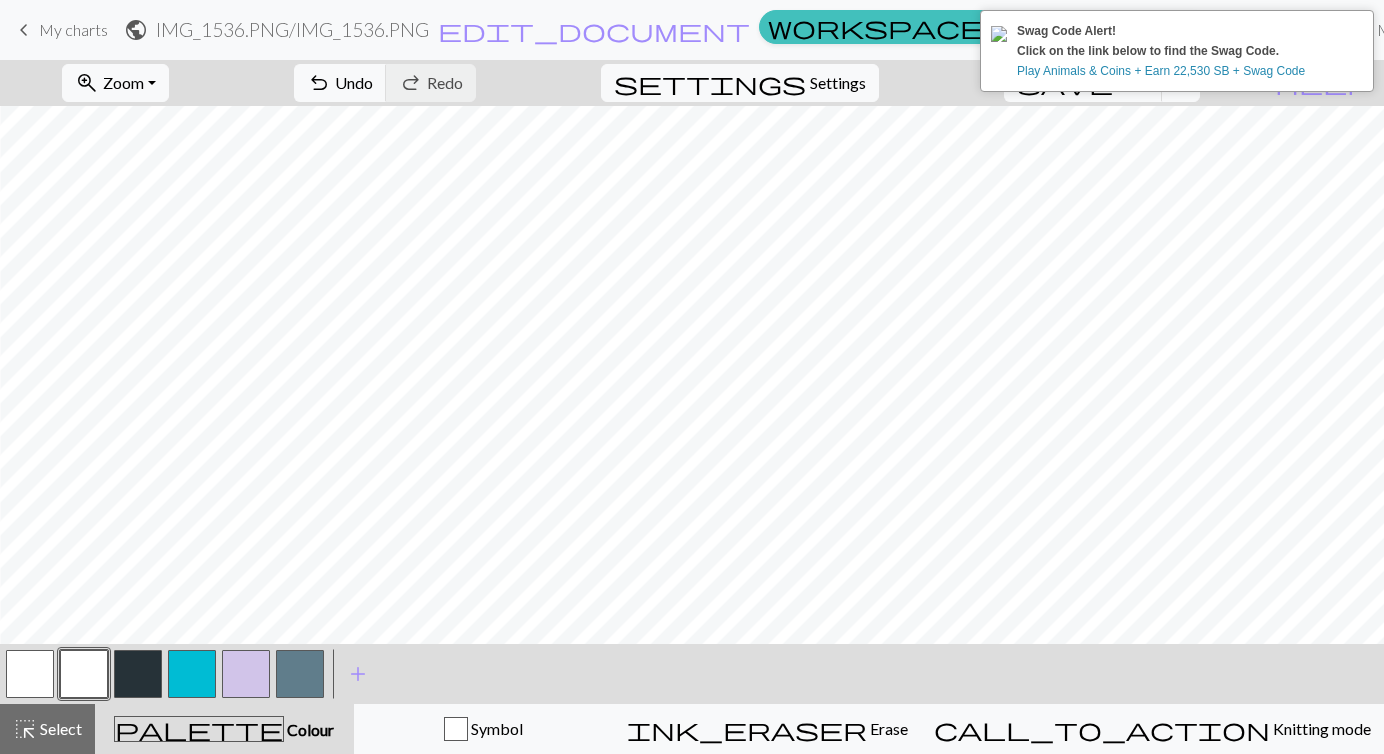 click at bounding box center [300, 674] 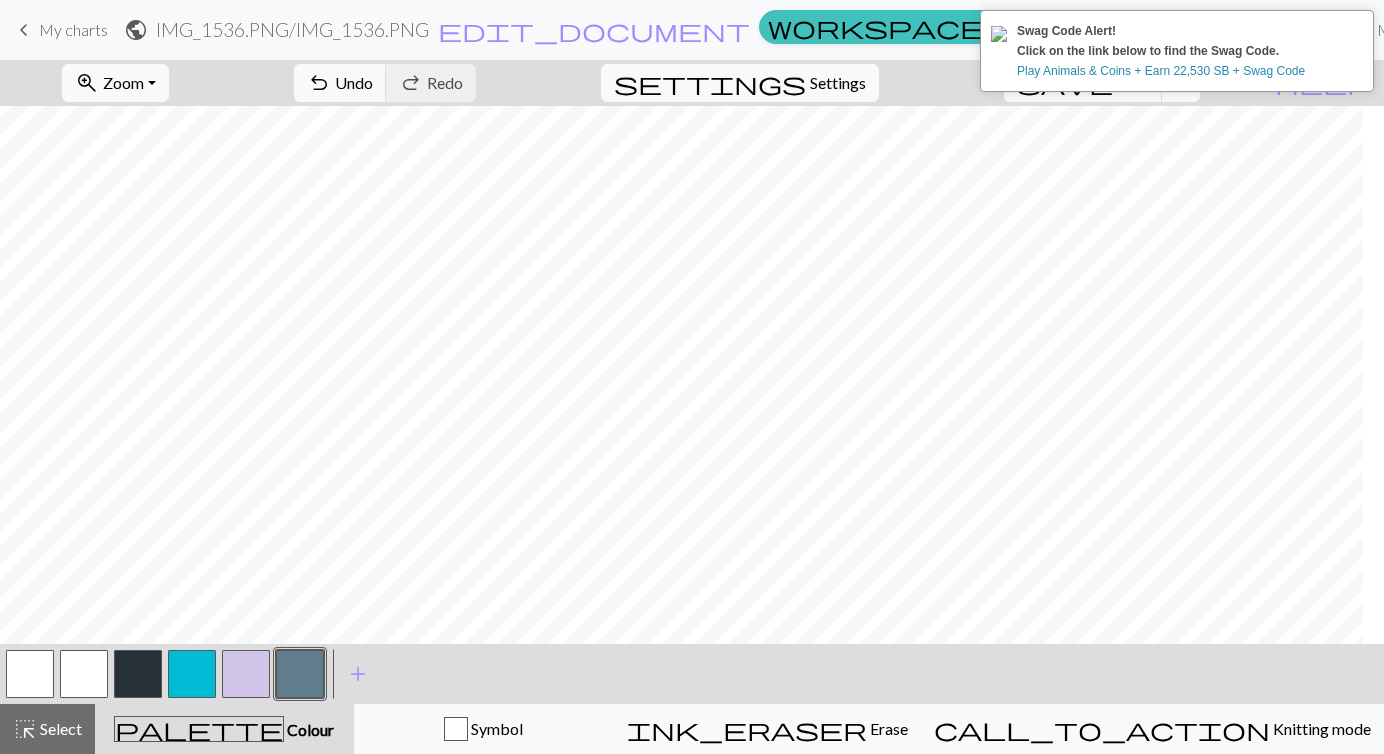 scroll, scrollTop: 1552, scrollLeft: 671, axis: both 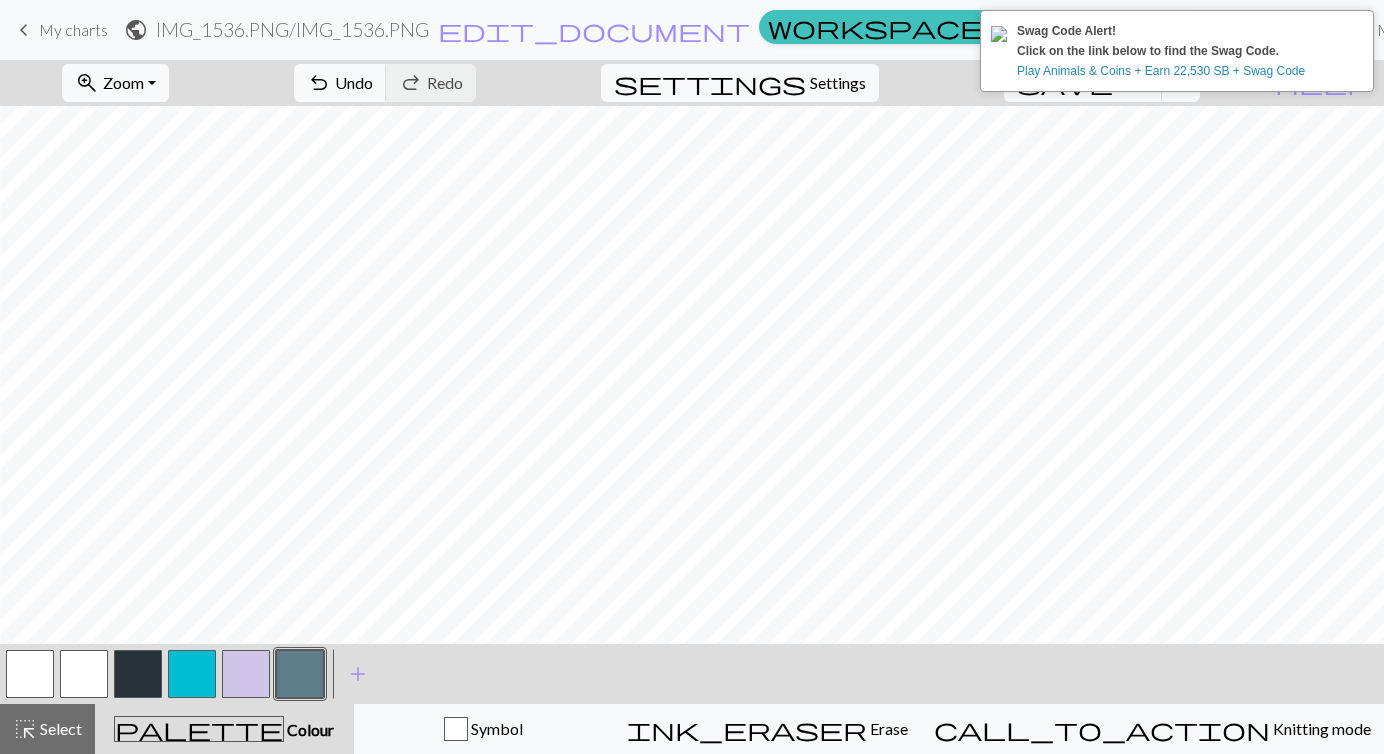 click at bounding box center [246, 674] 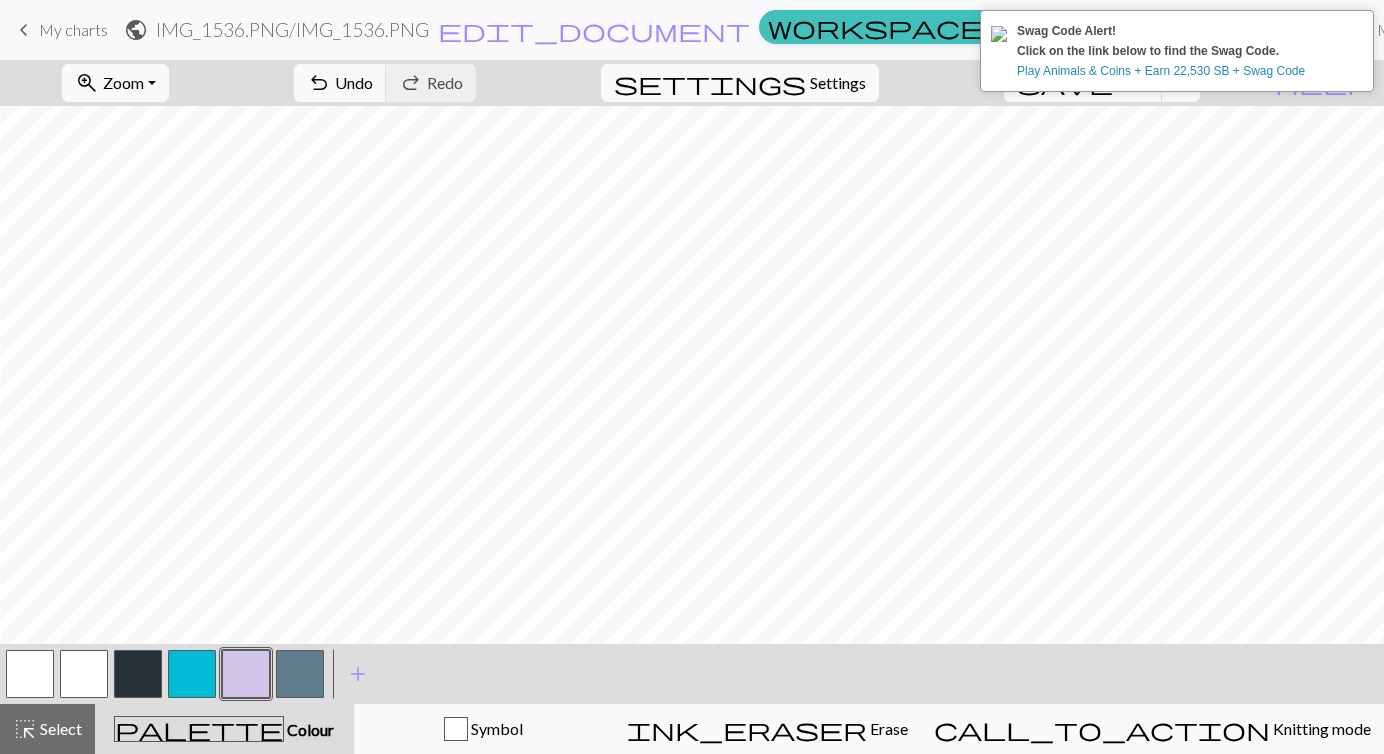 click at bounding box center [138, 674] 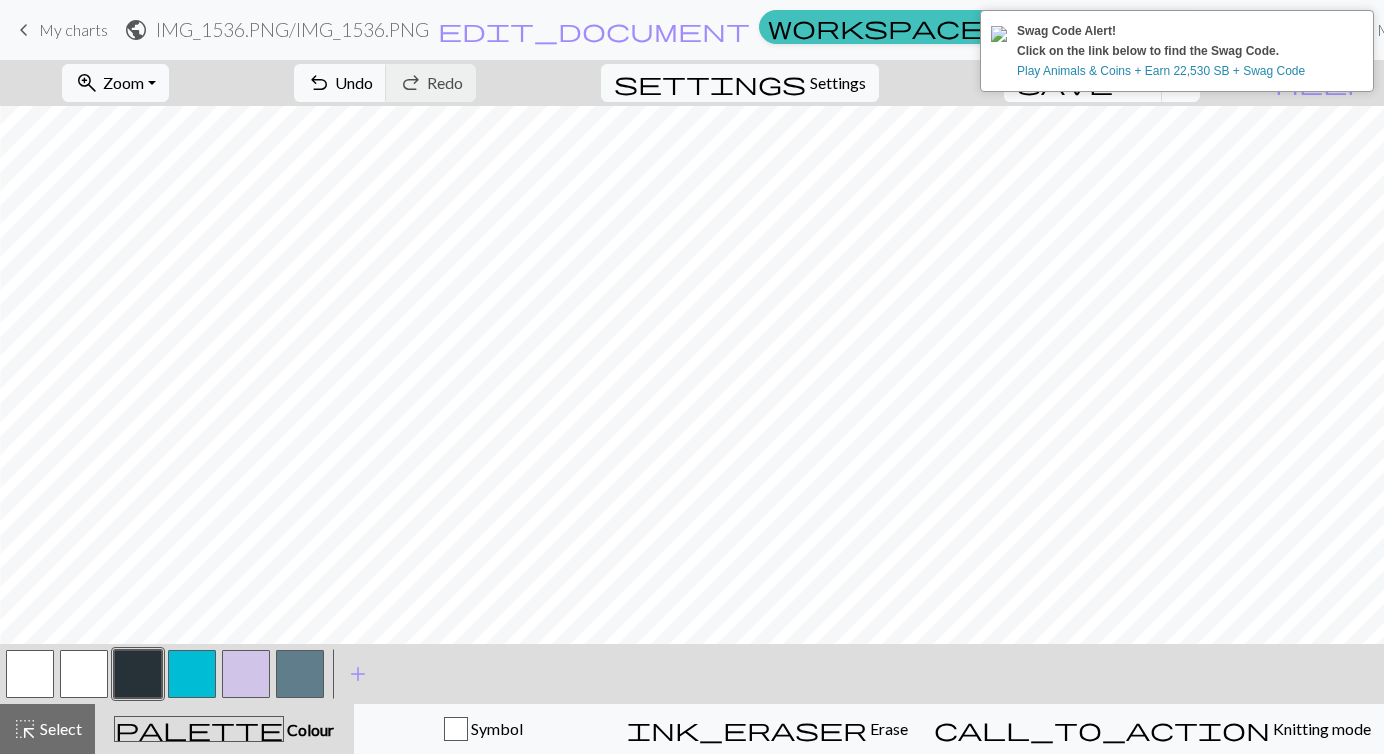 click at bounding box center [246, 674] 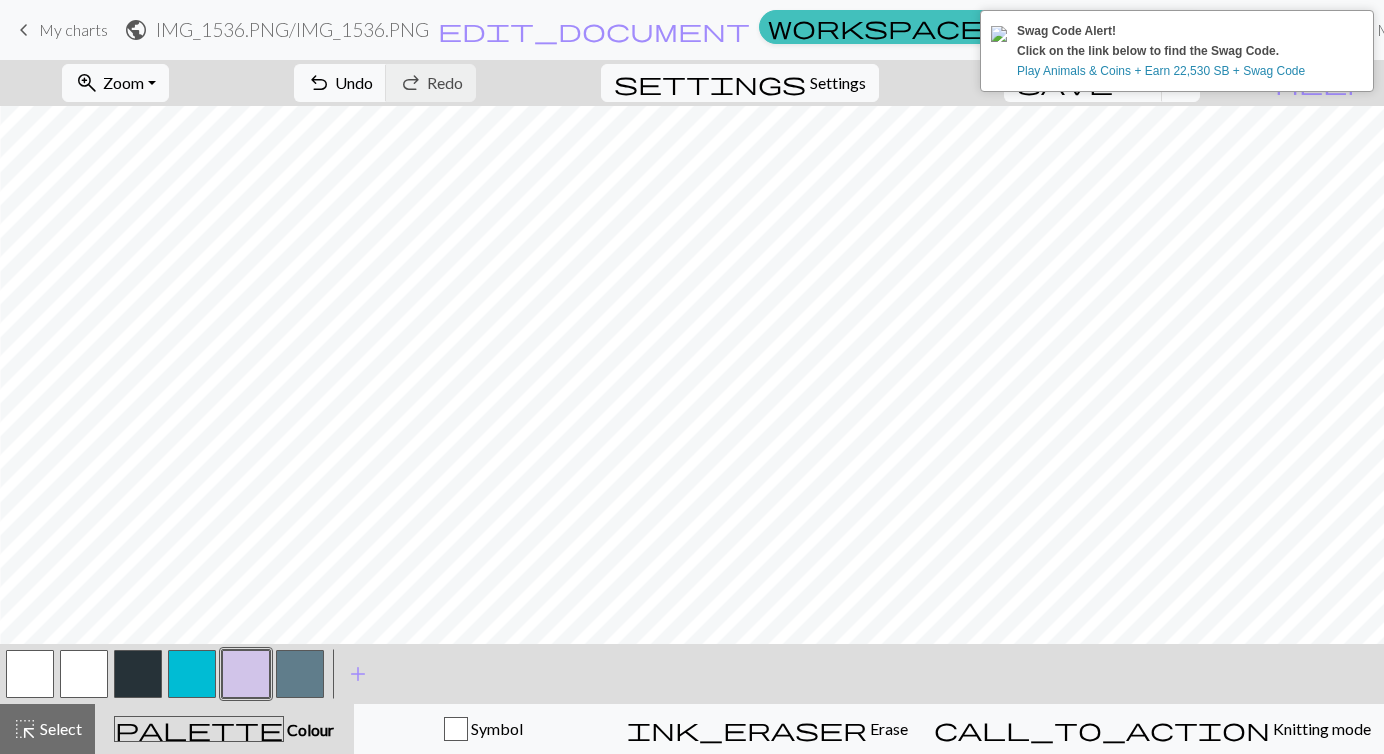 click at bounding box center [138, 674] 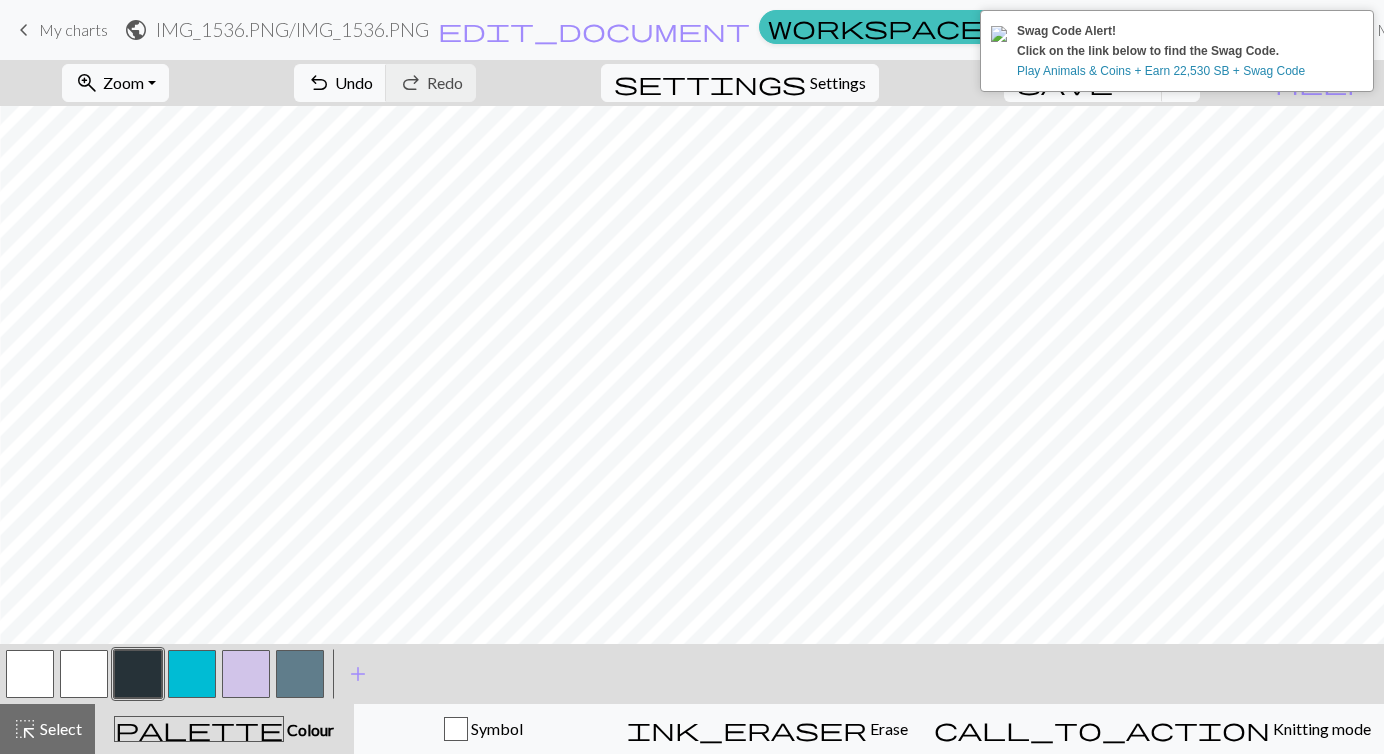 click at bounding box center [246, 674] 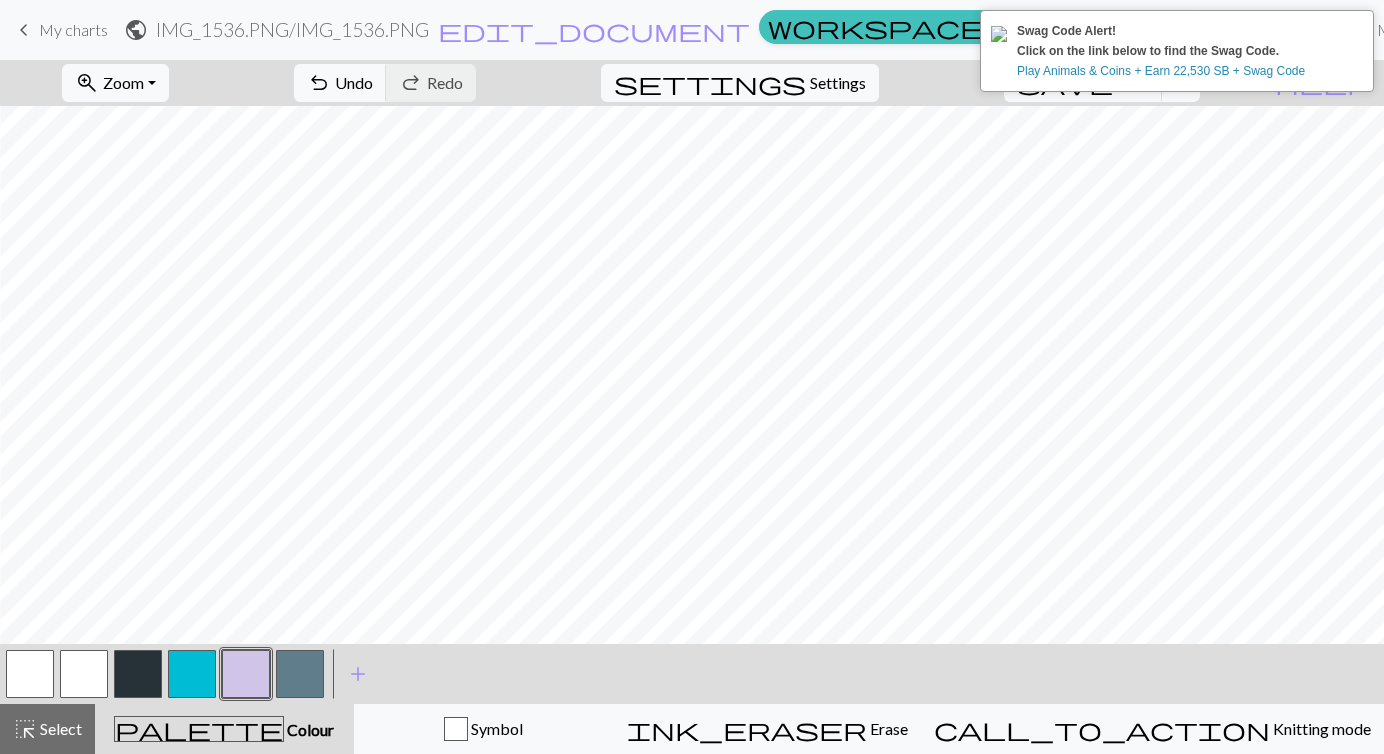 click at bounding box center (138, 674) 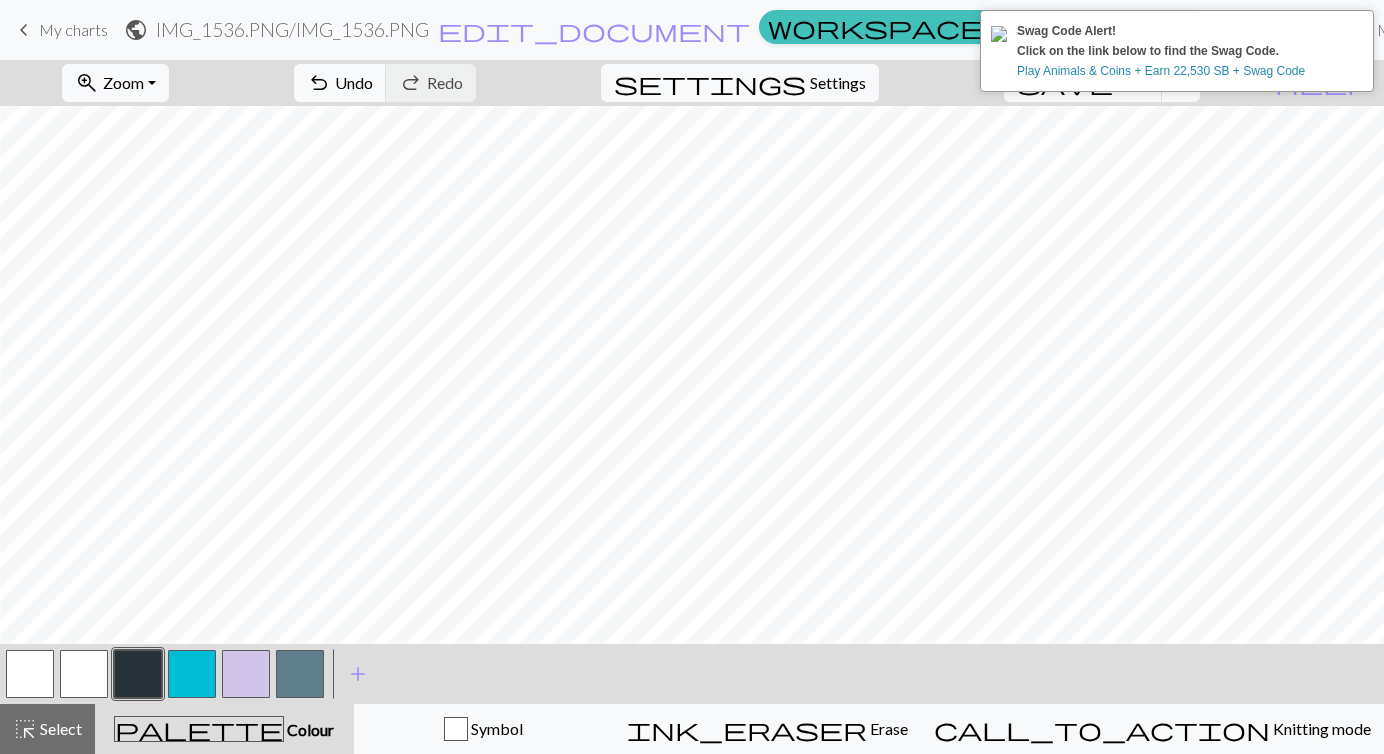 click at bounding box center [246, 674] 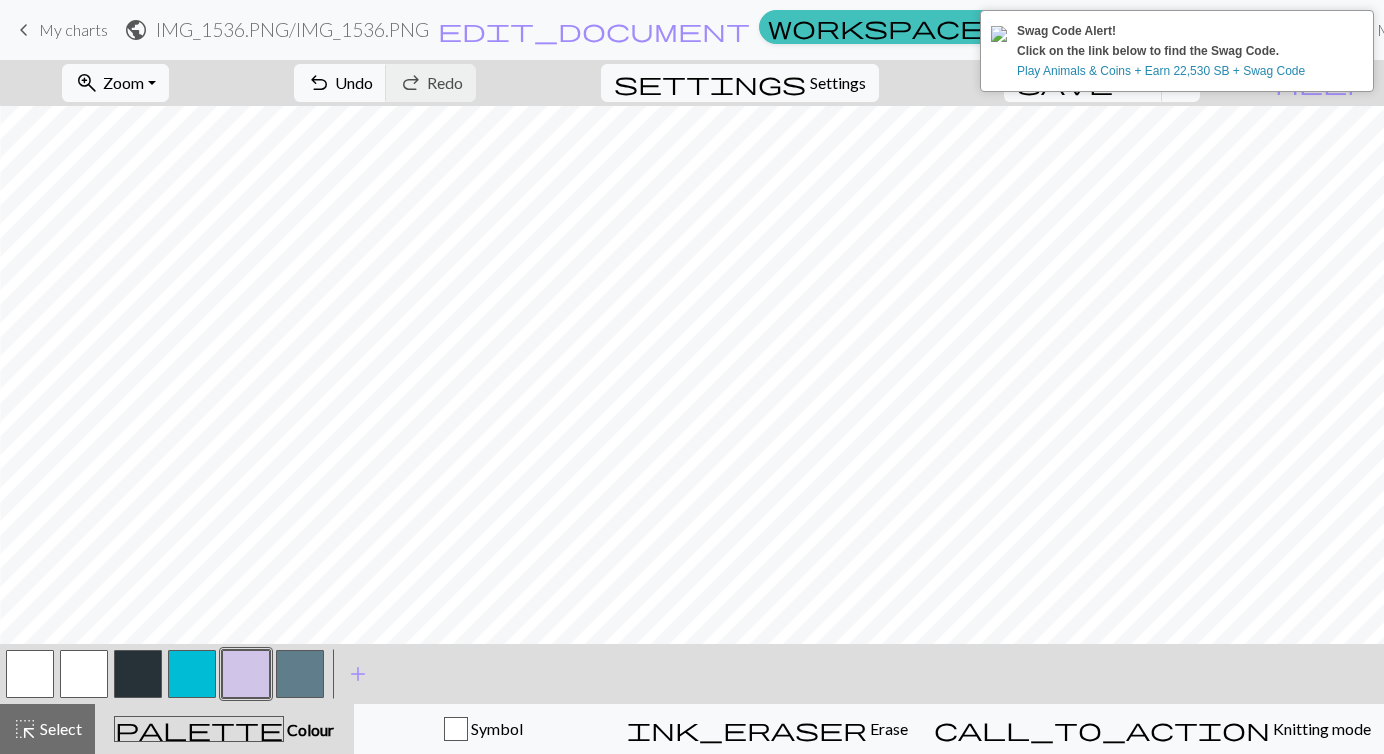 click at bounding box center [300, 674] 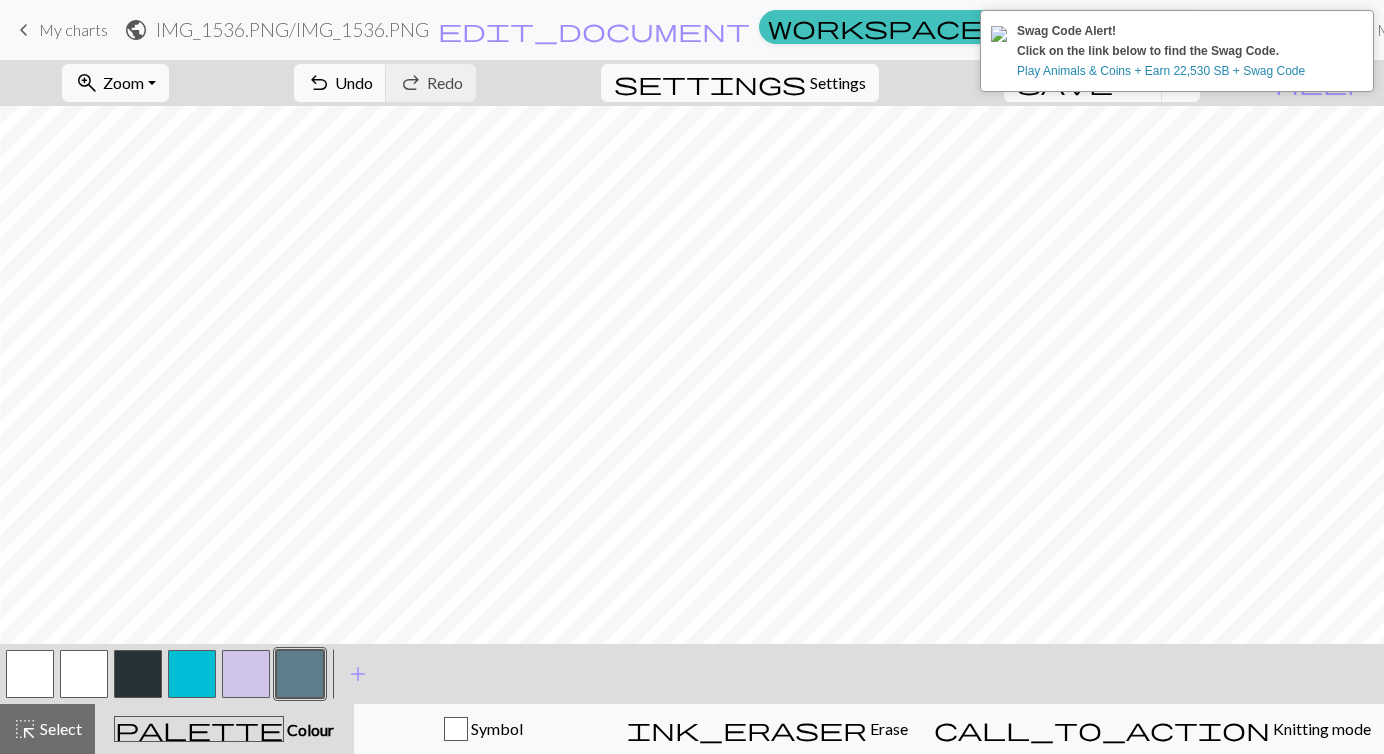 click at bounding box center (246, 674) 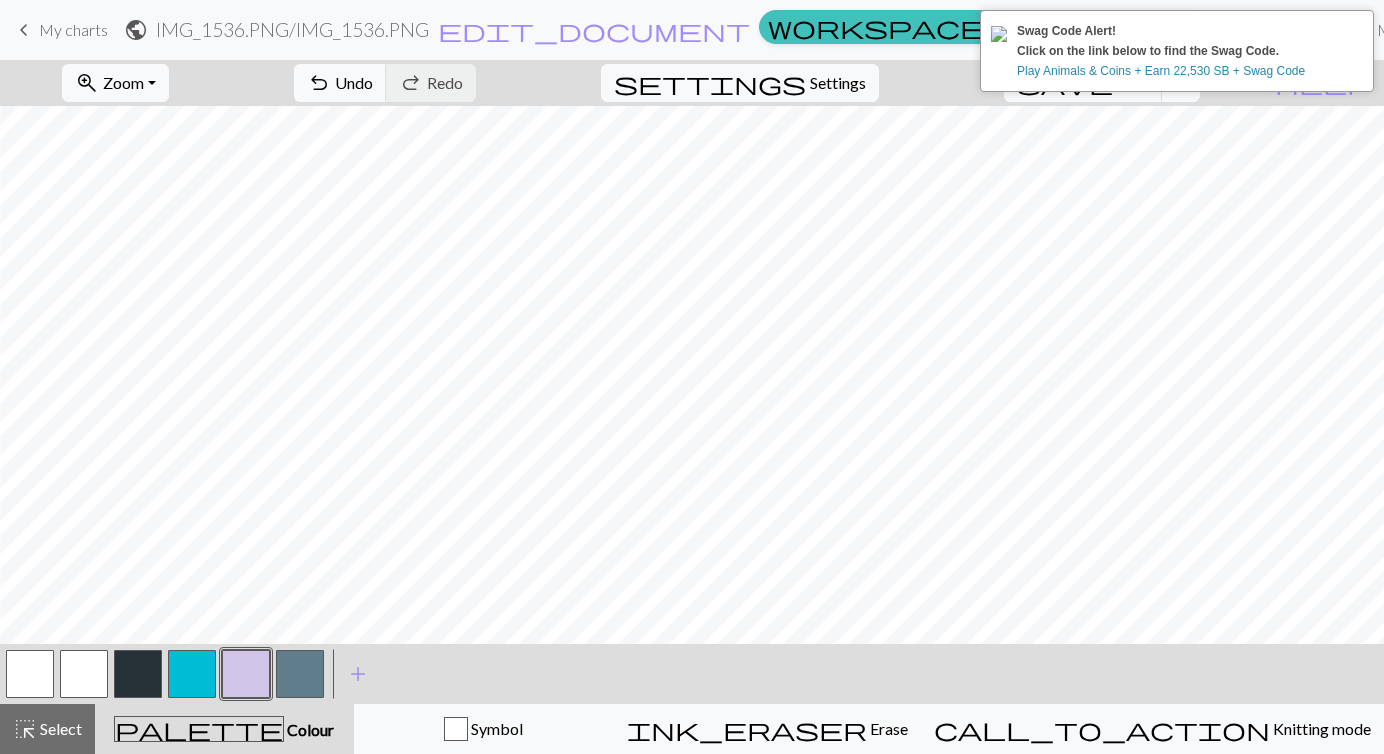 click at bounding box center [138, 674] 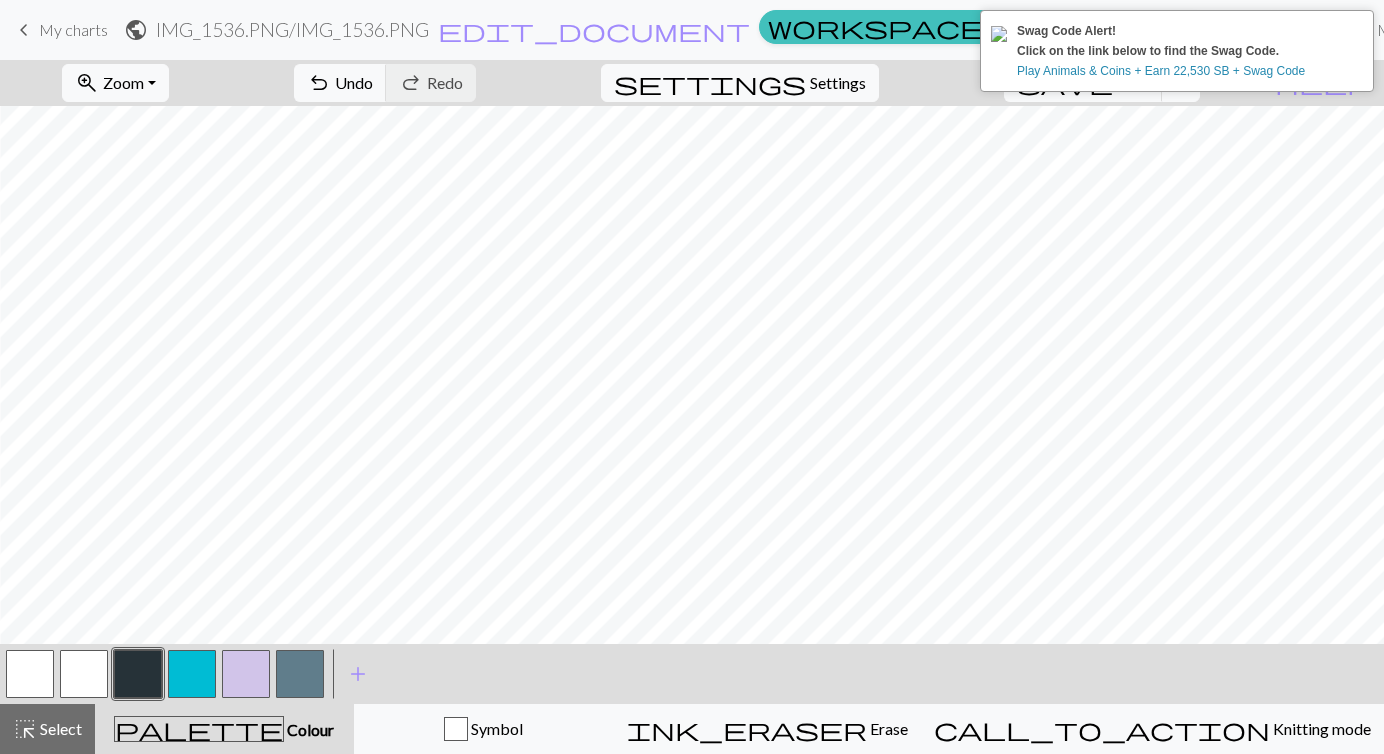 click at bounding box center (246, 674) 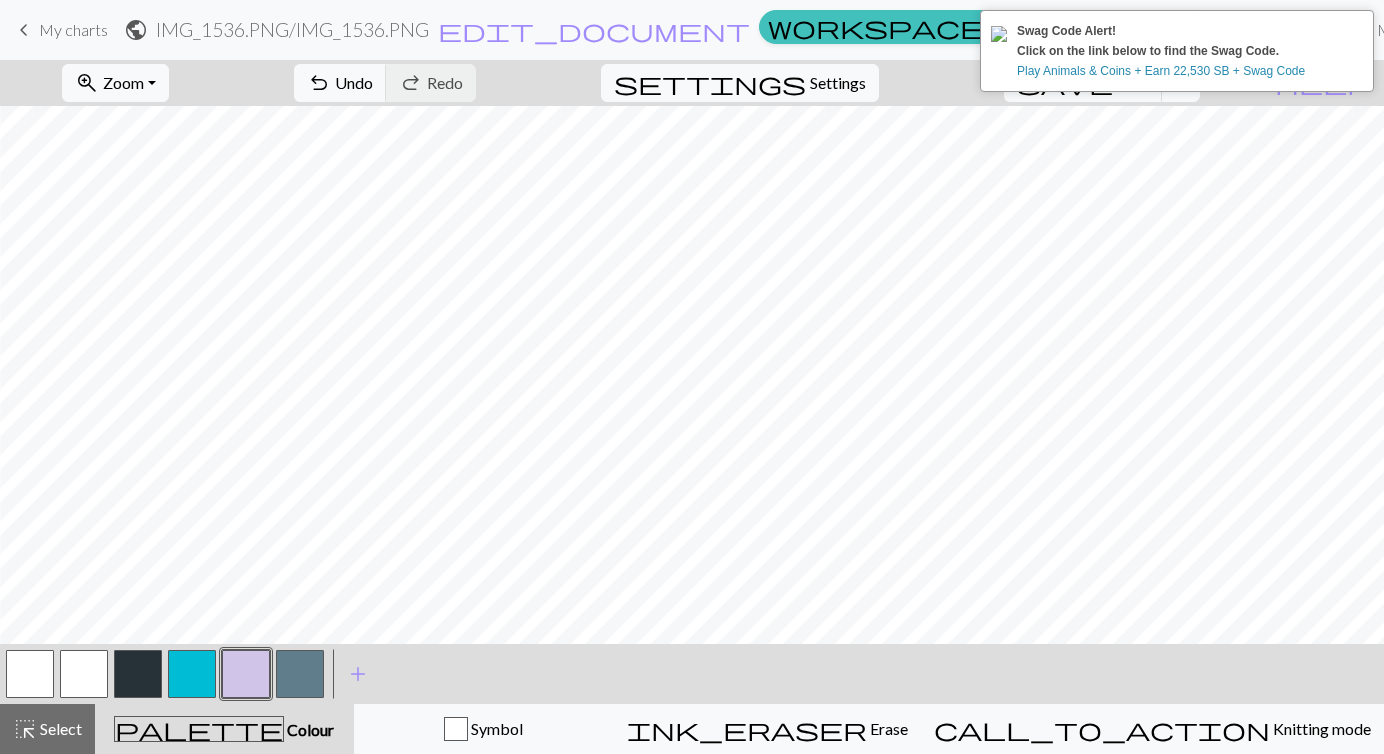 click at bounding box center [138, 674] 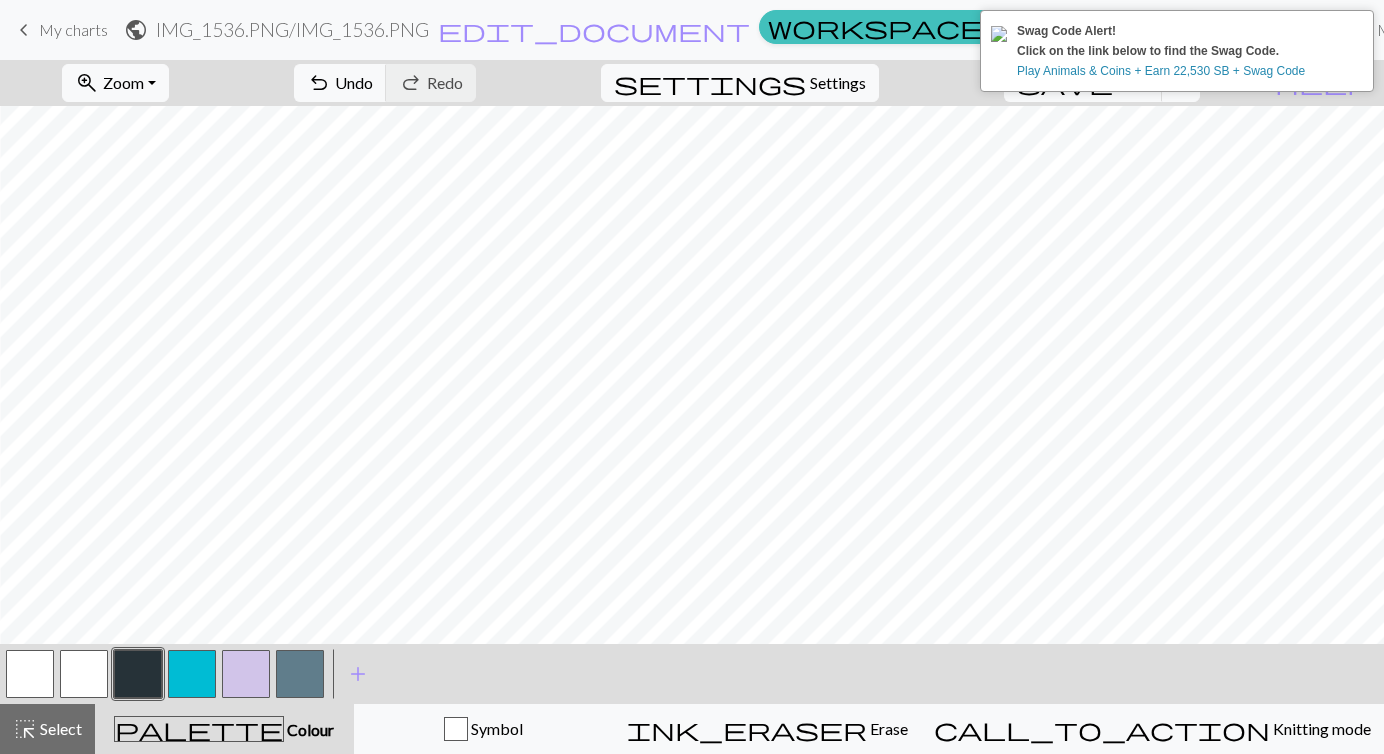 click at bounding box center [246, 674] 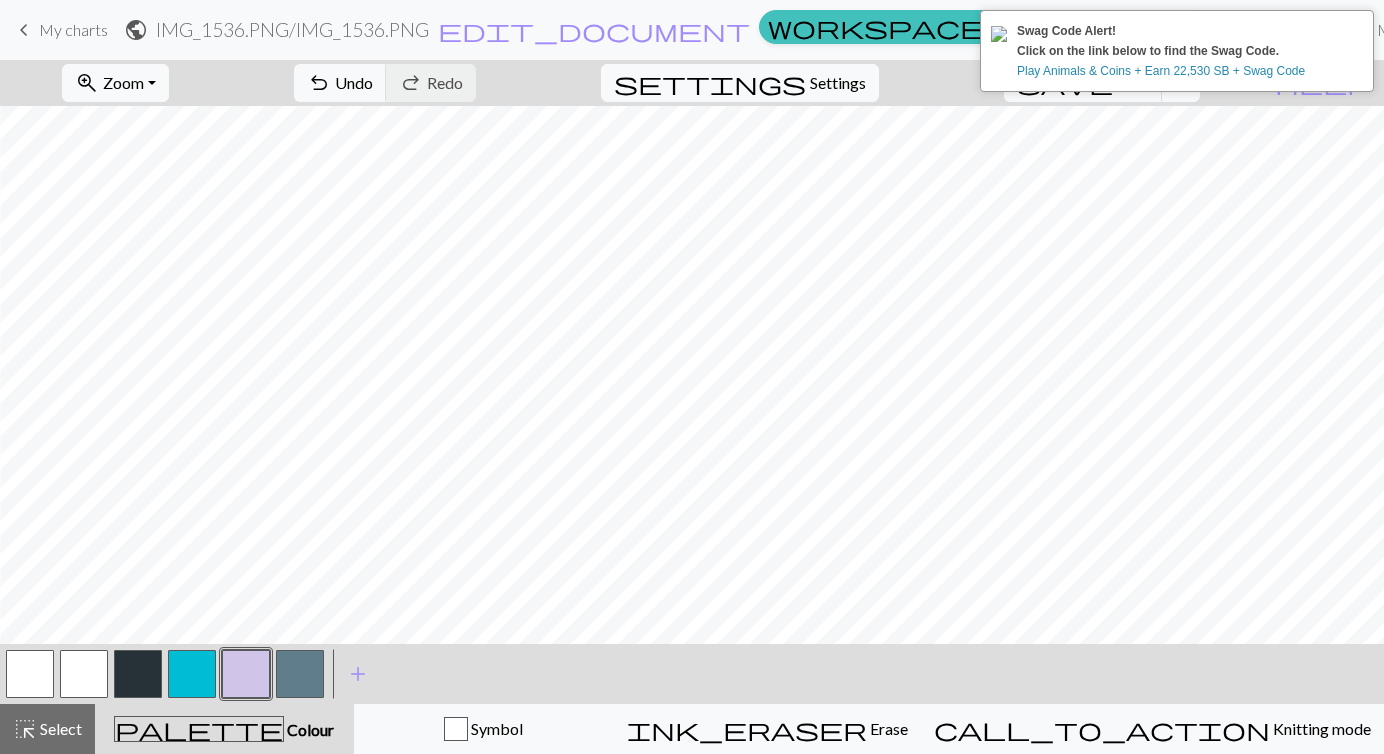 click at bounding box center [138, 674] 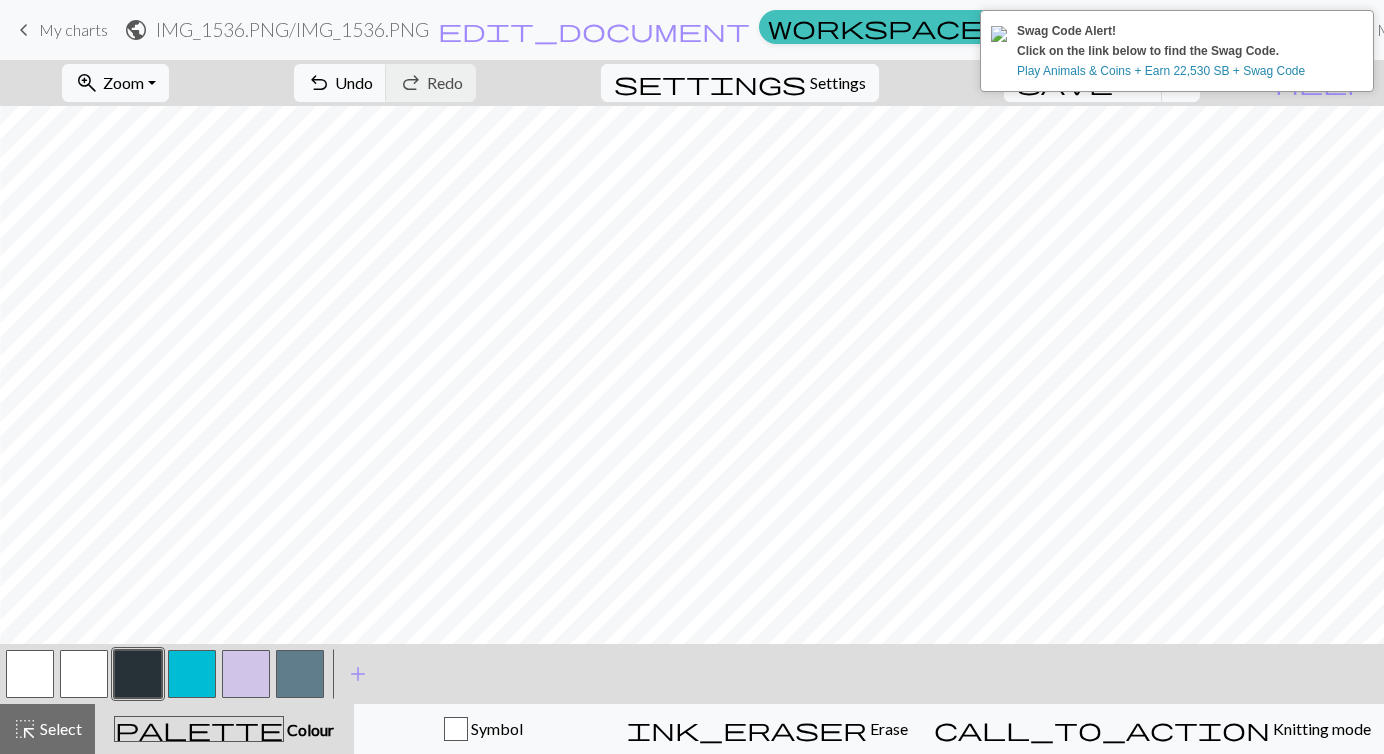 click at bounding box center [300, 674] 